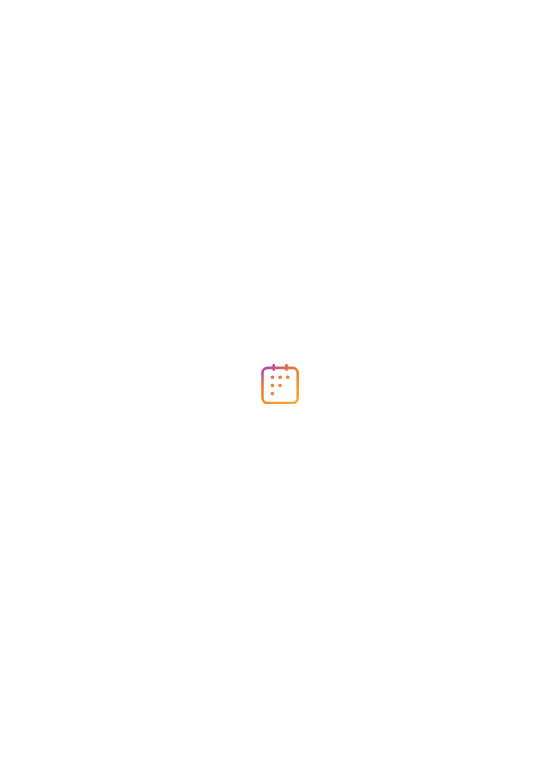 scroll, scrollTop: 0, scrollLeft: 0, axis: both 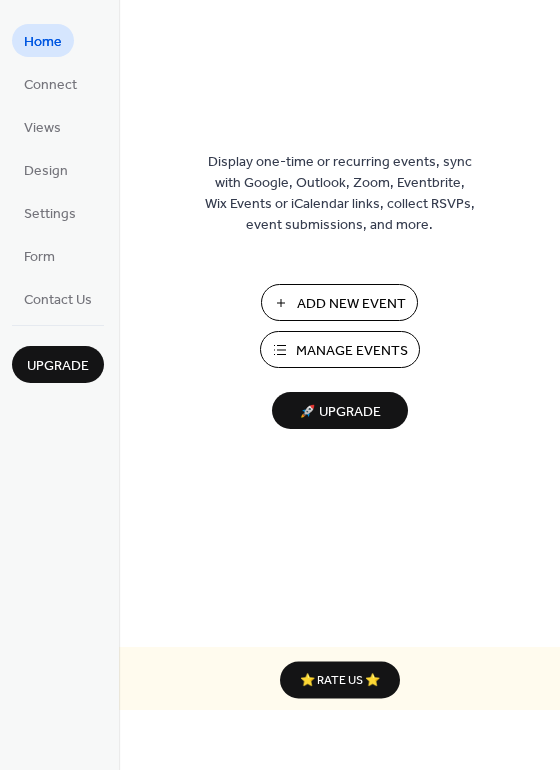click on "Add New Event" at bounding box center [351, 304] 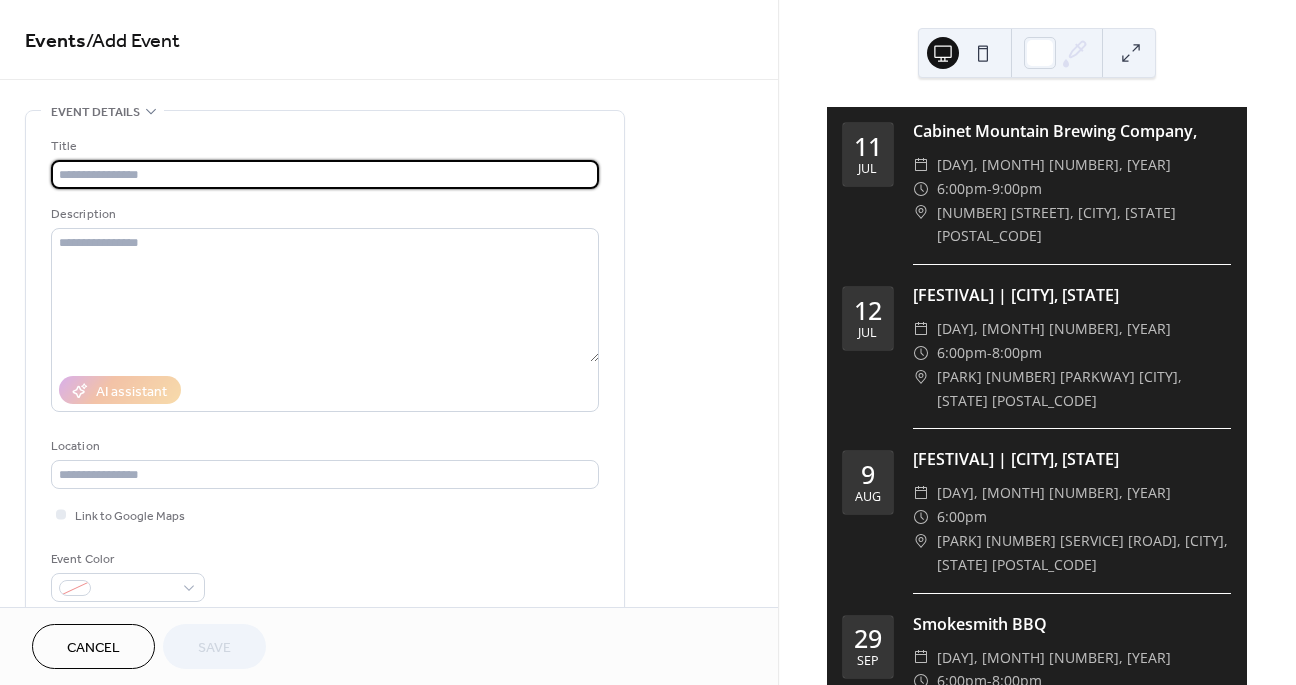 scroll, scrollTop: 0, scrollLeft: 0, axis: both 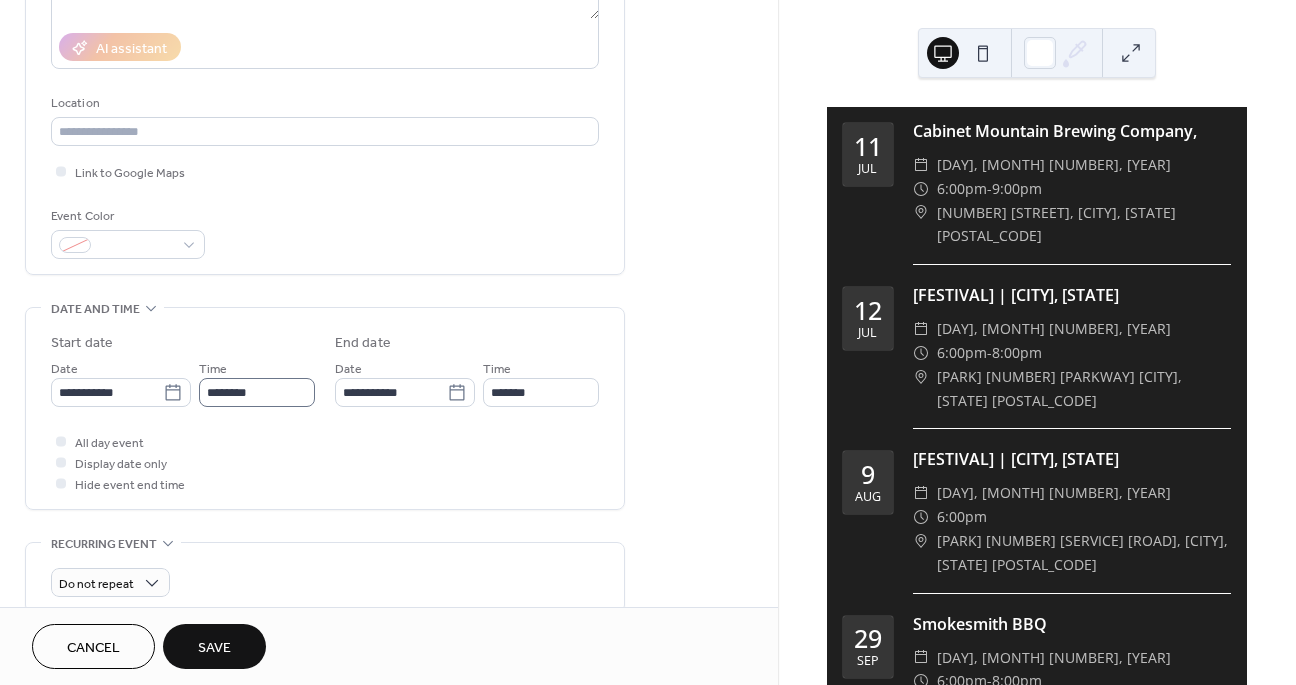 type on "**********" 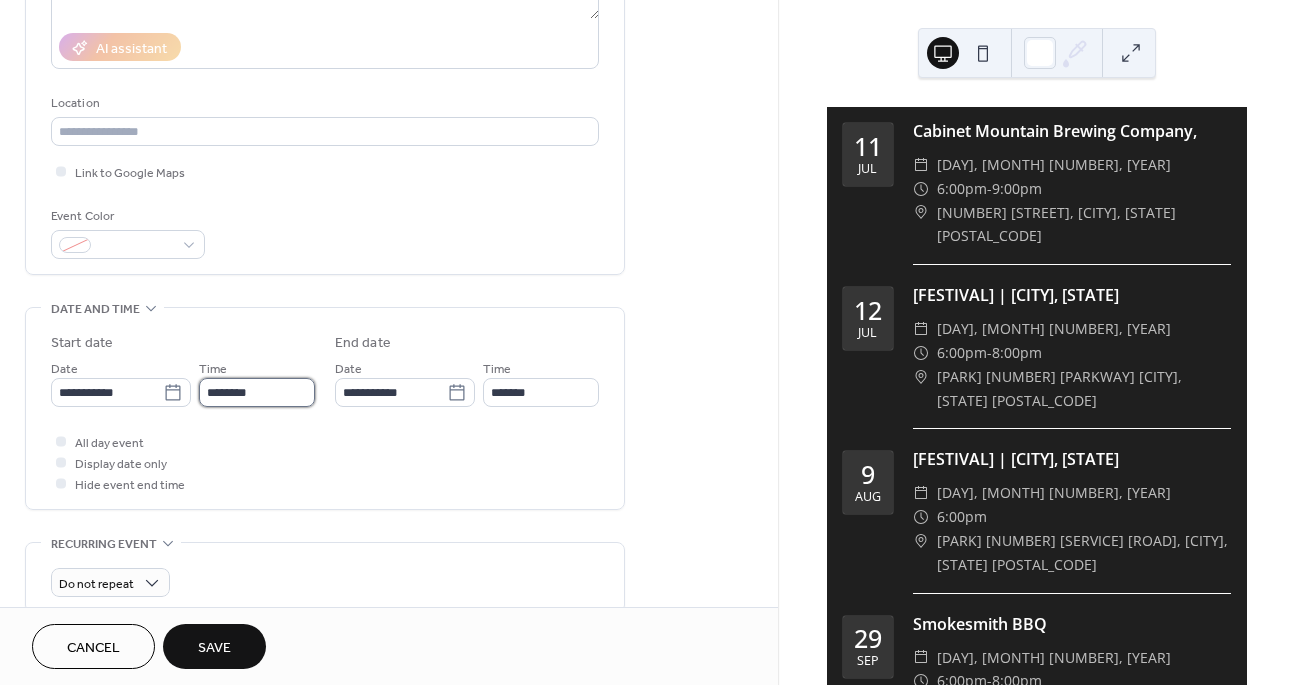 click on "********" at bounding box center [257, 392] 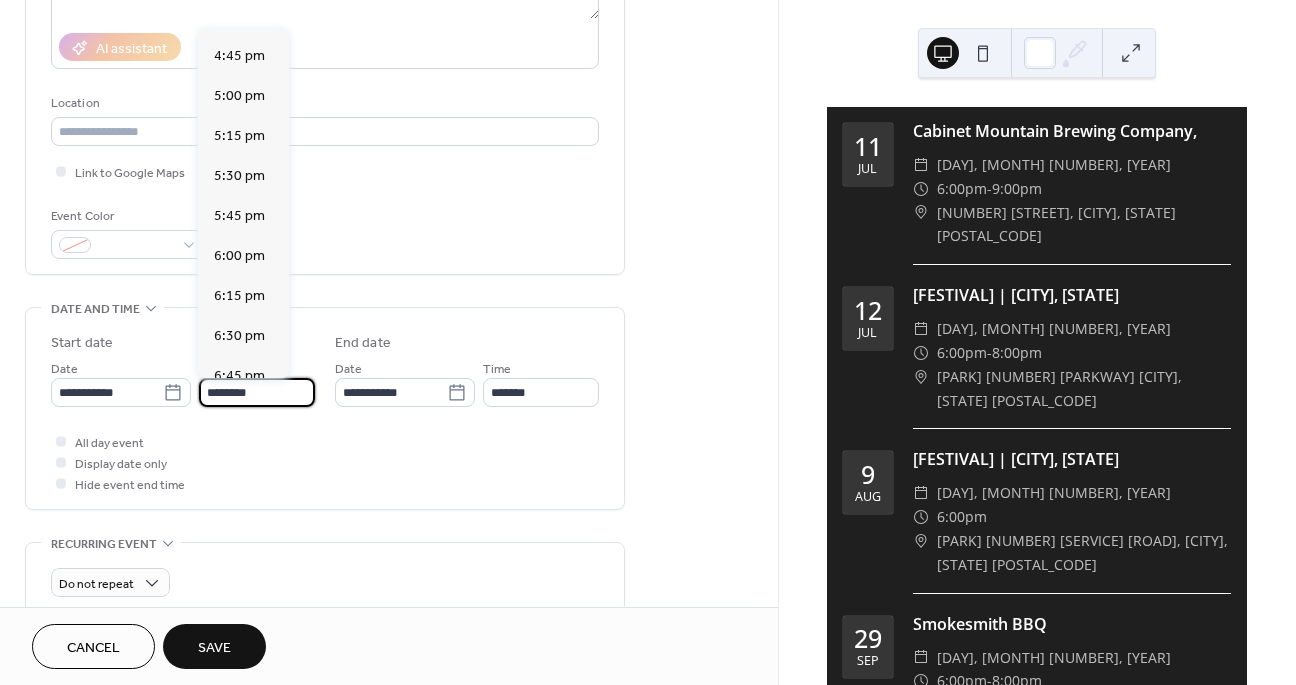 scroll, scrollTop: 2676, scrollLeft: 0, axis: vertical 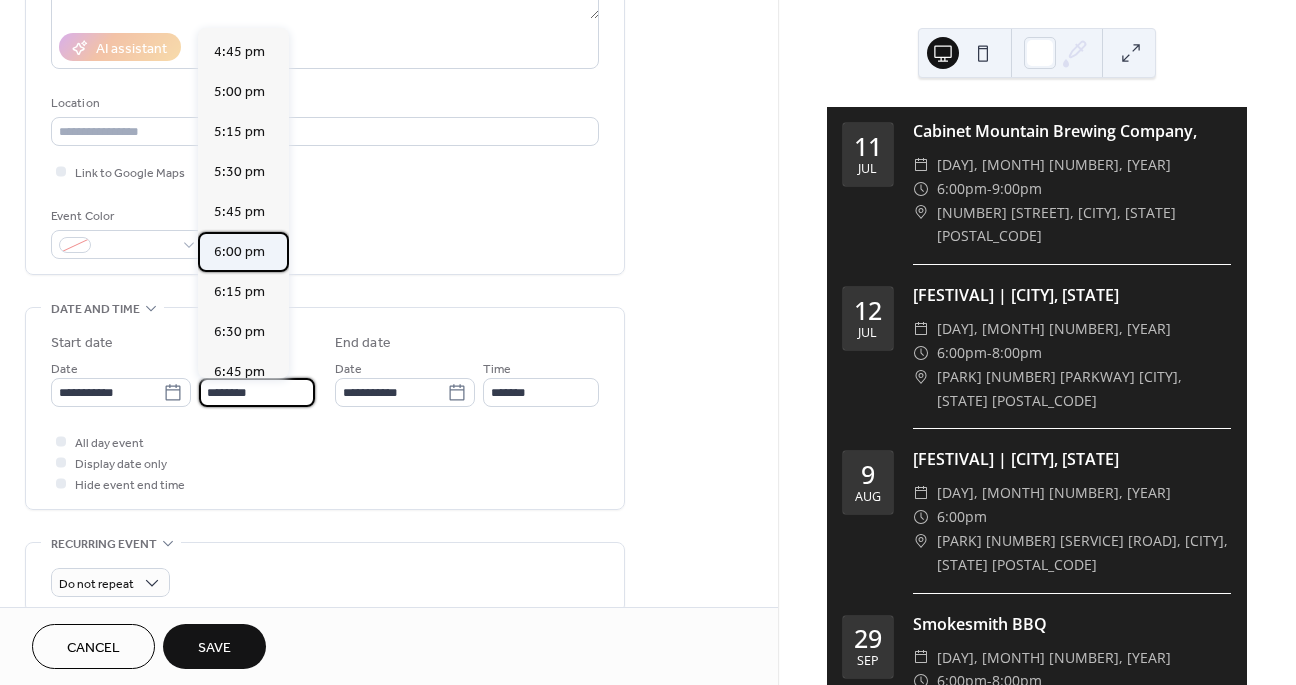 click on "6:00 pm" at bounding box center (239, 252) 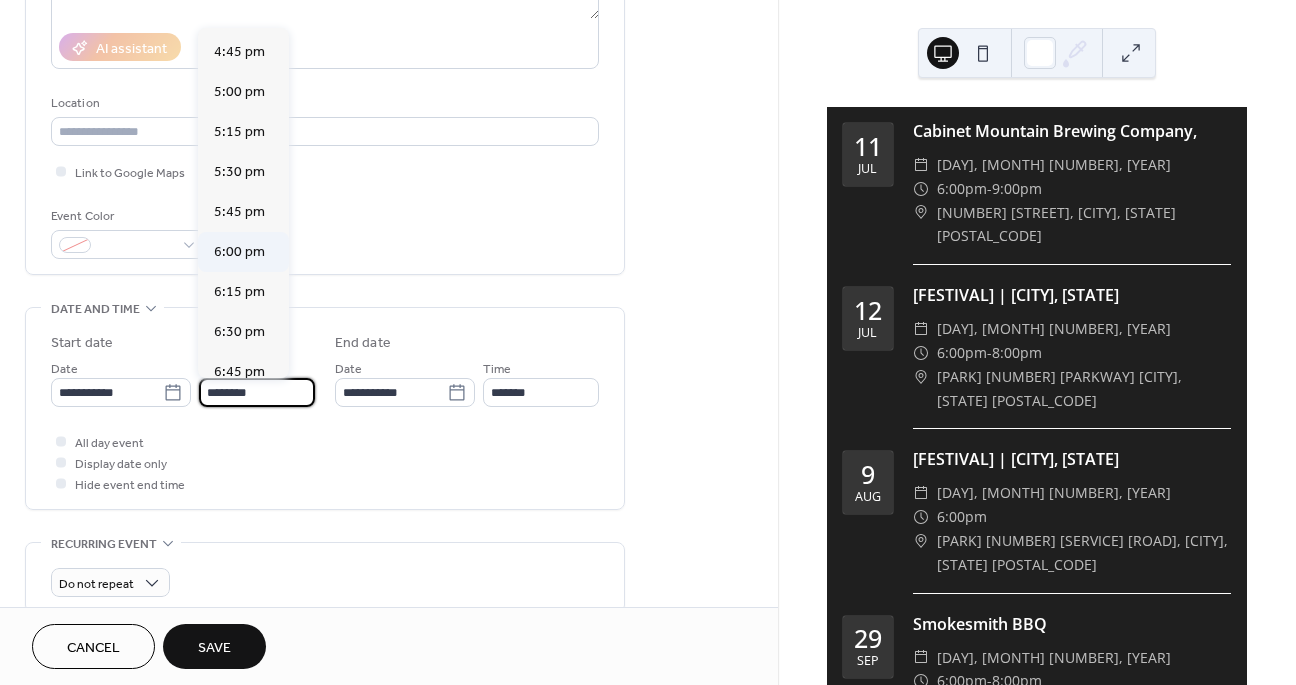 type on "*******" 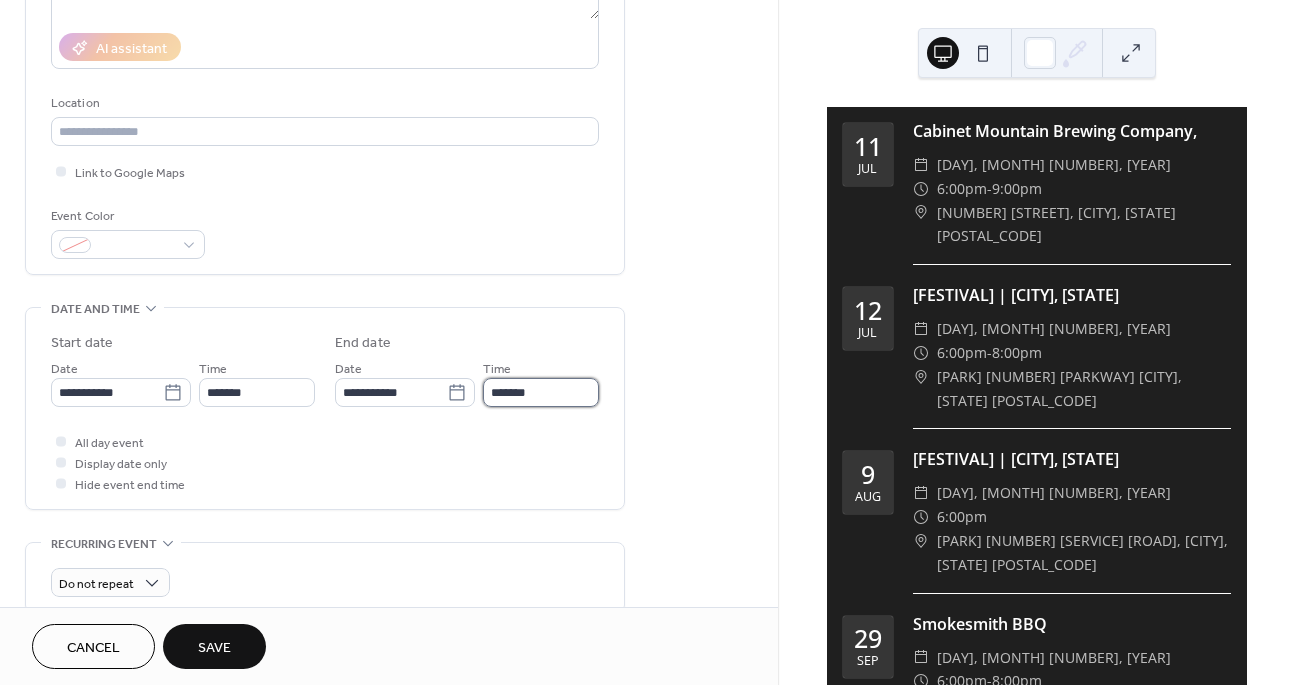 click on "*******" at bounding box center [541, 392] 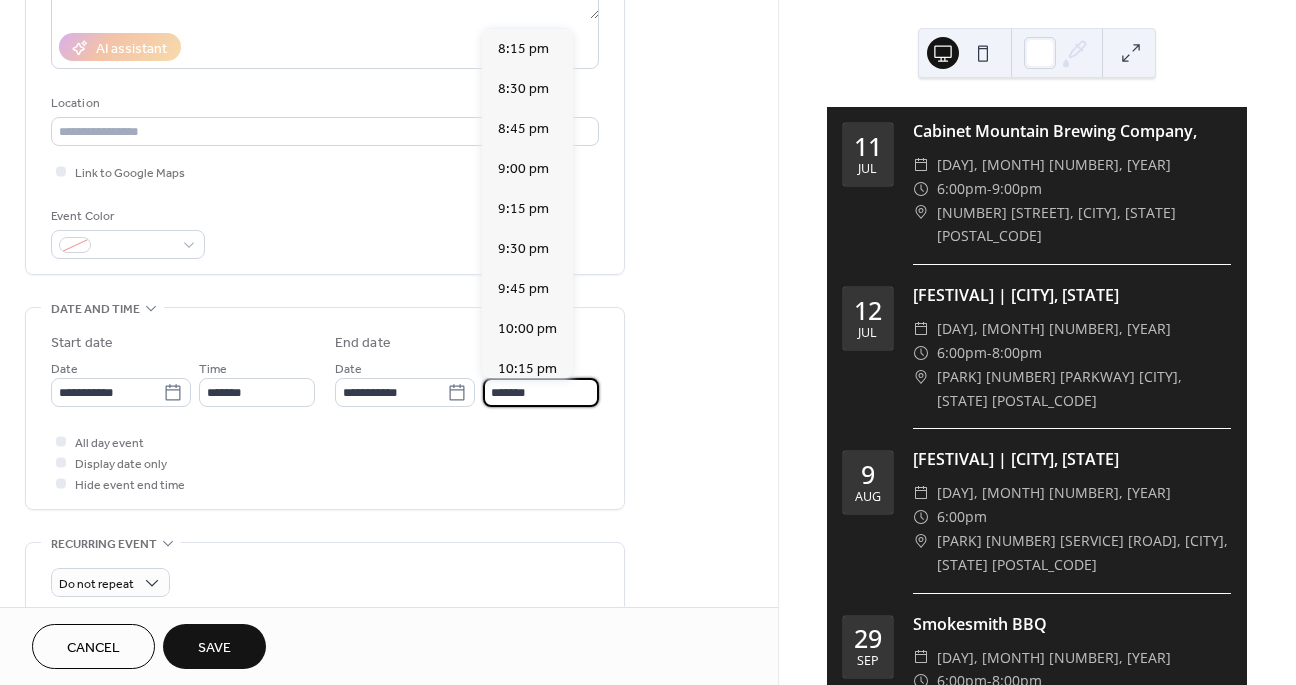 scroll, scrollTop: 335, scrollLeft: 0, axis: vertical 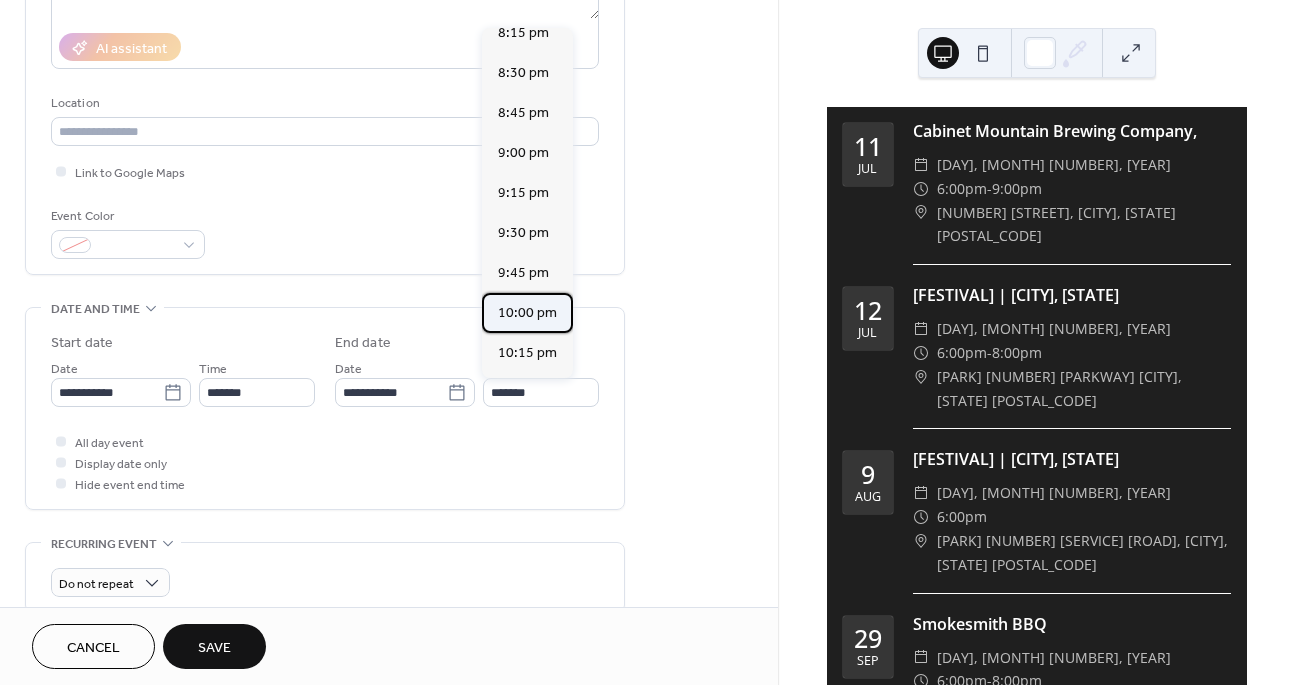 click on "10:00 pm" at bounding box center [527, 313] 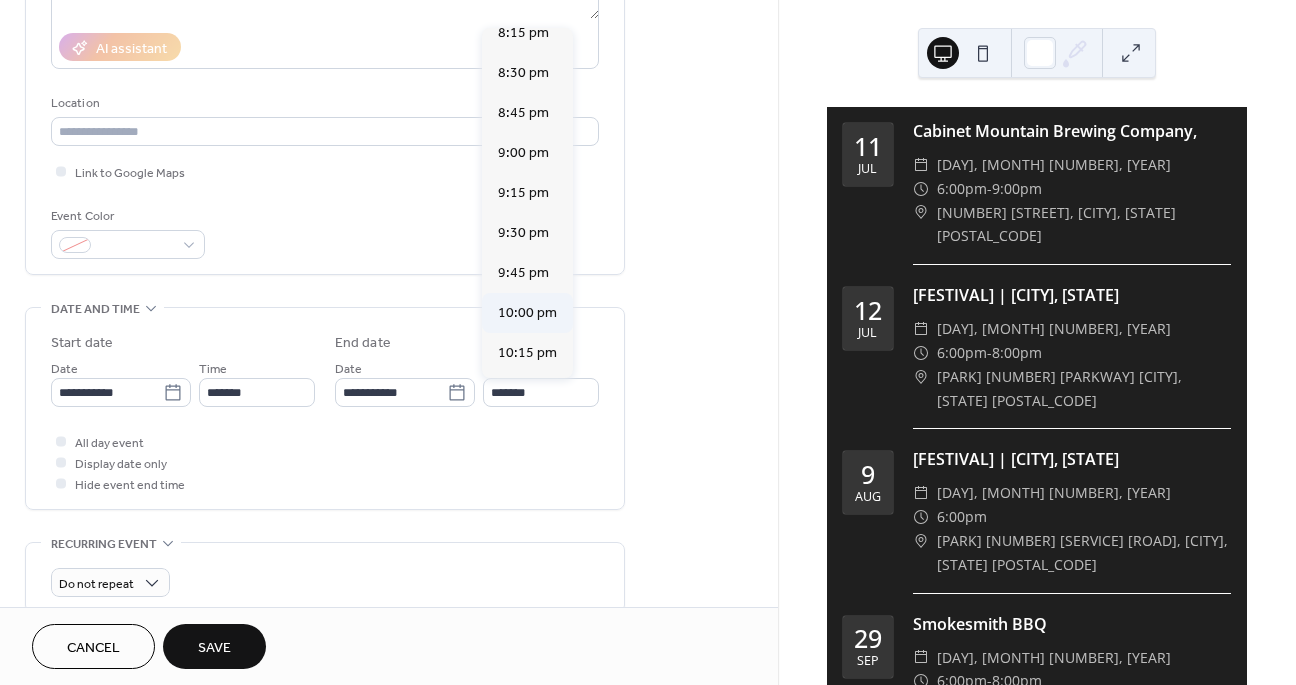 type on "********" 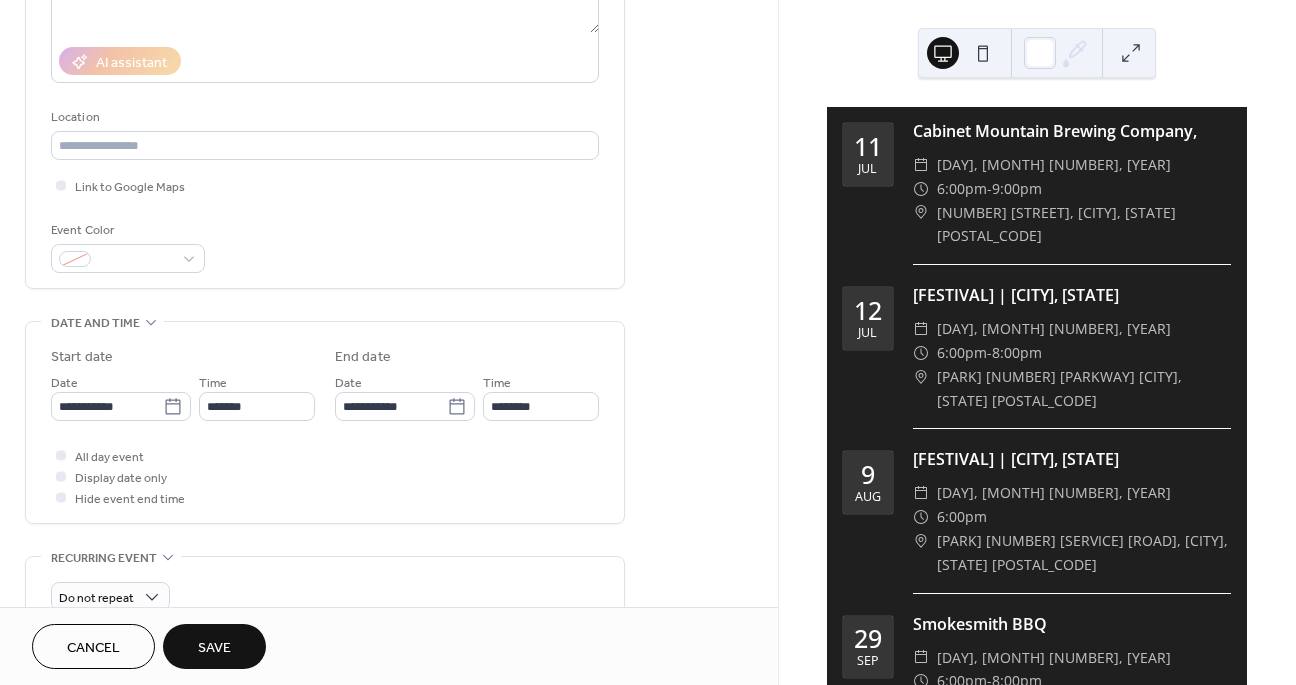 scroll, scrollTop: 327, scrollLeft: 0, axis: vertical 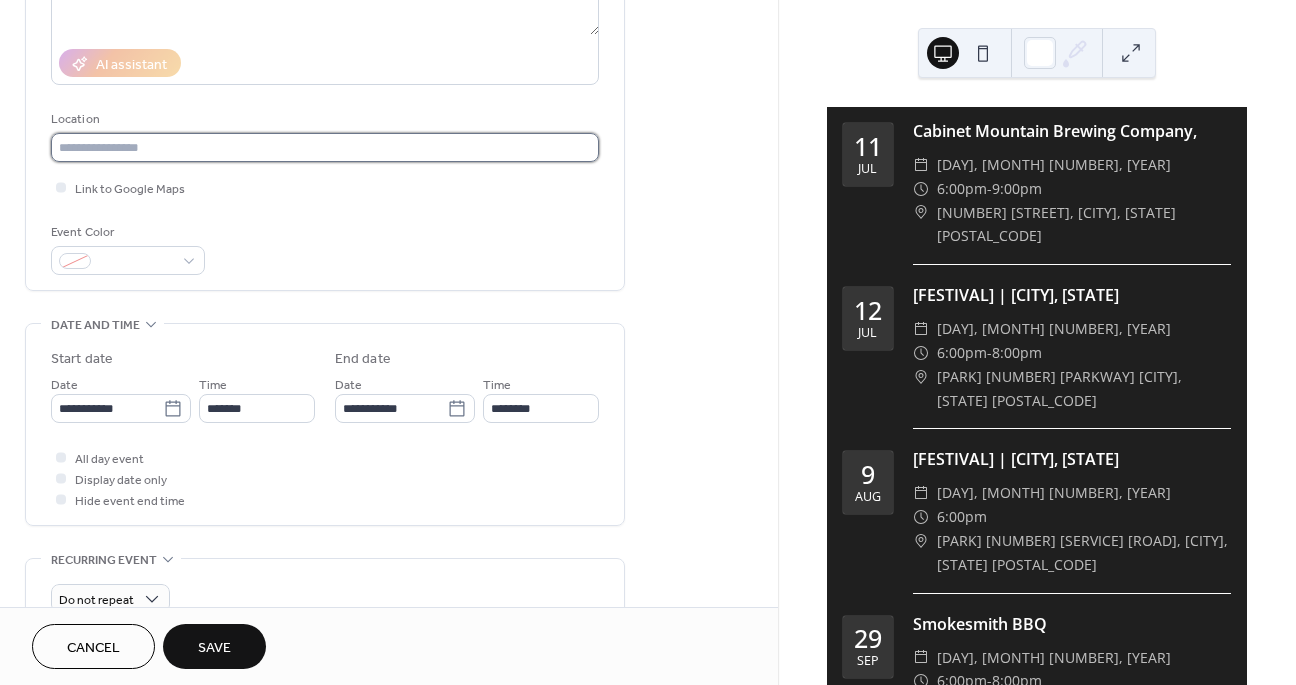 click at bounding box center (325, 147) 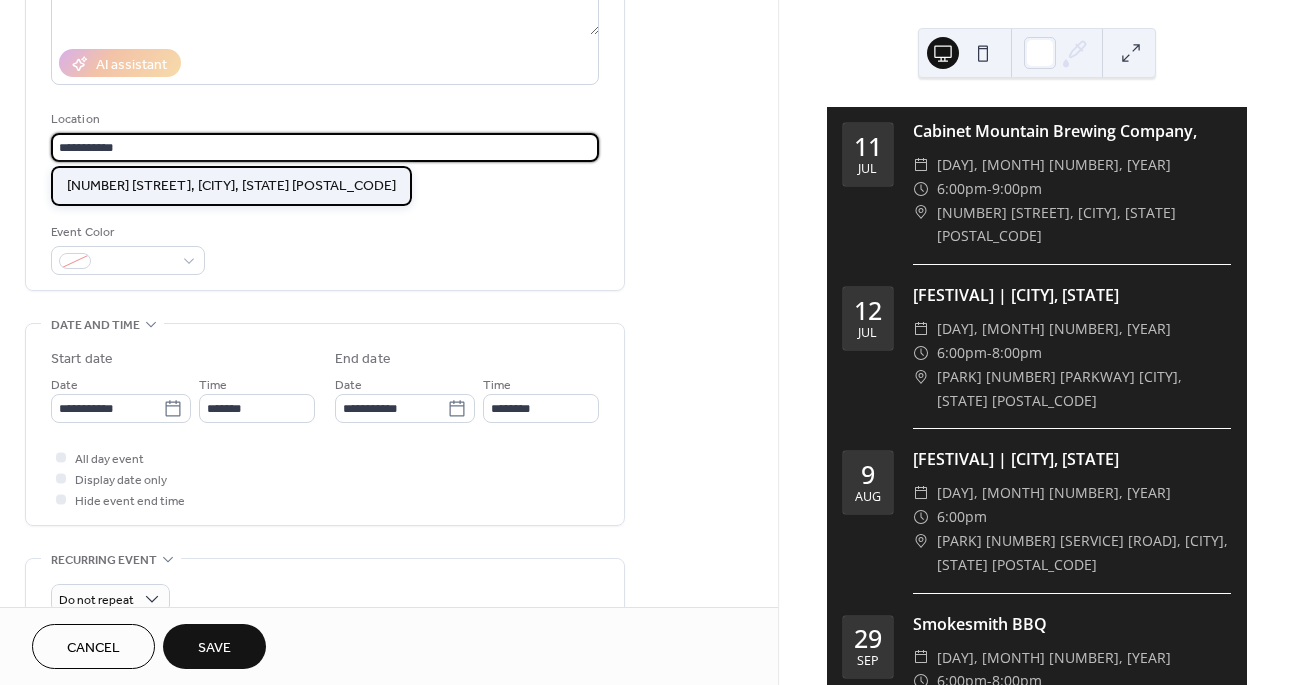 click on "[NUMBER] [STREET], [CITY], [STATE] [POSTAL_CODE]" at bounding box center [231, 186] 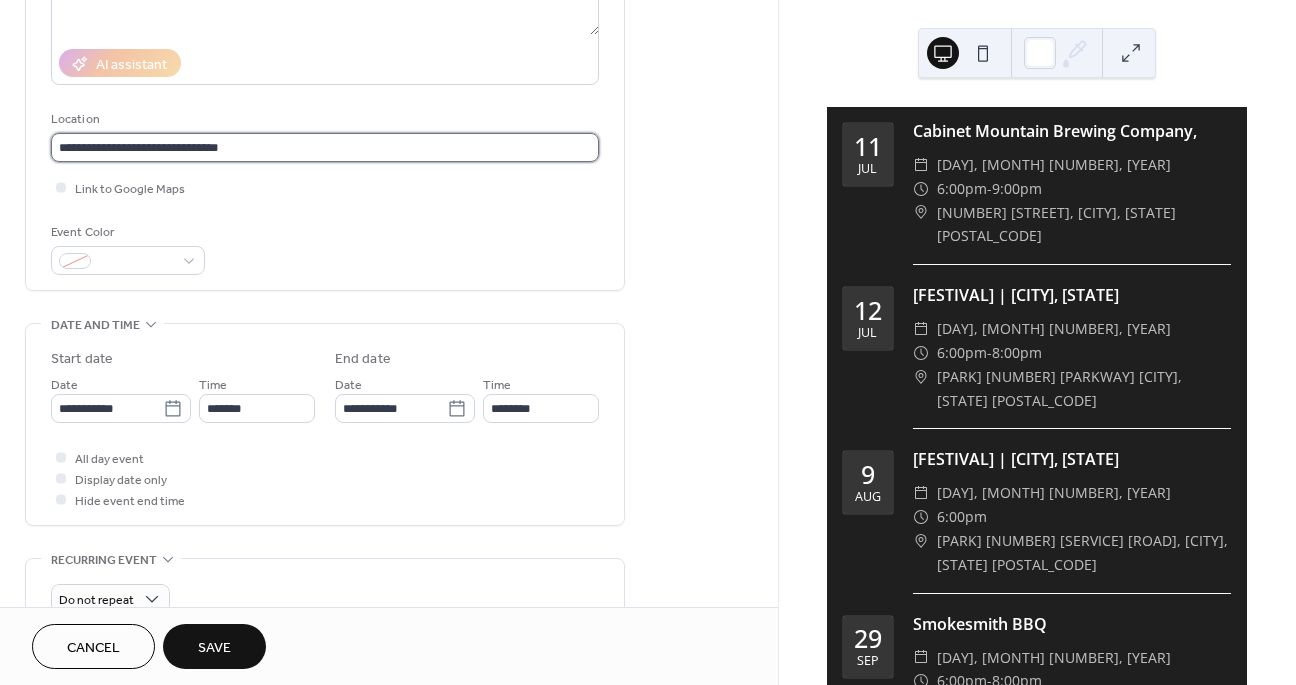 click on "**********" at bounding box center (325, 147) 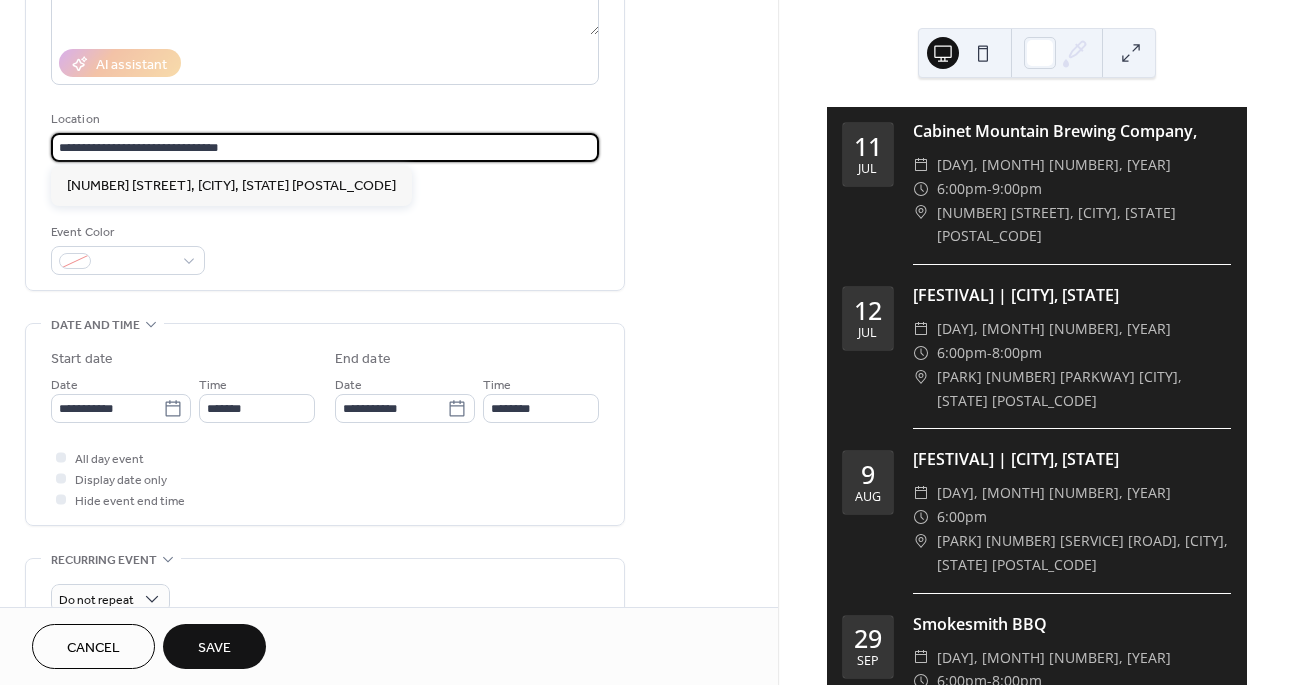 drag, startPoint x: 78, startPoint y: 139, endPoint x: 48, endPoint y: 139, distance: 30 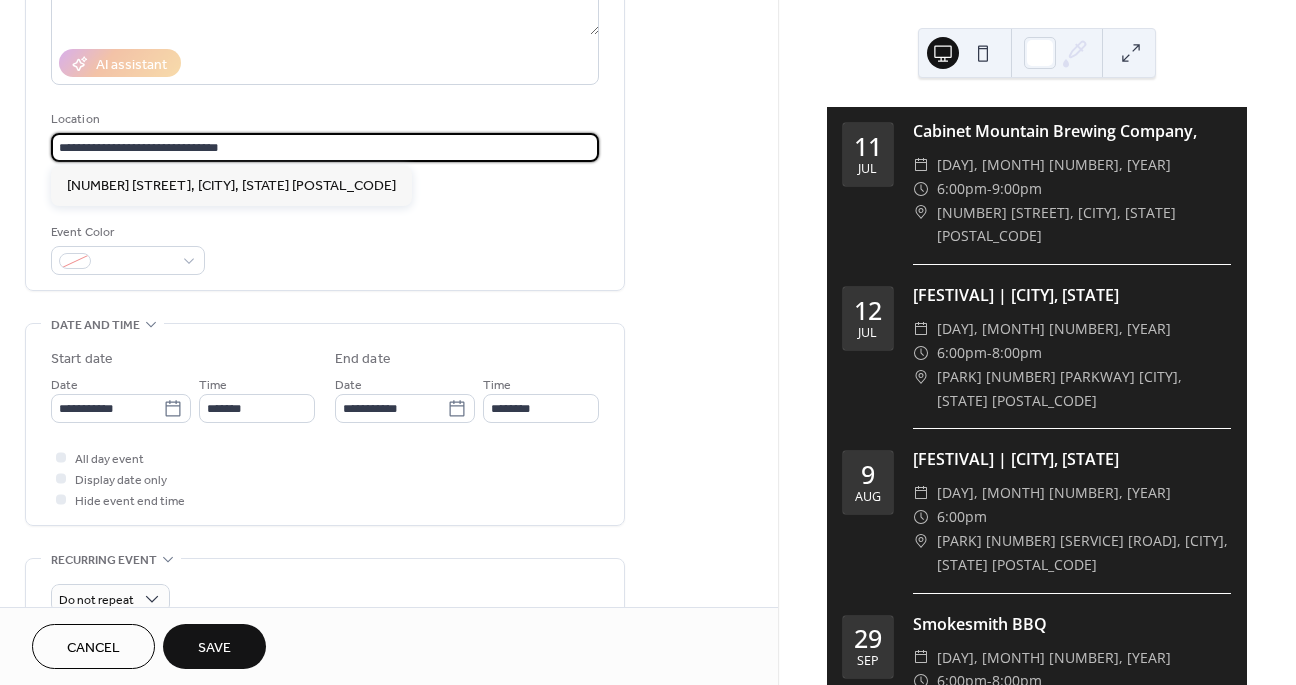 click on "**********" at bounding box center [325, 37] 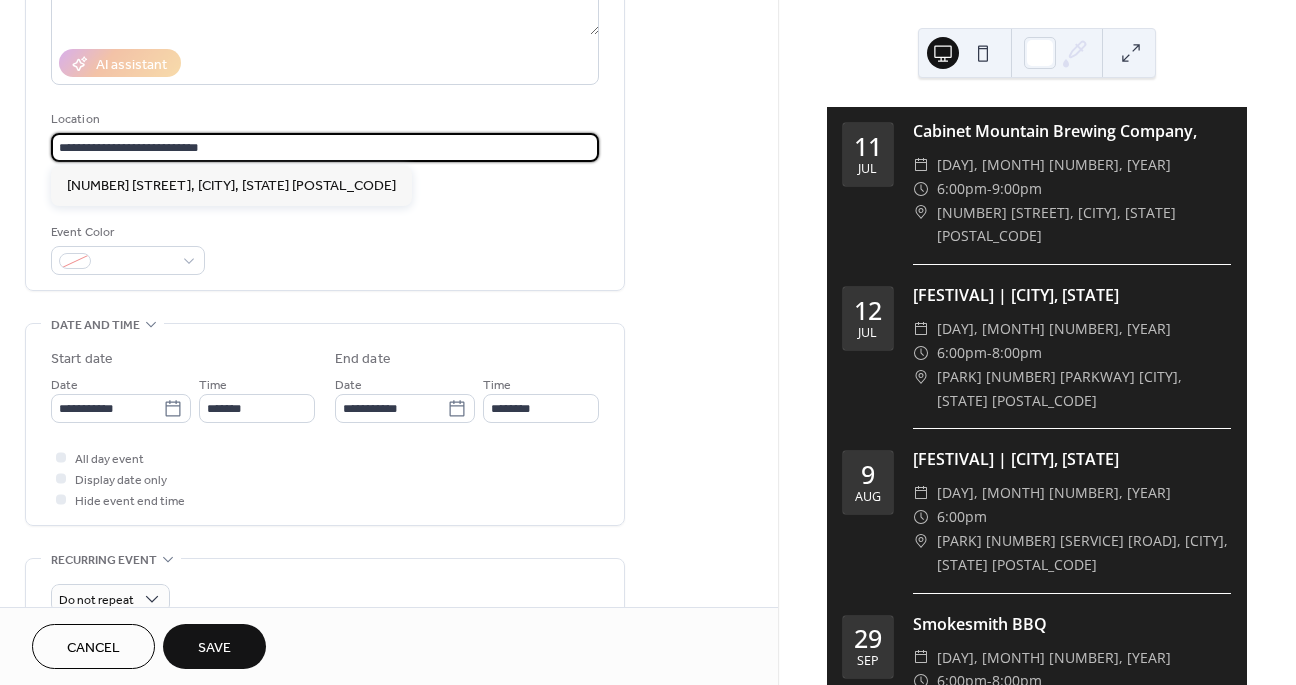 type on "**********" 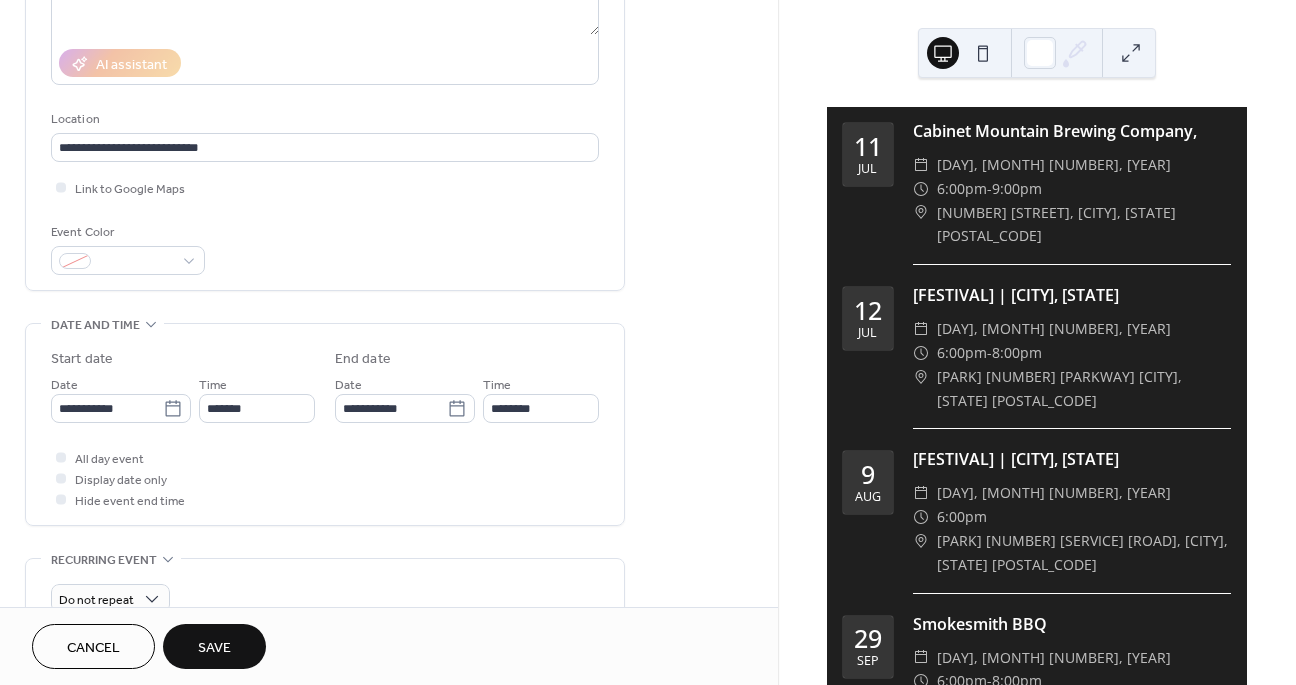 click on "Save" at bounding box center [214, 648] 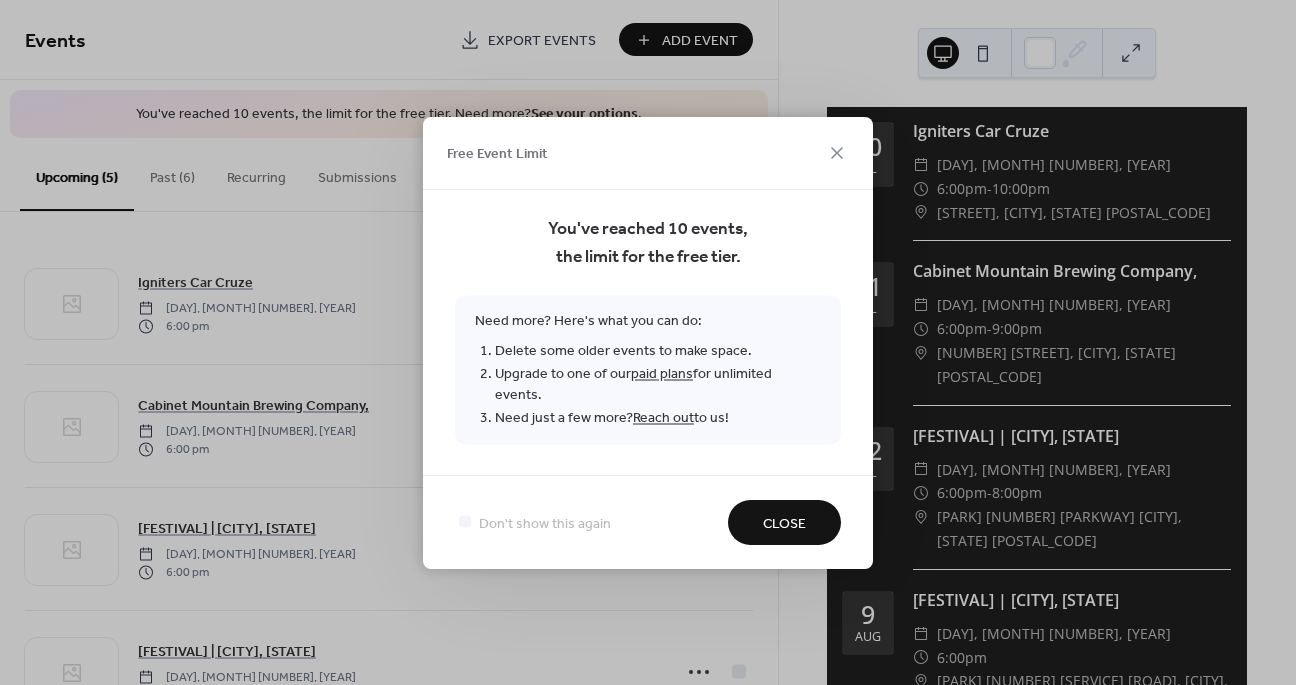 click on "Close" at bounding box center (784, 523) 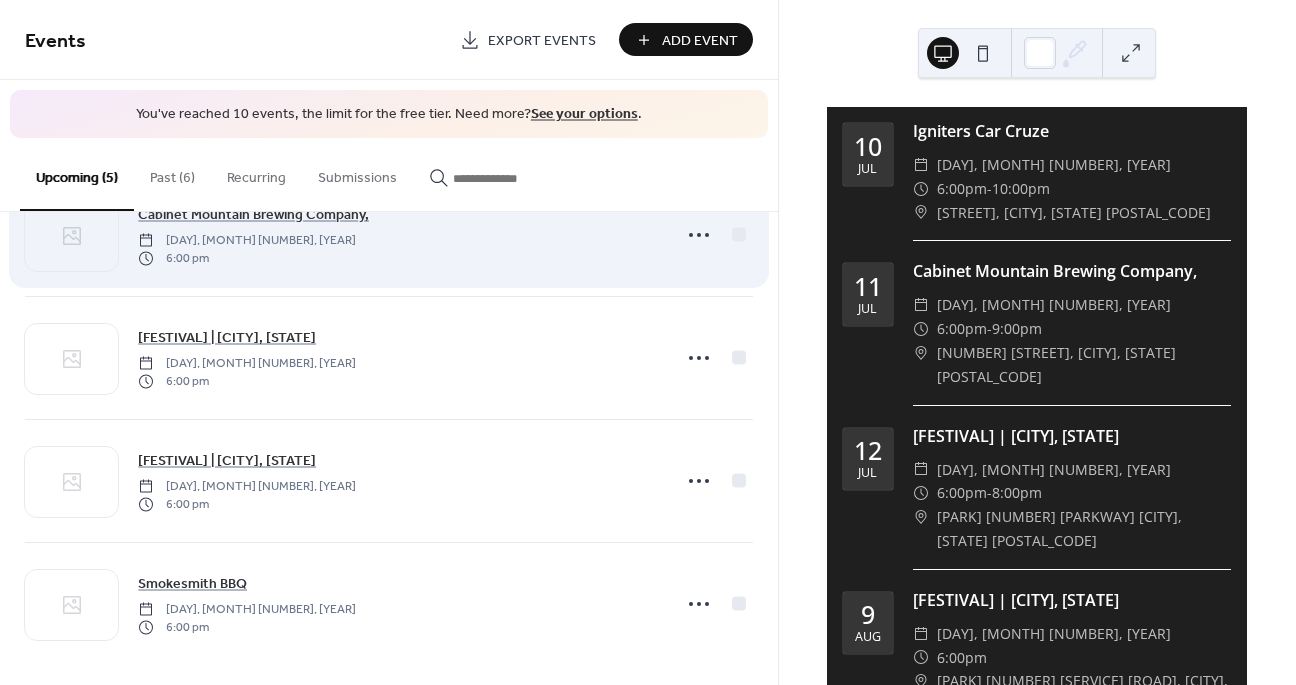 scroll, scrollTop: 192, scrollLeft: 0, axis: vertical 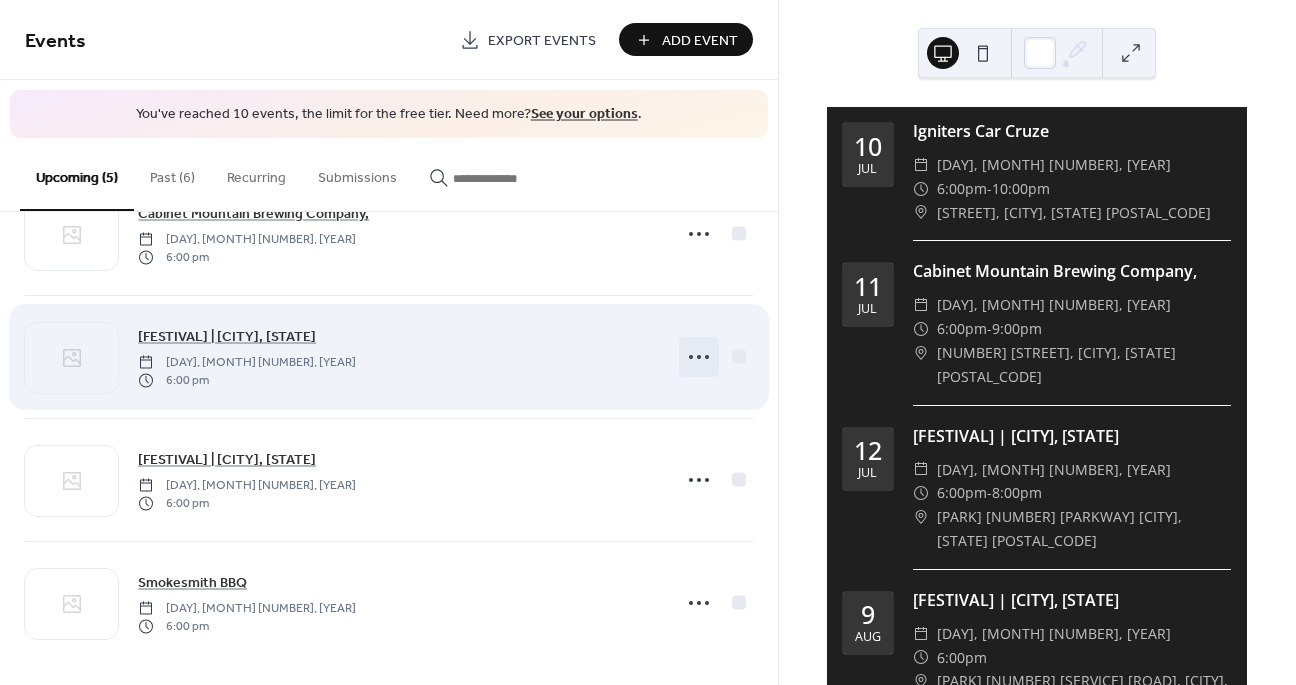 click 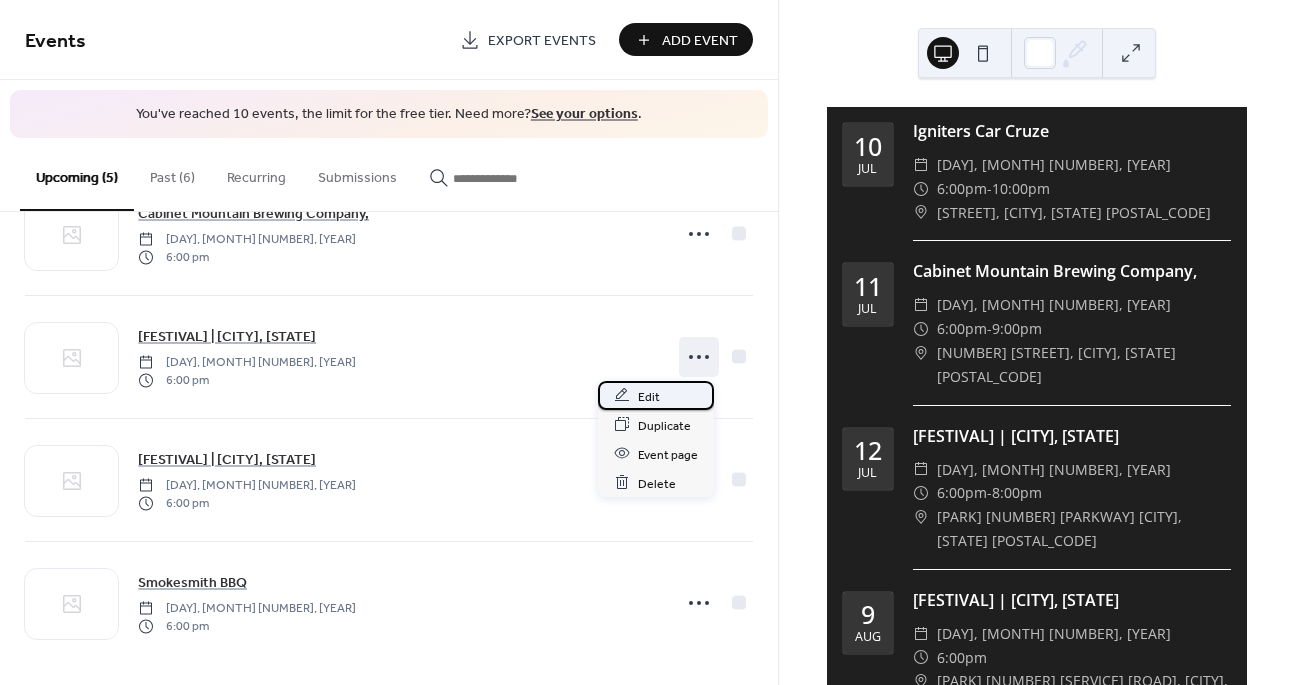 click on "Edit" at bounding box center [656, 395] 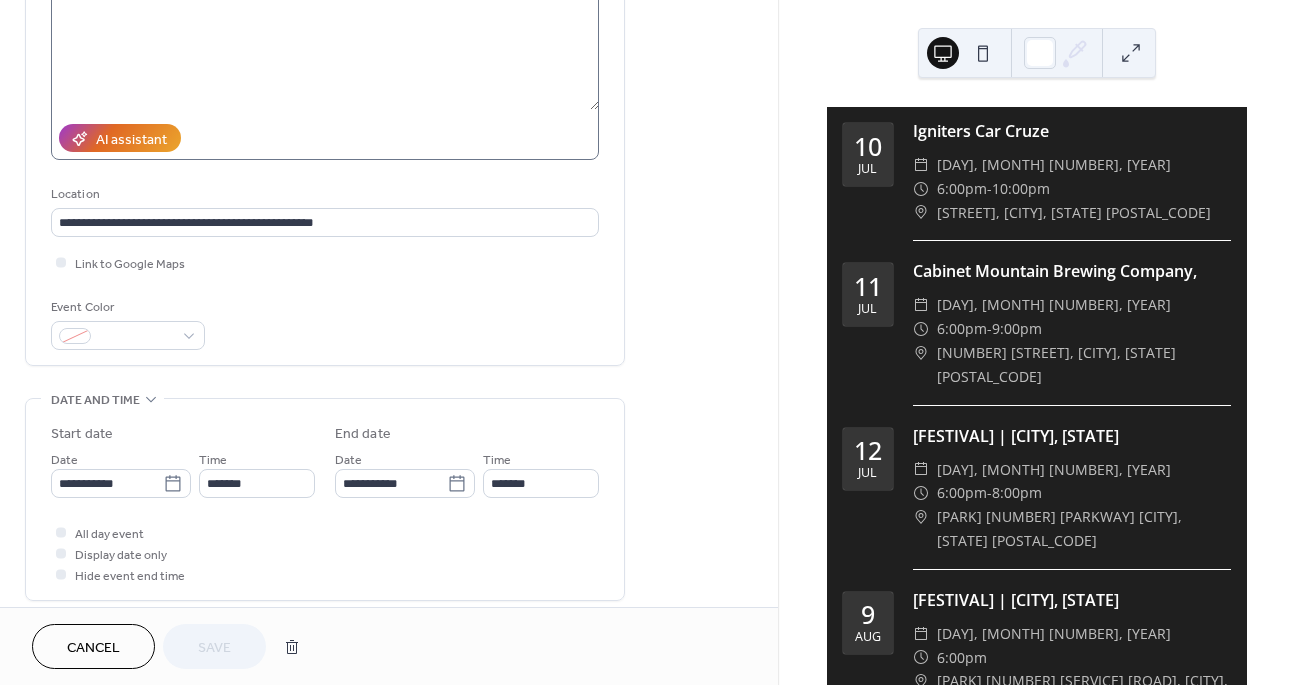 scroll, scrollTop: 254, scrollLeft: 0, axis: vertical 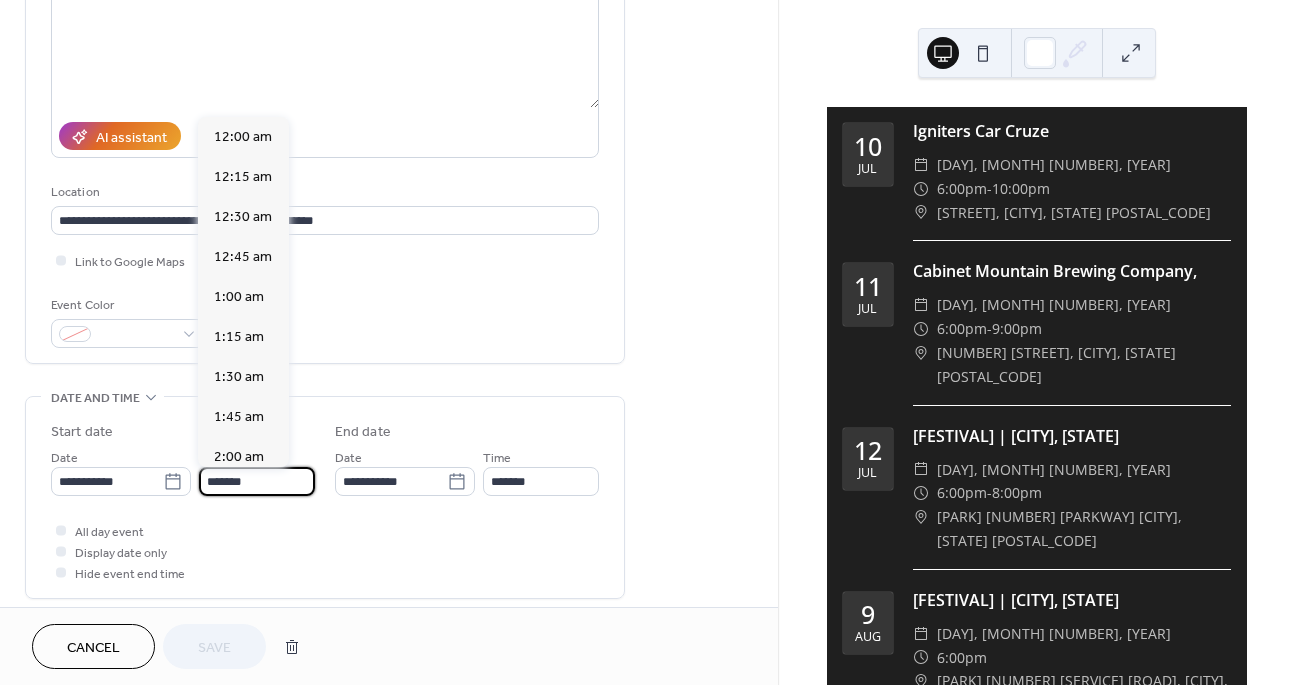 click on "*******" at bounding box center (257, 481) 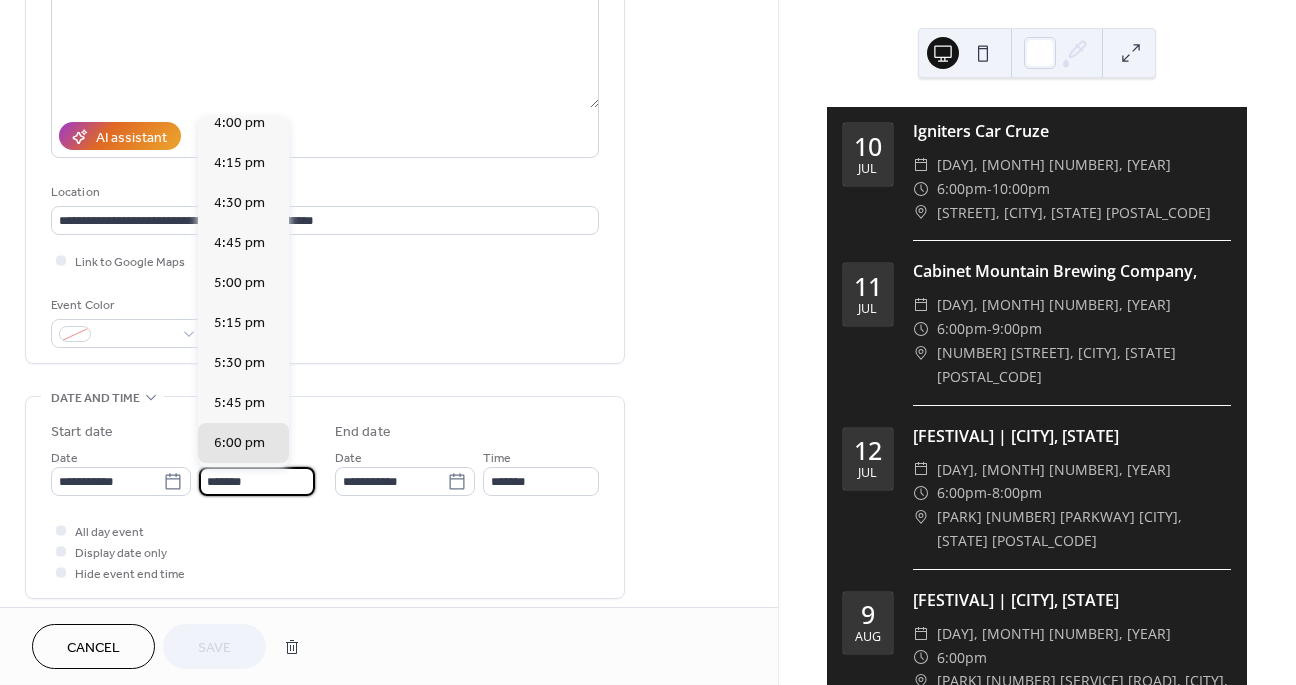 scroll, scrollTop: 2553, scrollLeft: 0, axis: vertical 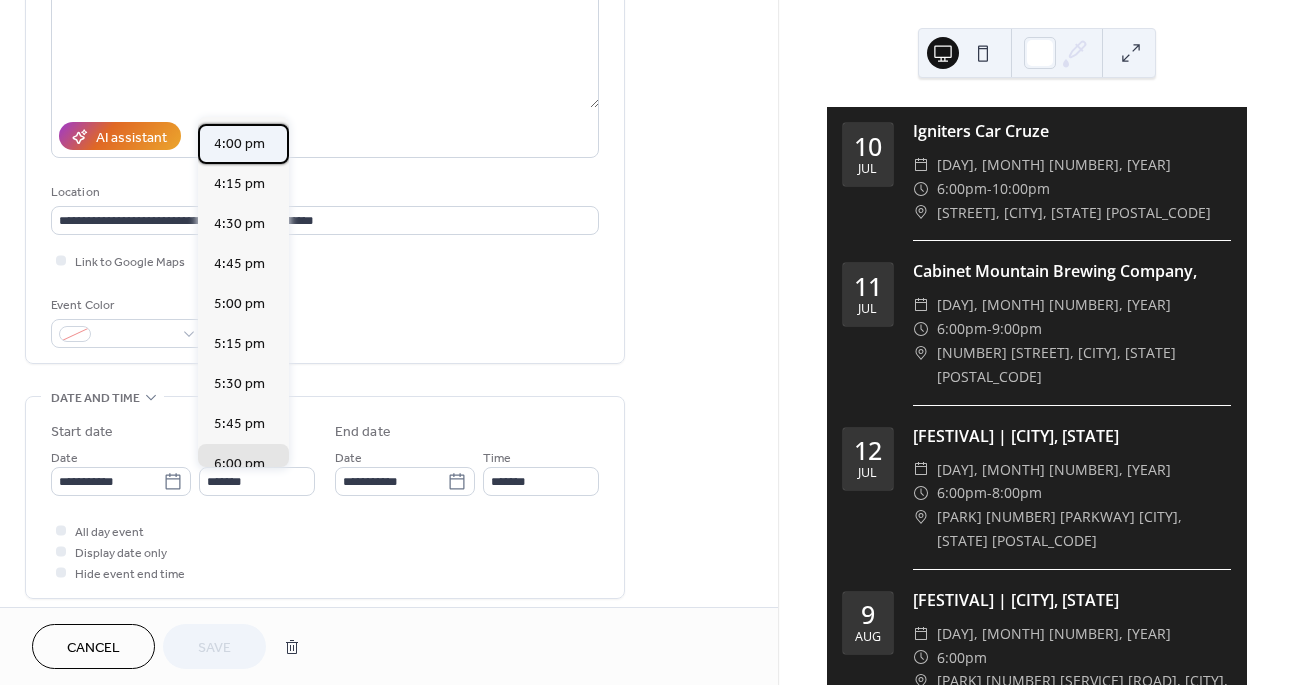 click on "4:00 pm" at bounding box center [239, 144] 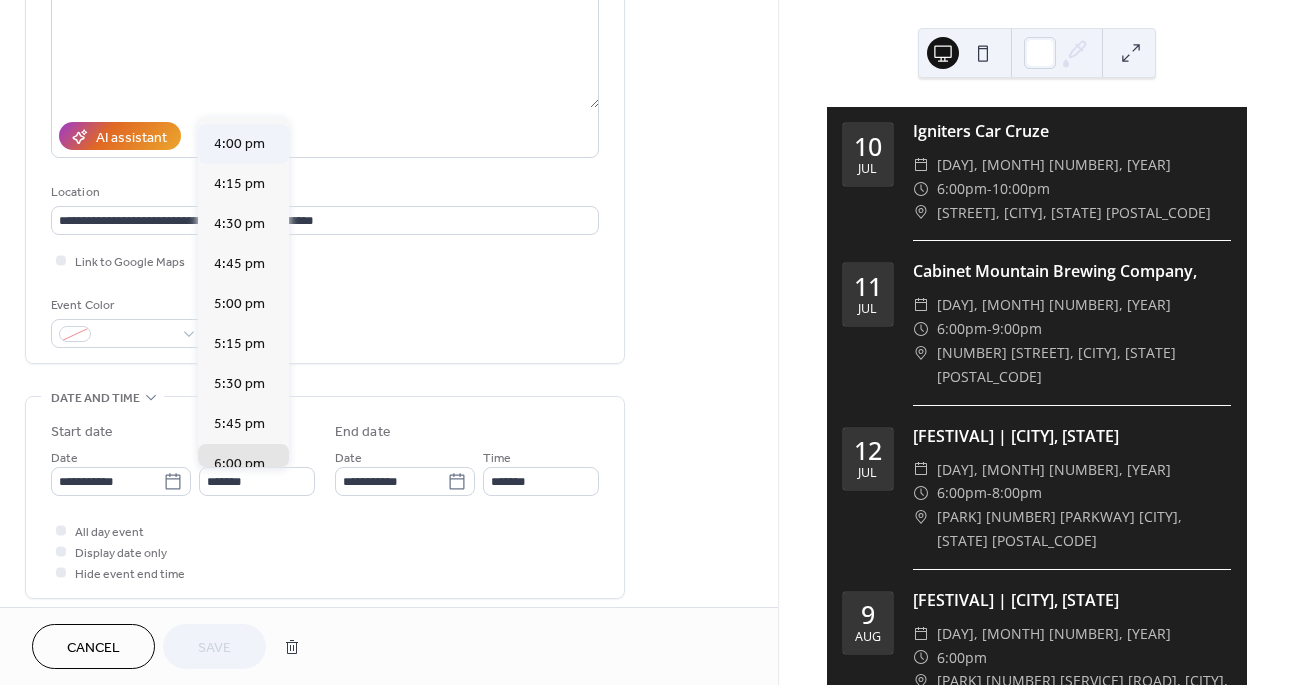 type on "*******" 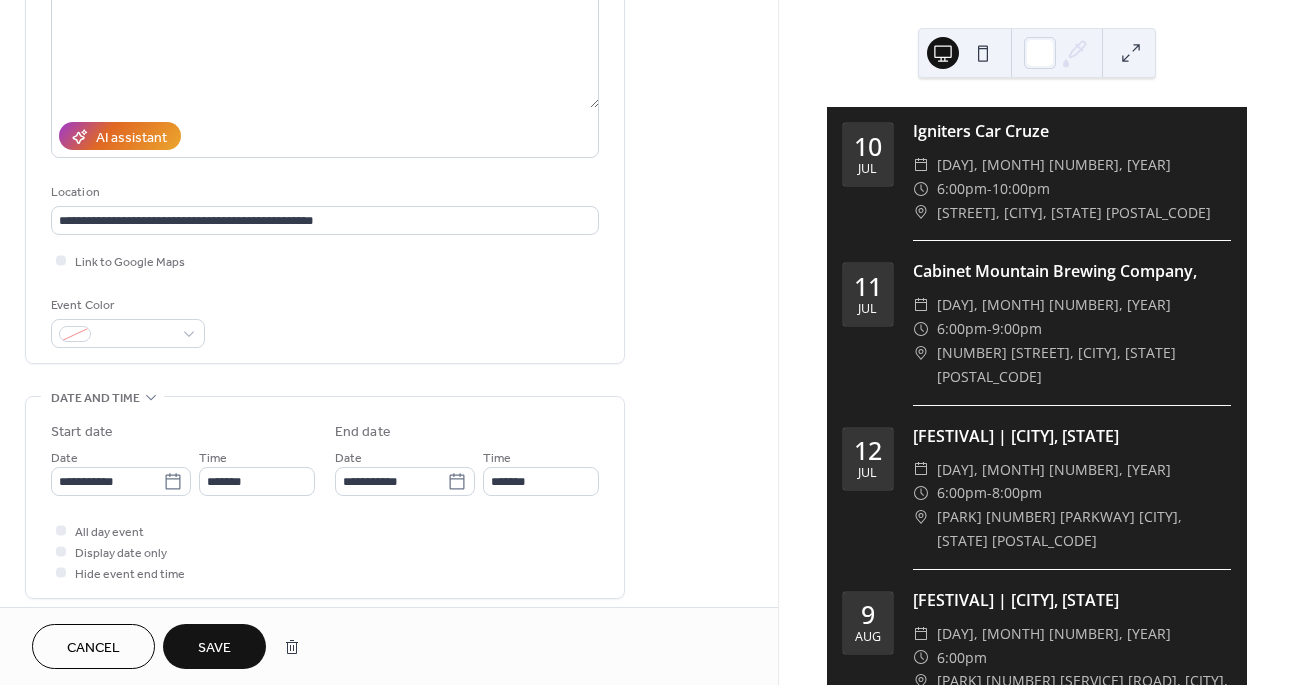 click on "Save" at bounding box center (214, 646) 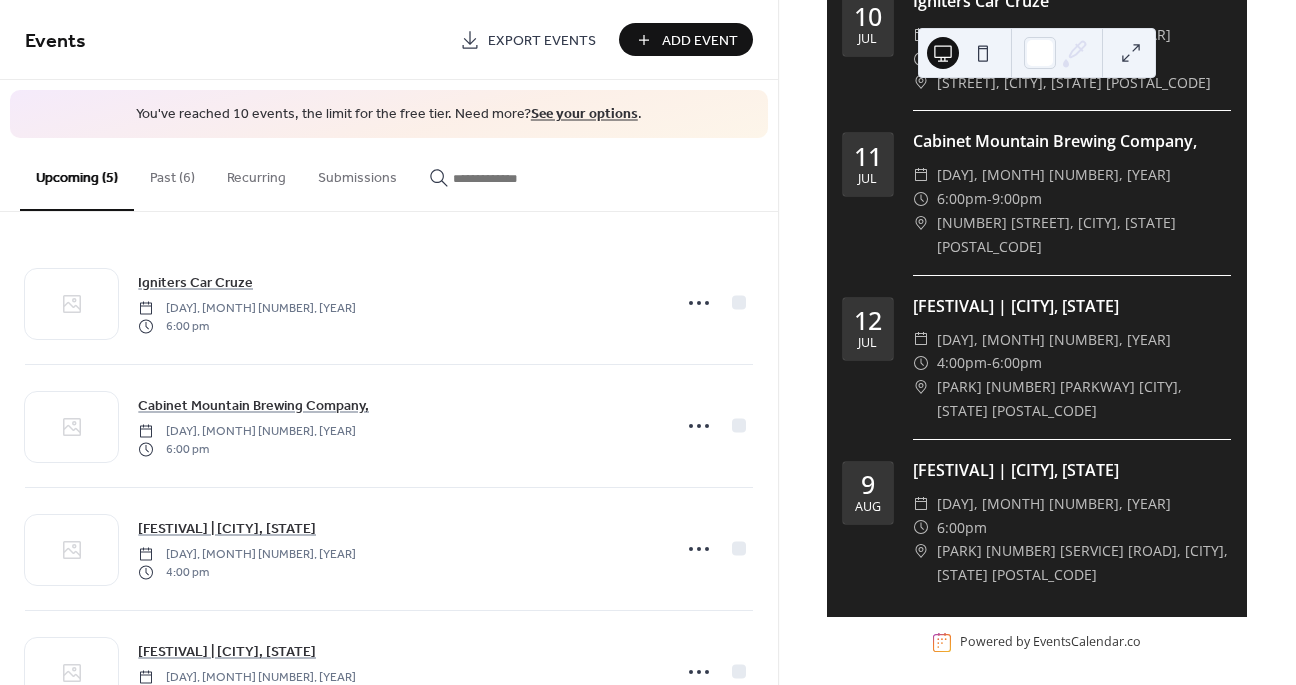 scroll, scrollTop: 140, scrollLeft: 0, axis: vertical 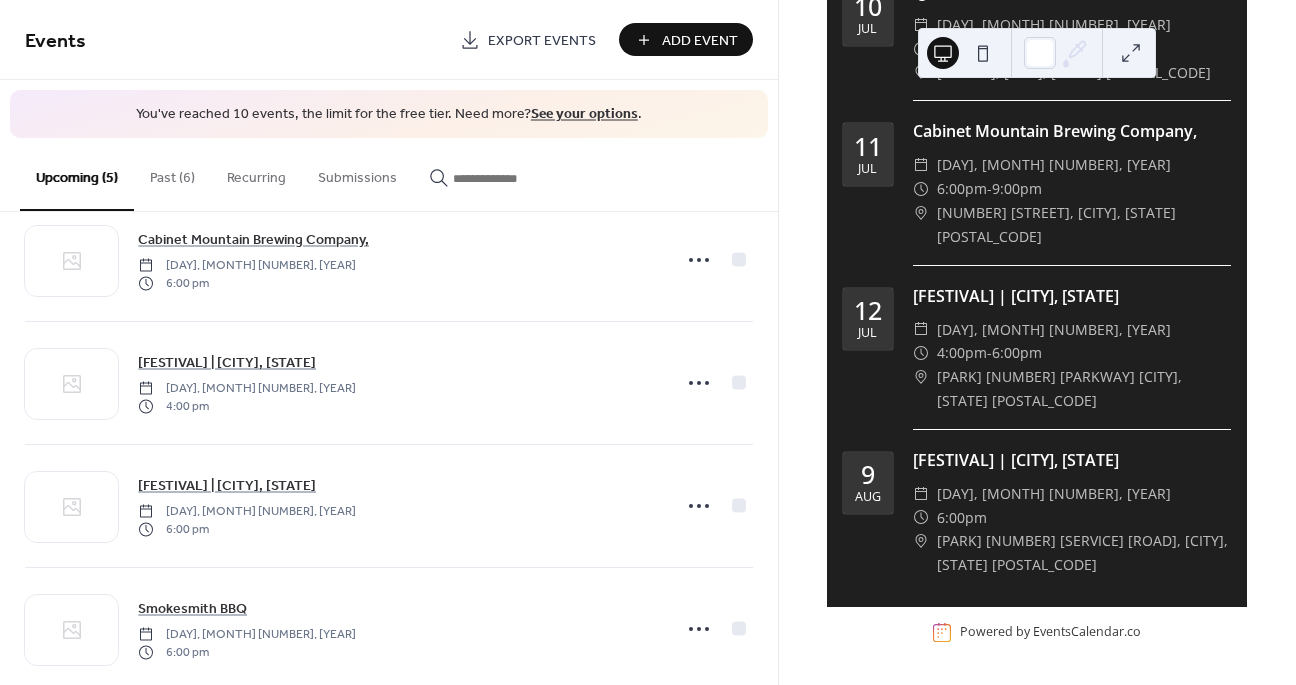click on "Past  (6)" at bounding box center [172, 173] 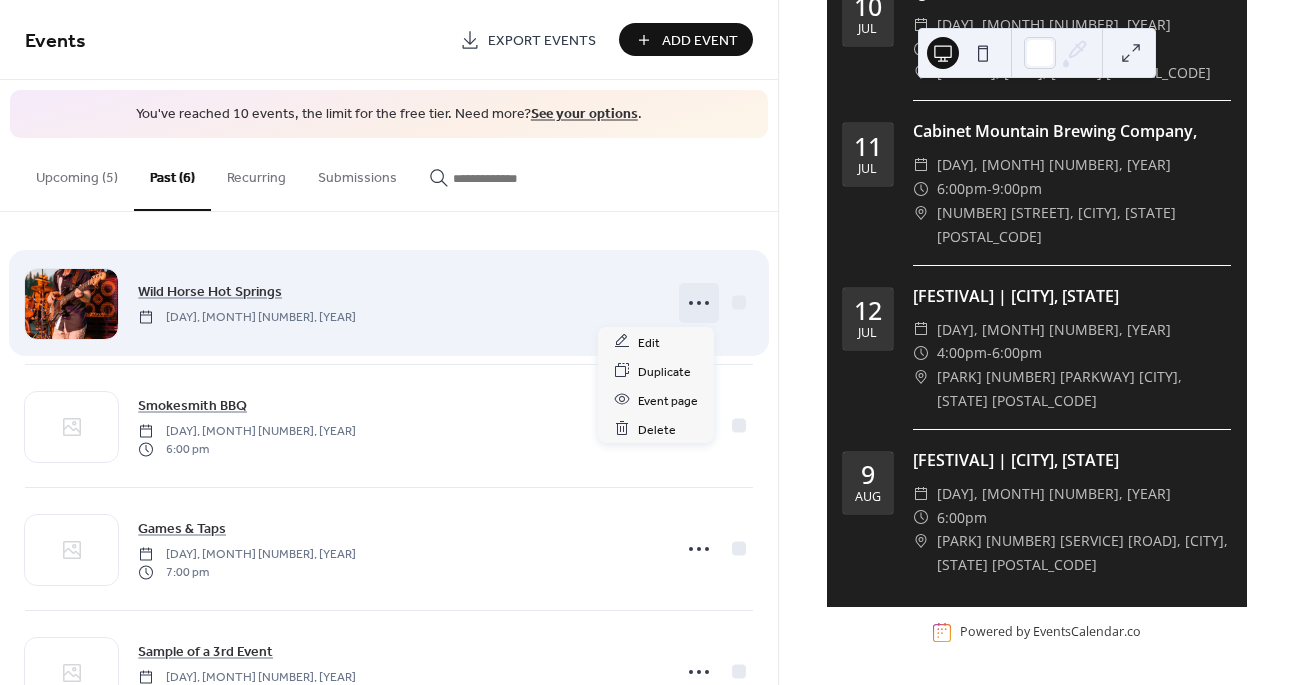 click 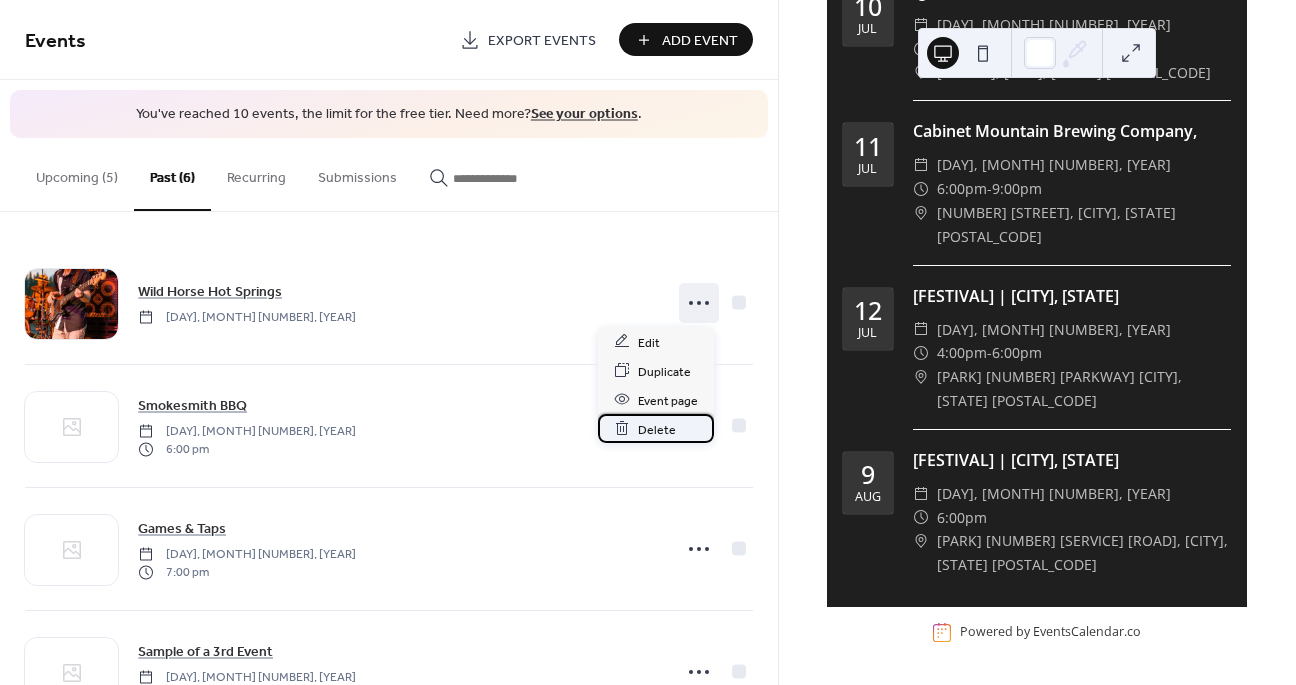 click on "Delete" at bounding box center [657, 429] 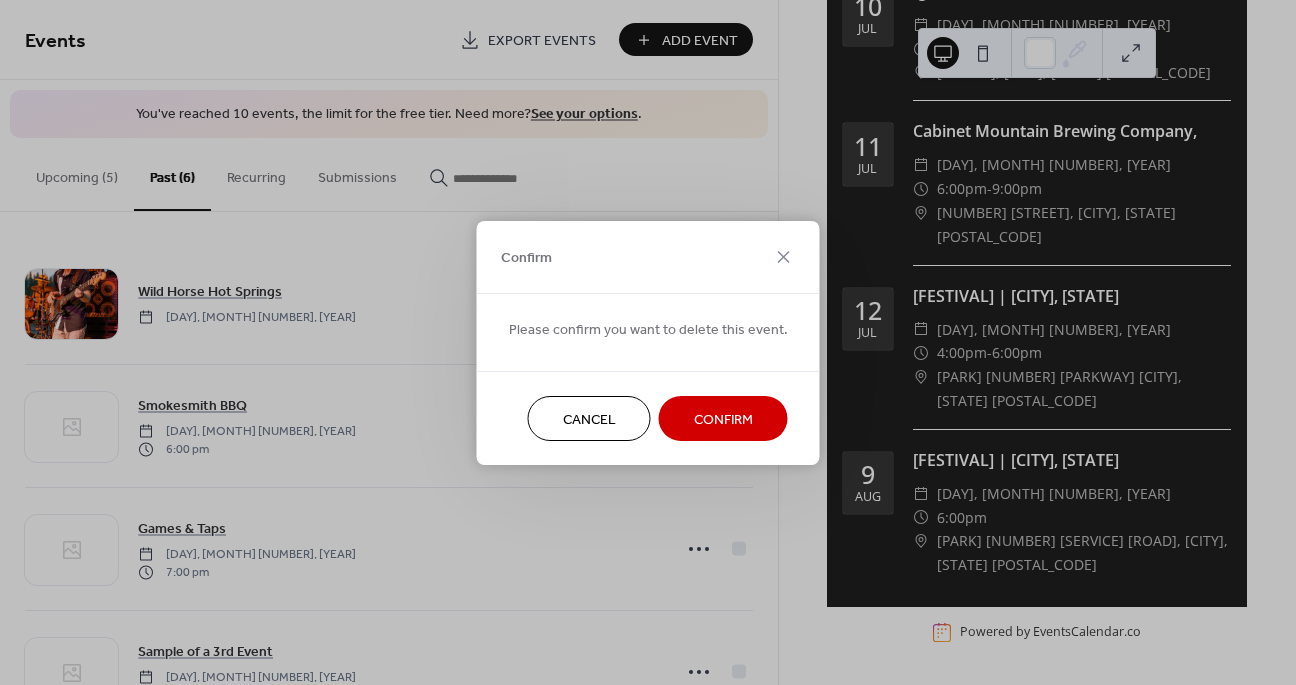 click on "Confirm" at bounding box center [723, 419] 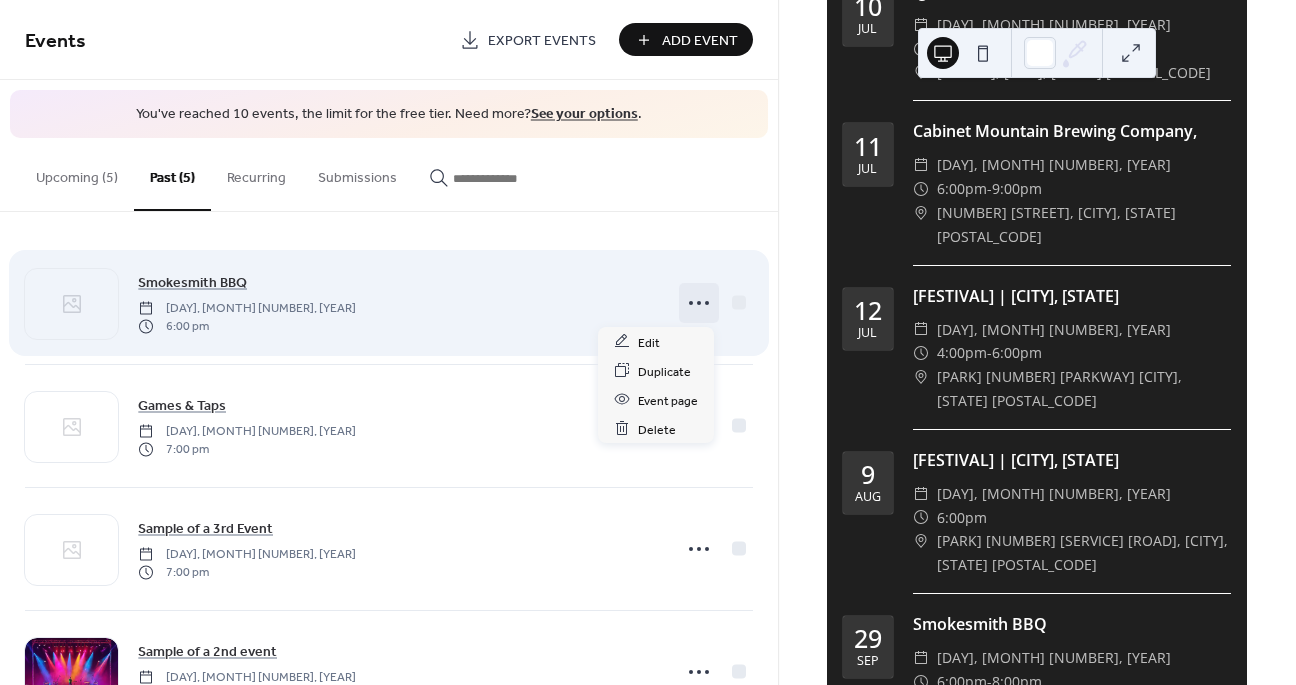 click 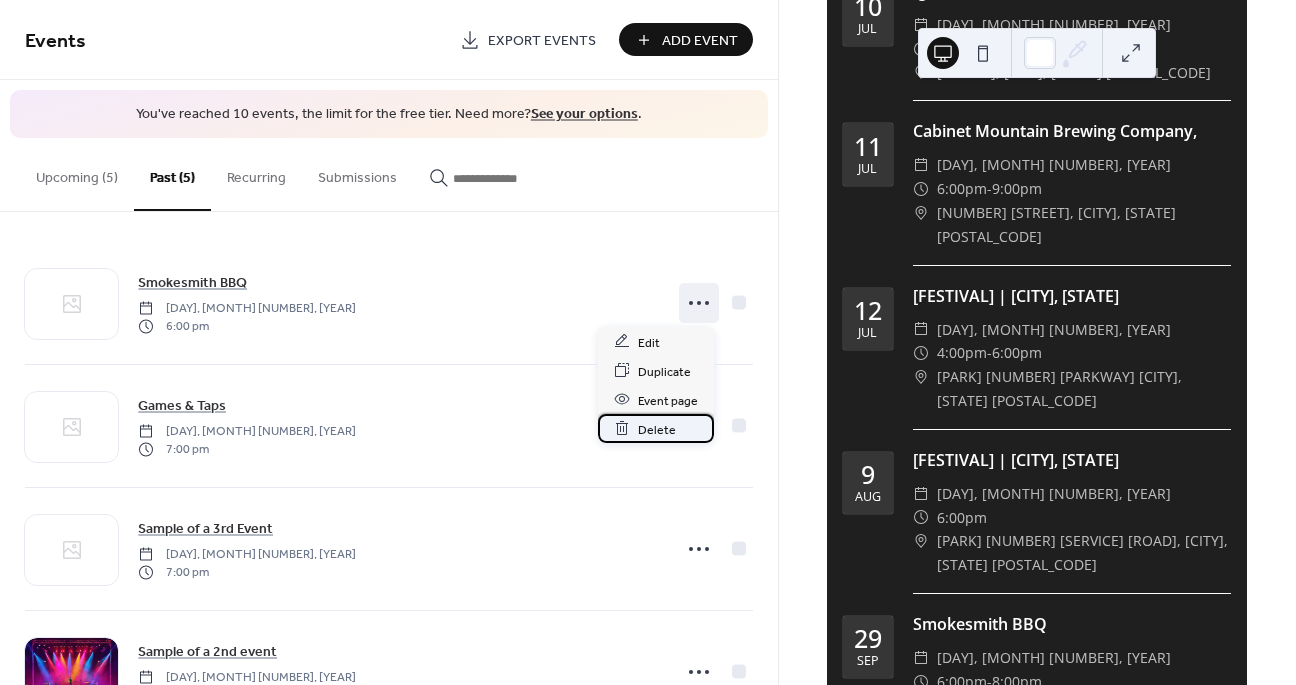 click on "Delete" at bounding box center [657, 429] 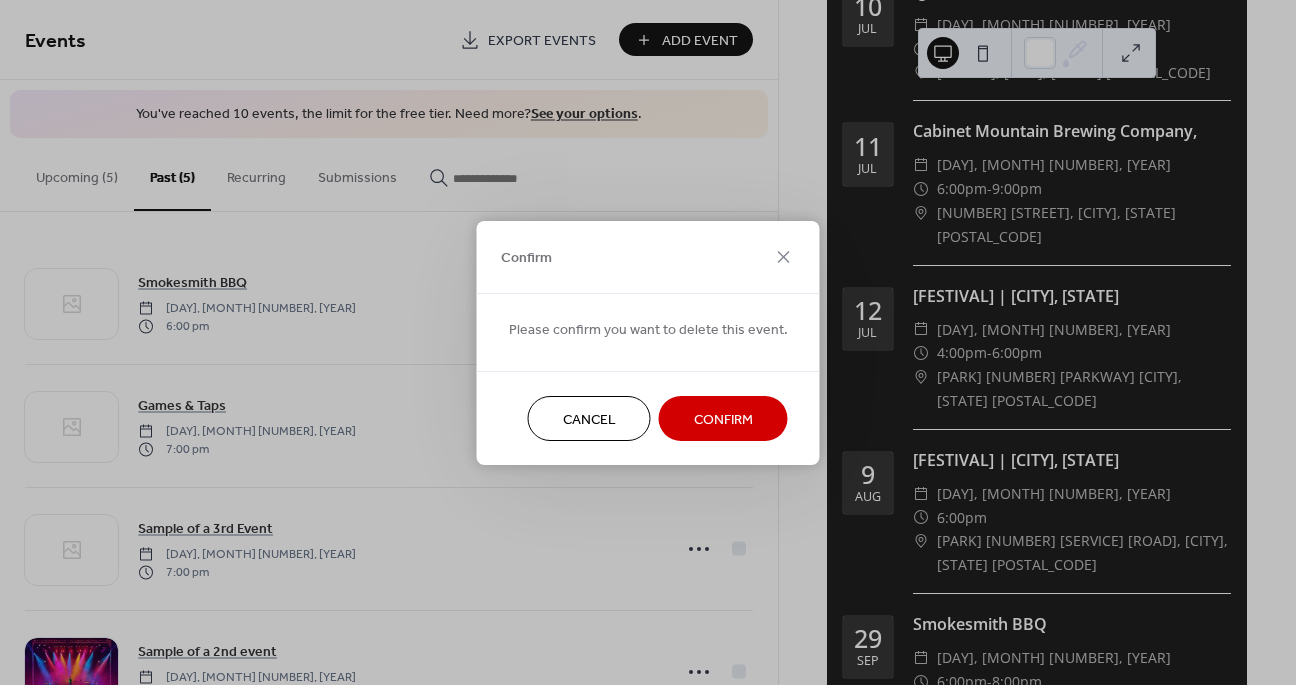 click on "Confirm" at bounding box center [723, 418] 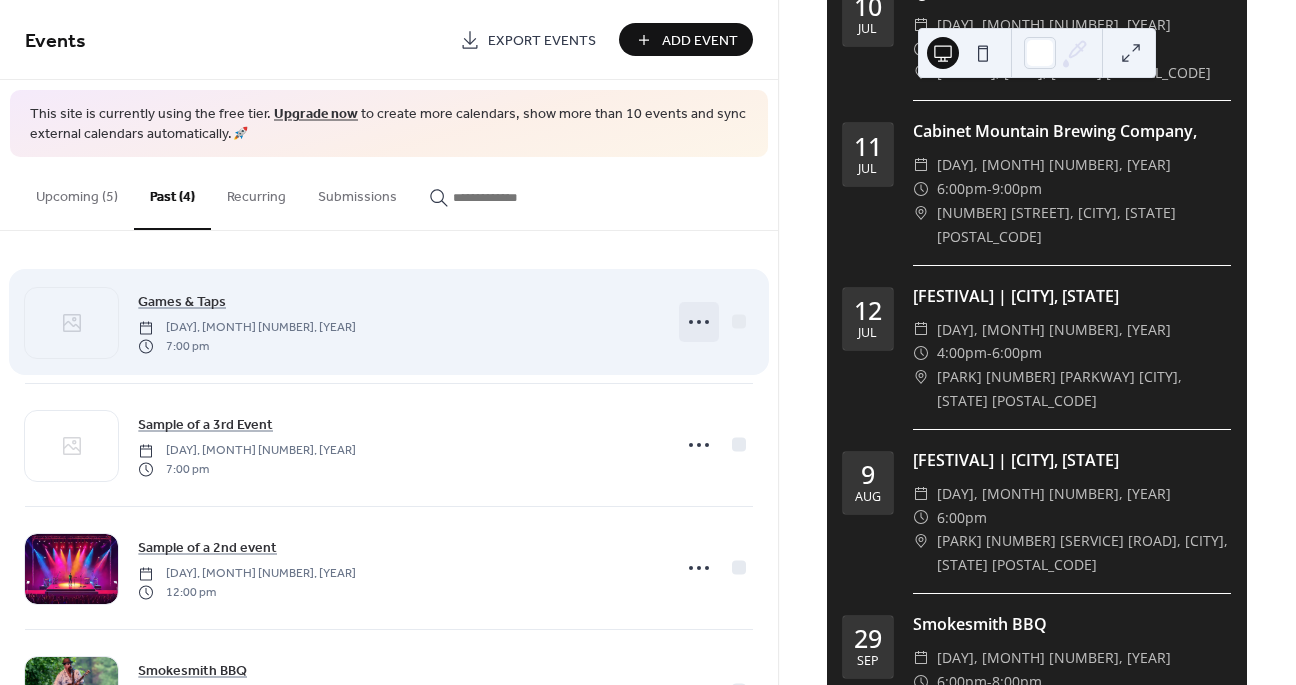click 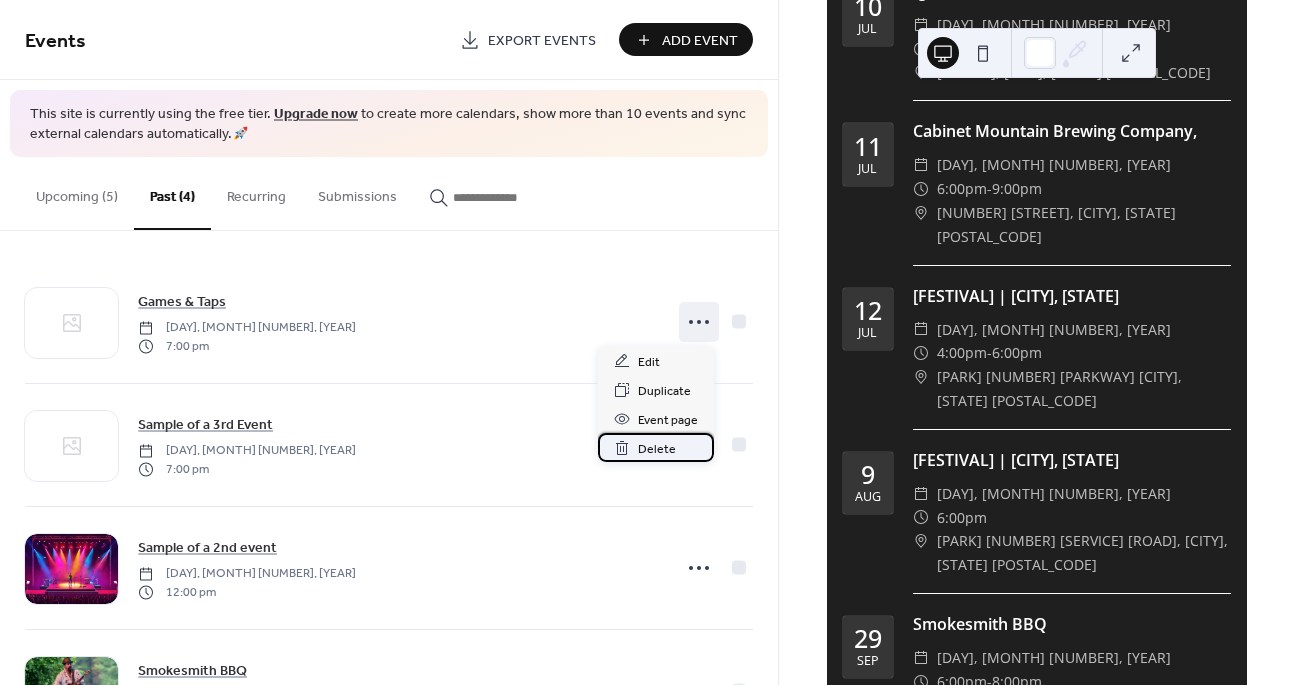 click on "Delete" at bounding box center [657, 449] 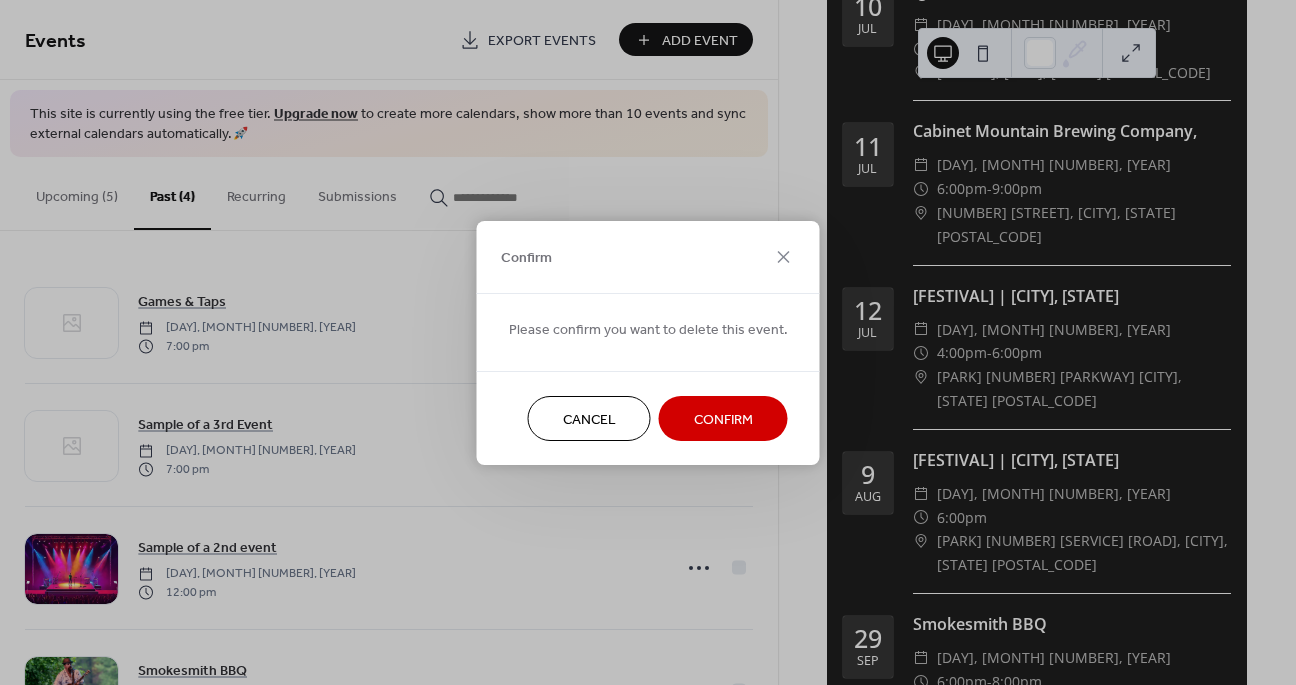 click on "Confirm" at bounding box center (723, 418) 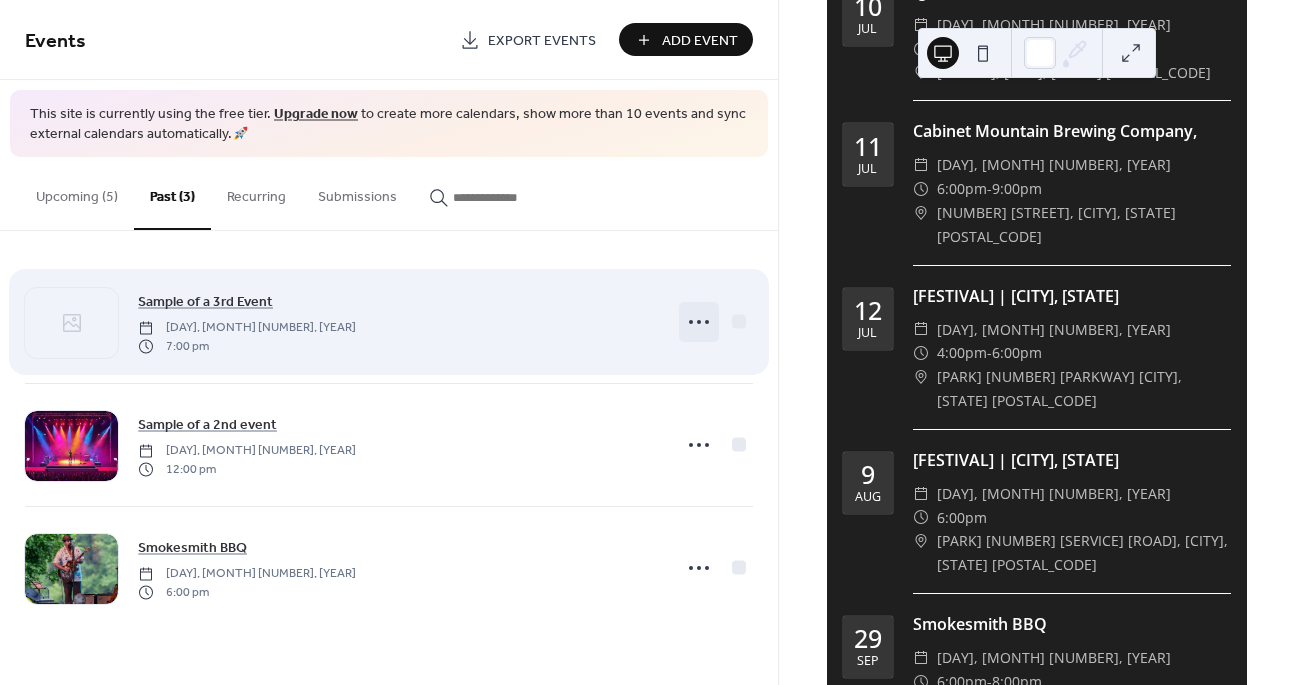 click 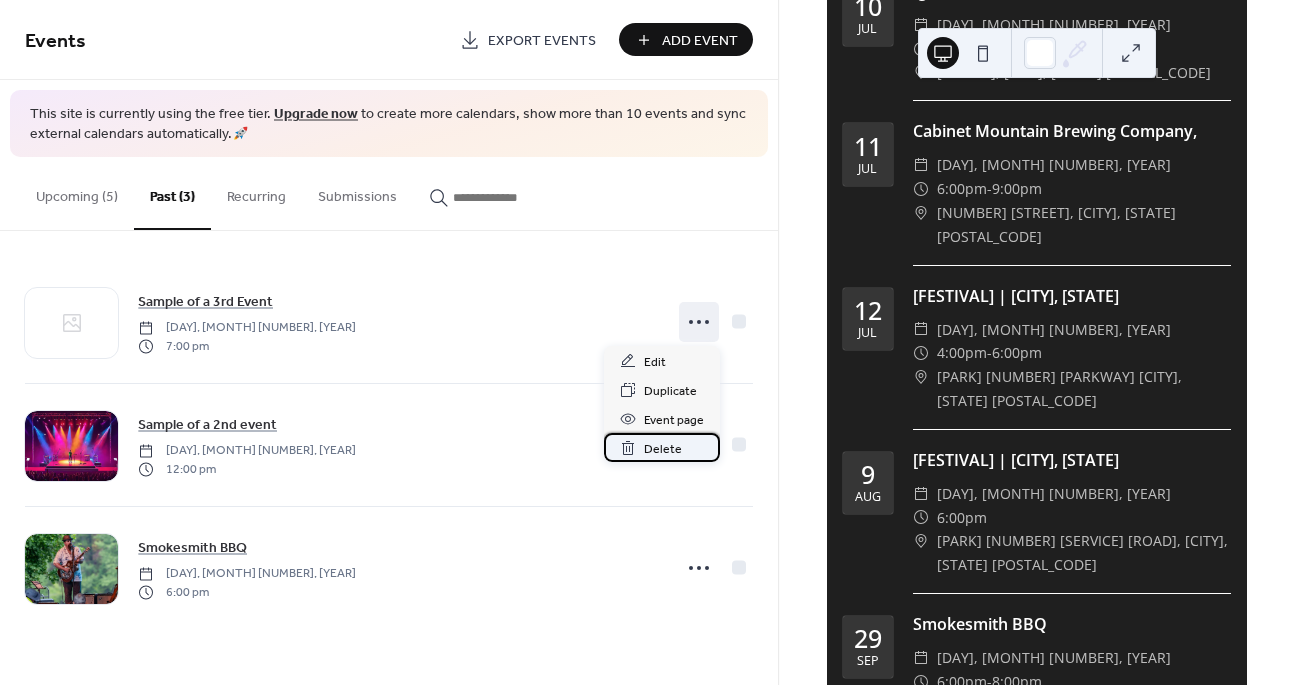 click on "Delete" at bounding box center (663, 449) 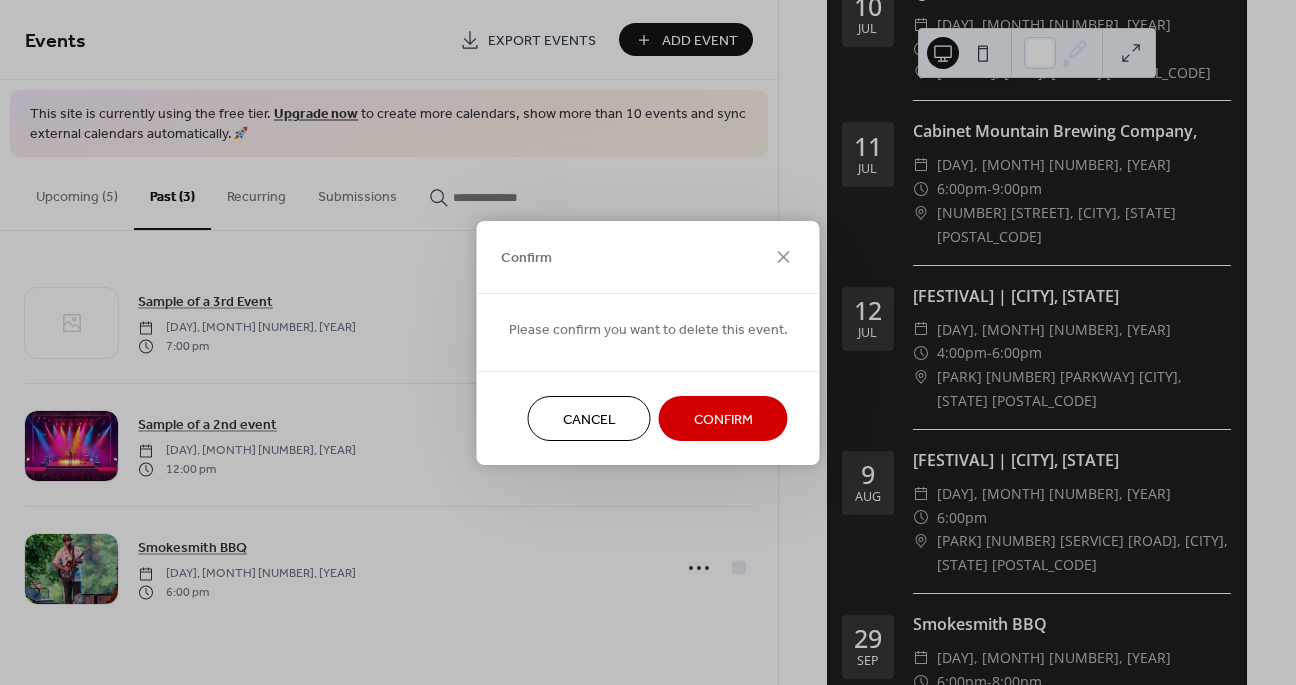 click on "Confirm" at bounding box center [723, 418] 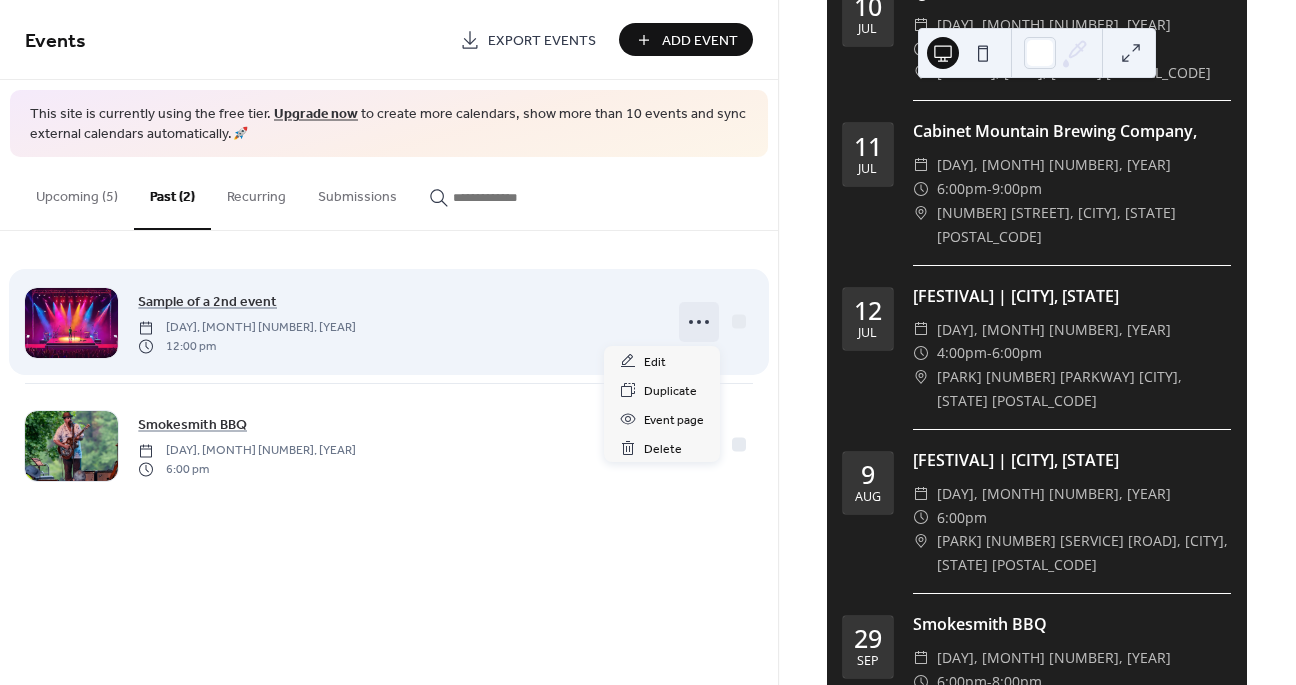 click 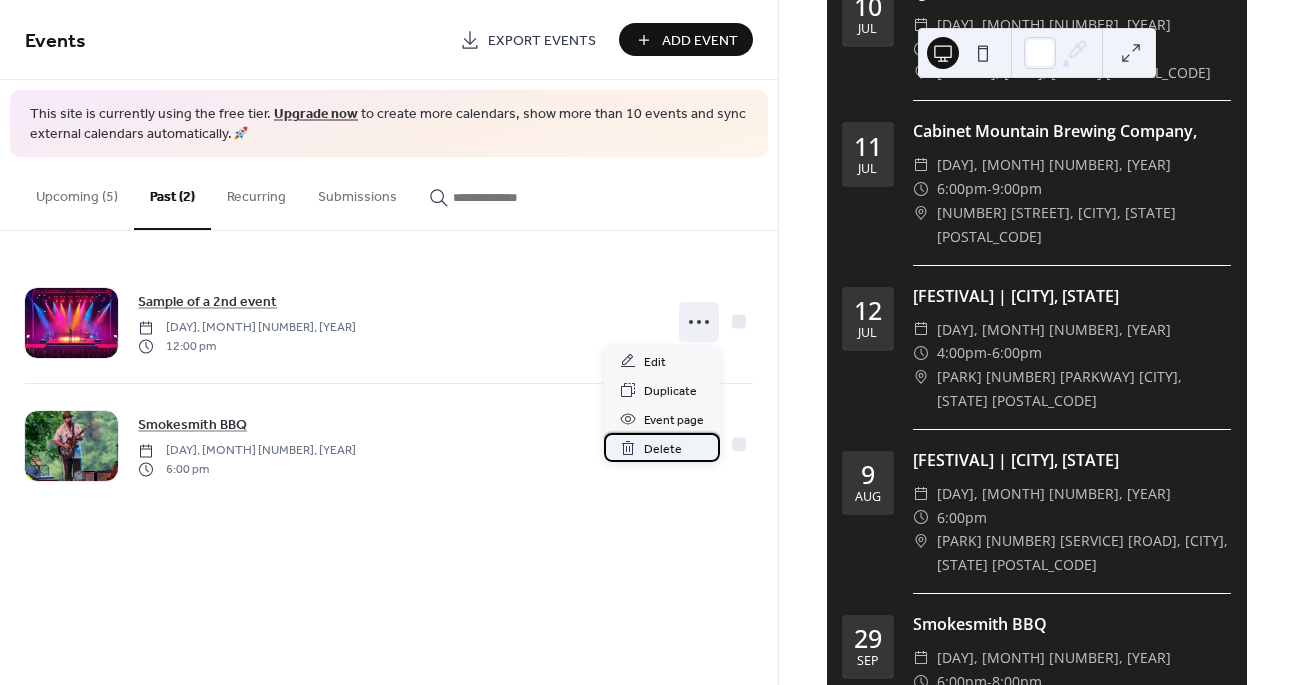 click on "Delete" at bounding box center [663, 449] 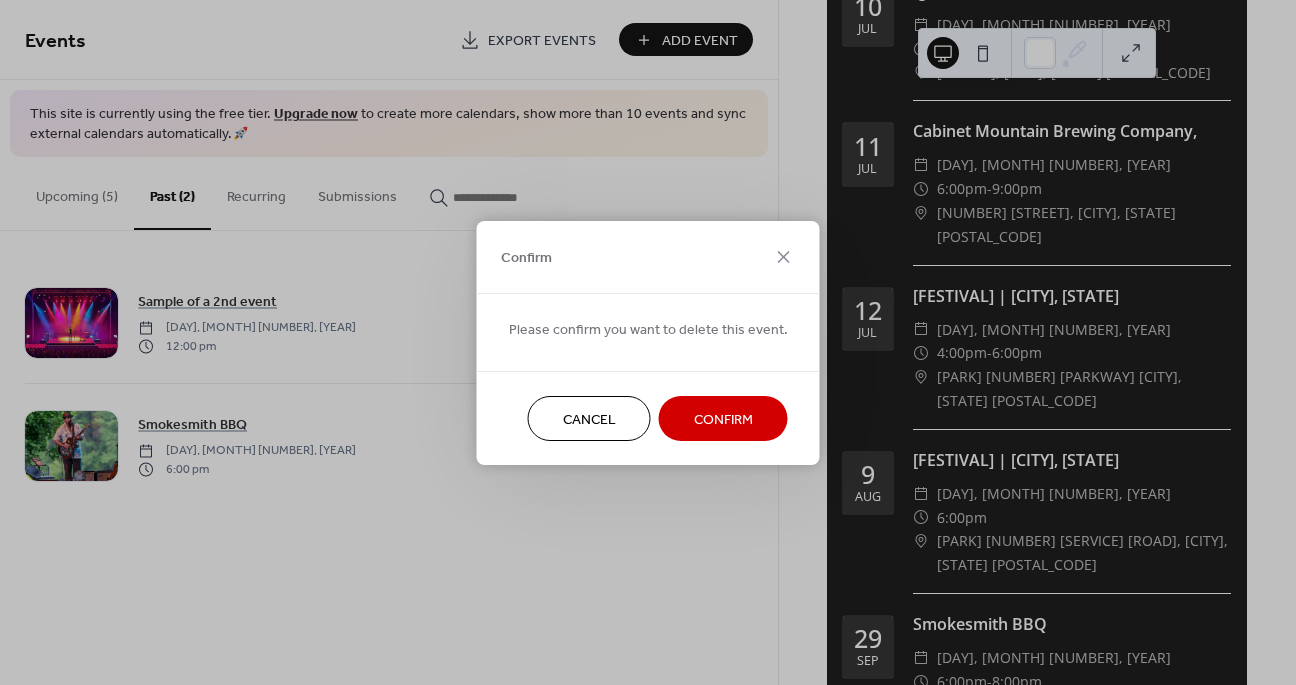 click on "Confirm" at bounding box center (723, 419) 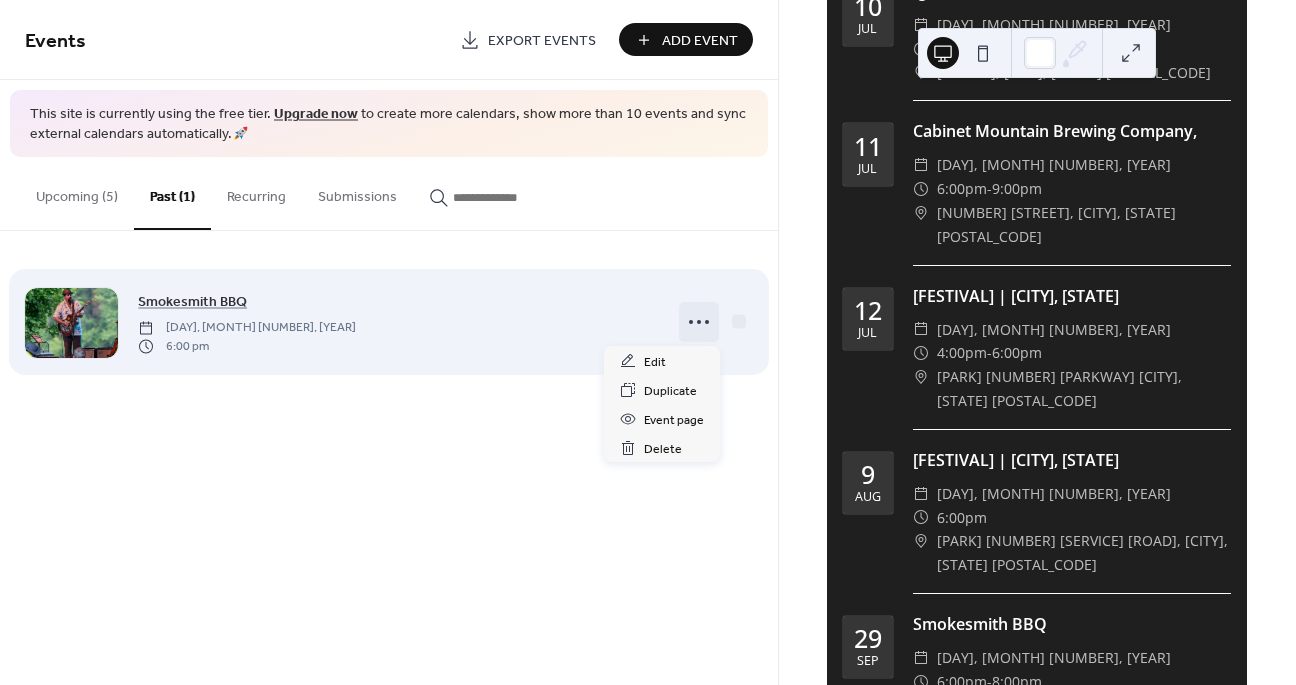 click 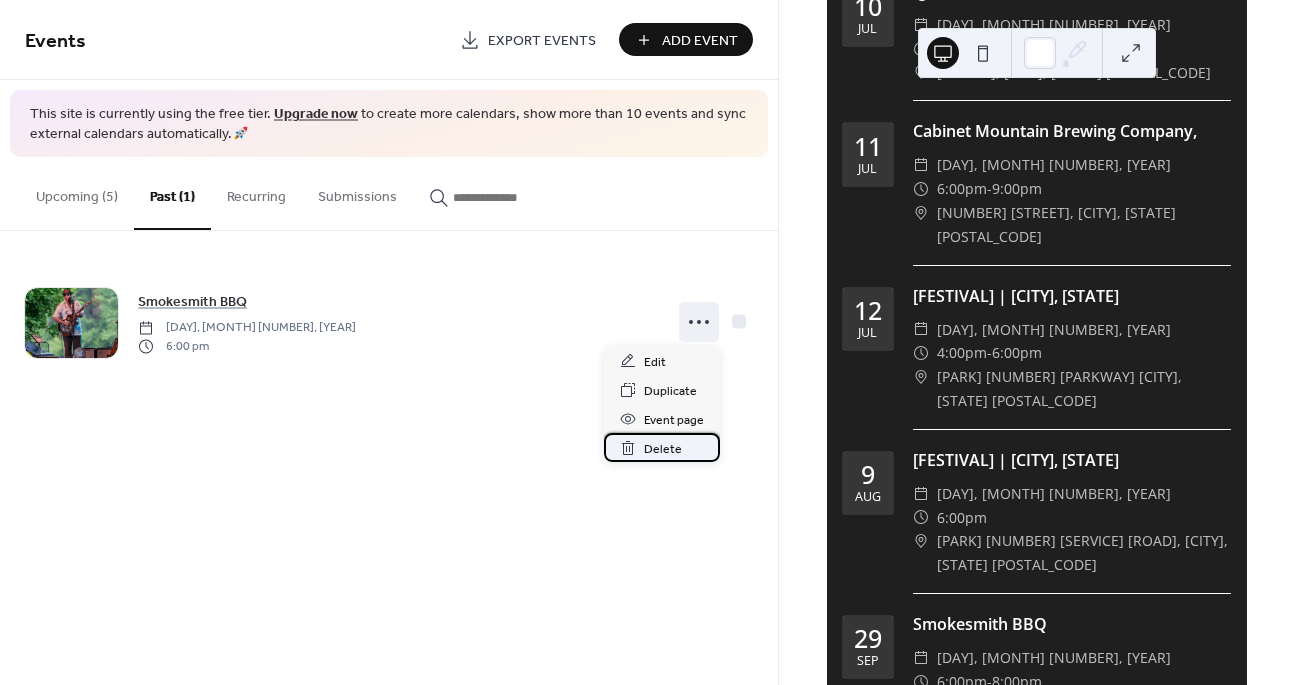 click on "Delete" at bounding box center [663, 449] 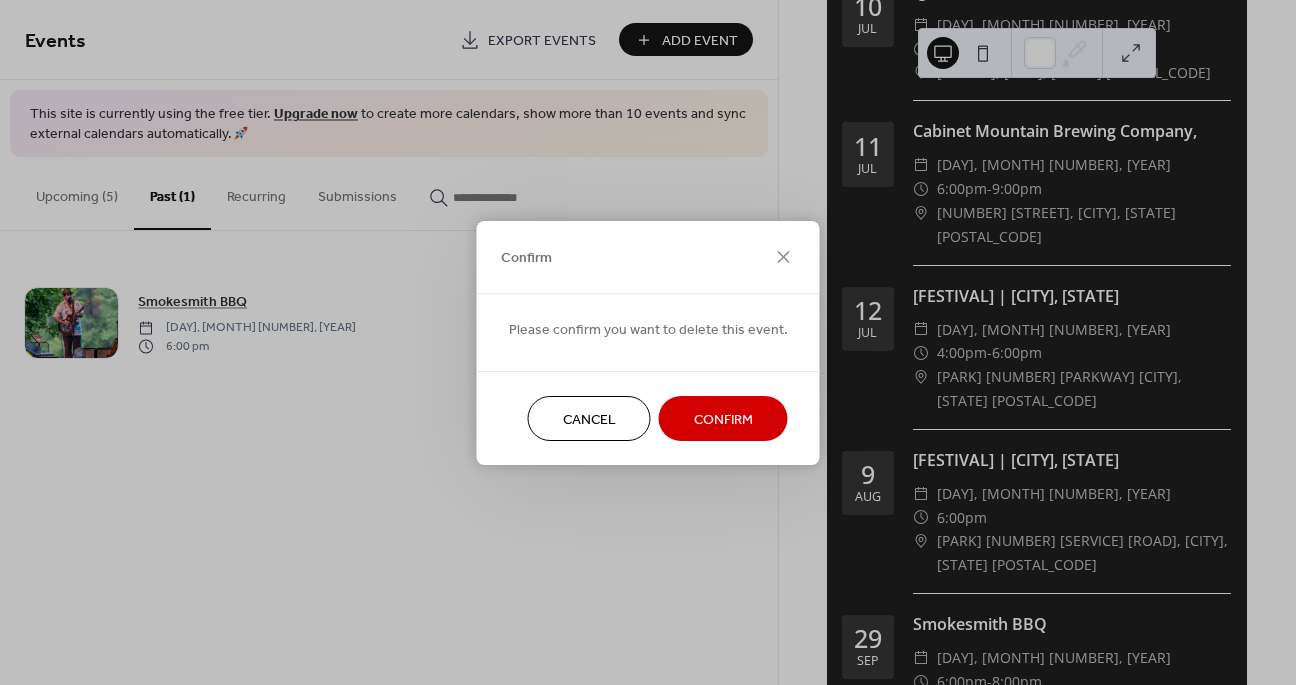 click on "Confirm" at bounding box center [723, 419] 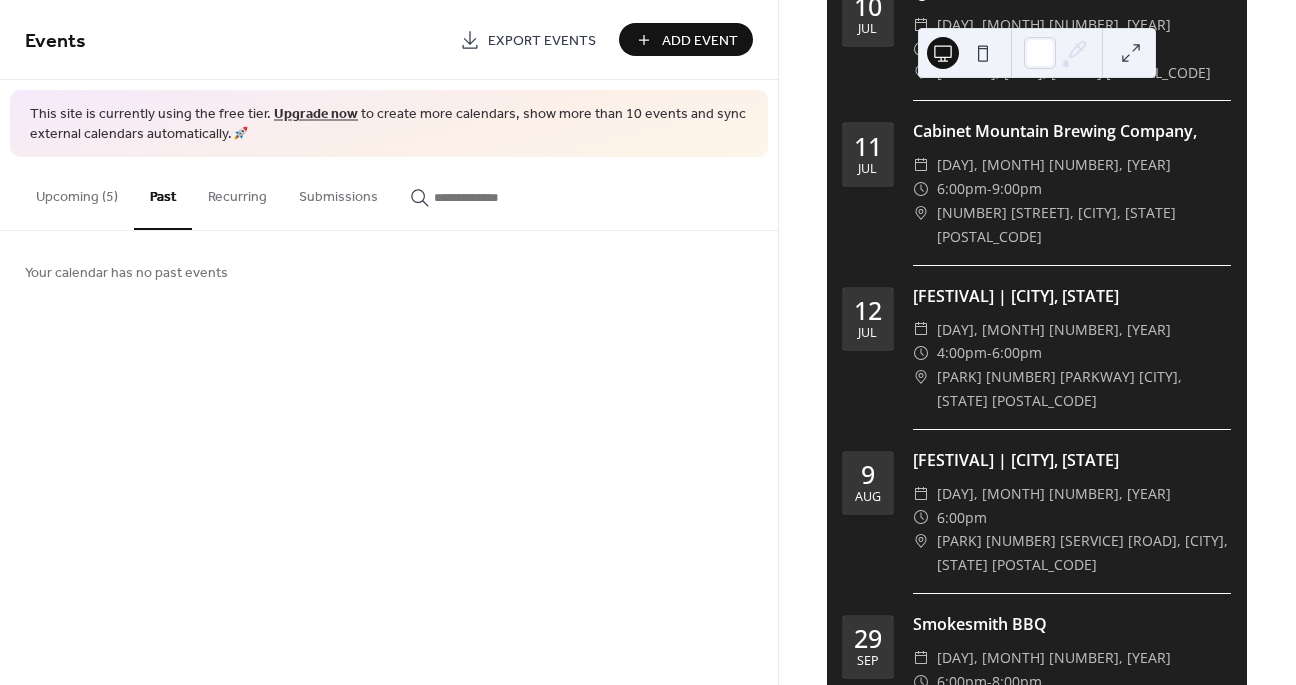 click on "Upcoming  (5)" at bounding box center [77, 192] 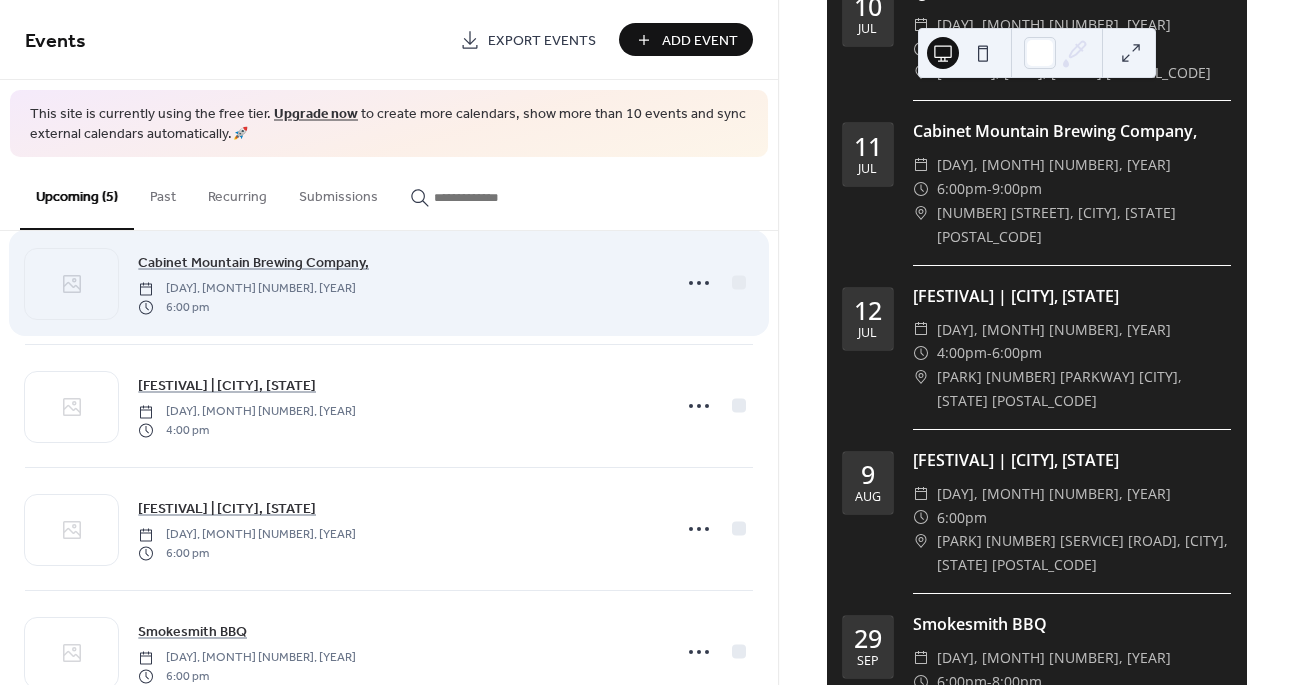 scroll, scrollTop: 156, scrollLeft: 0, axis: vertical 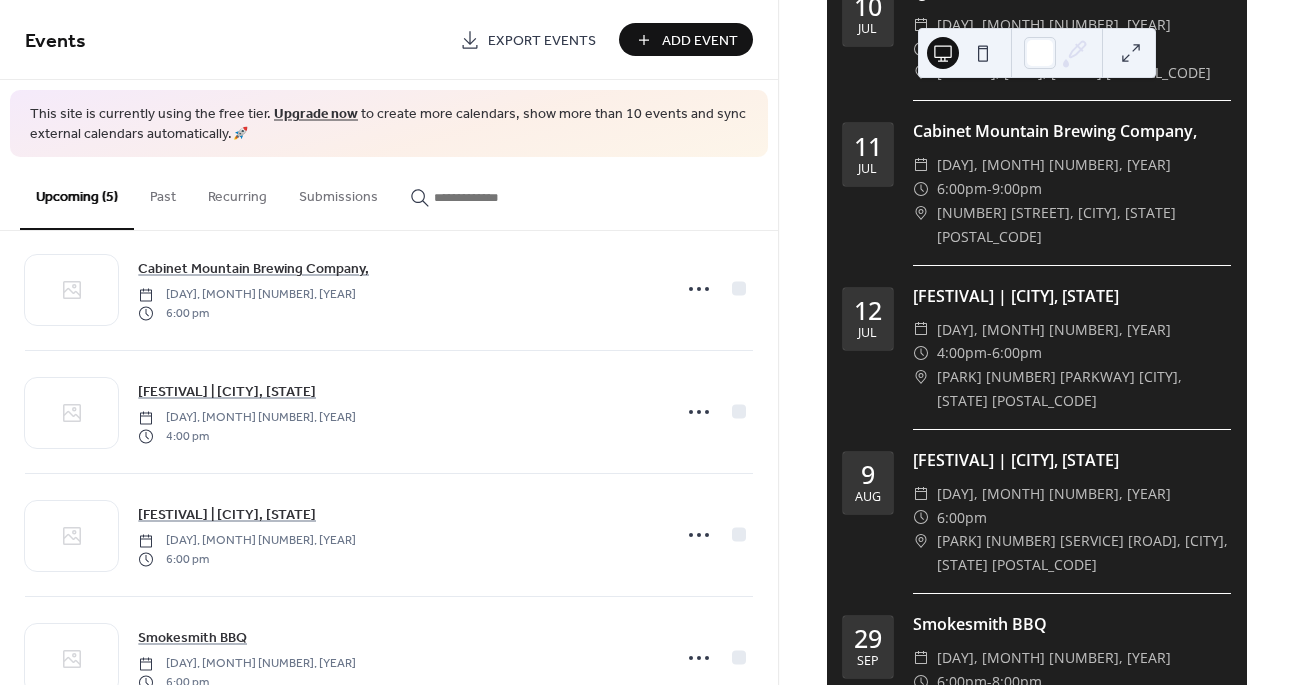 click on "Add Event" at bounding box center (700, 41) 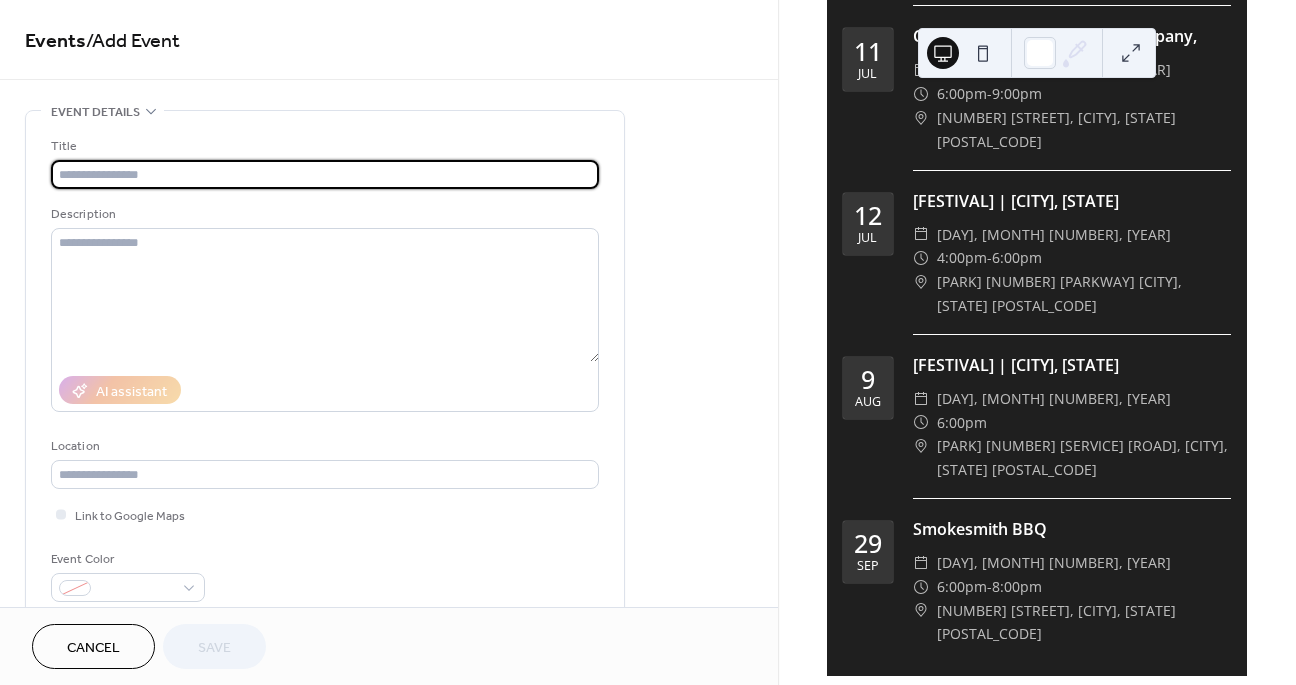 scroll, scrollTop: 236, scrollLeft: 0, axis: vertical 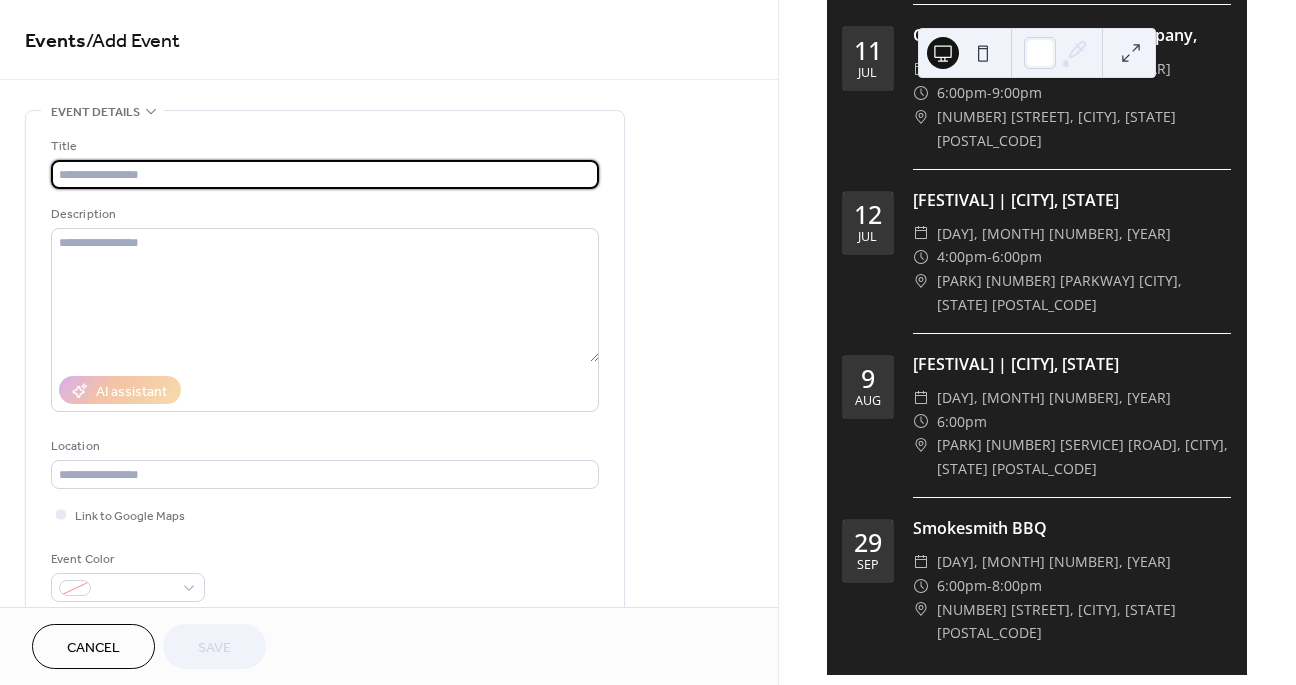 click at bounding box center [325, 174] 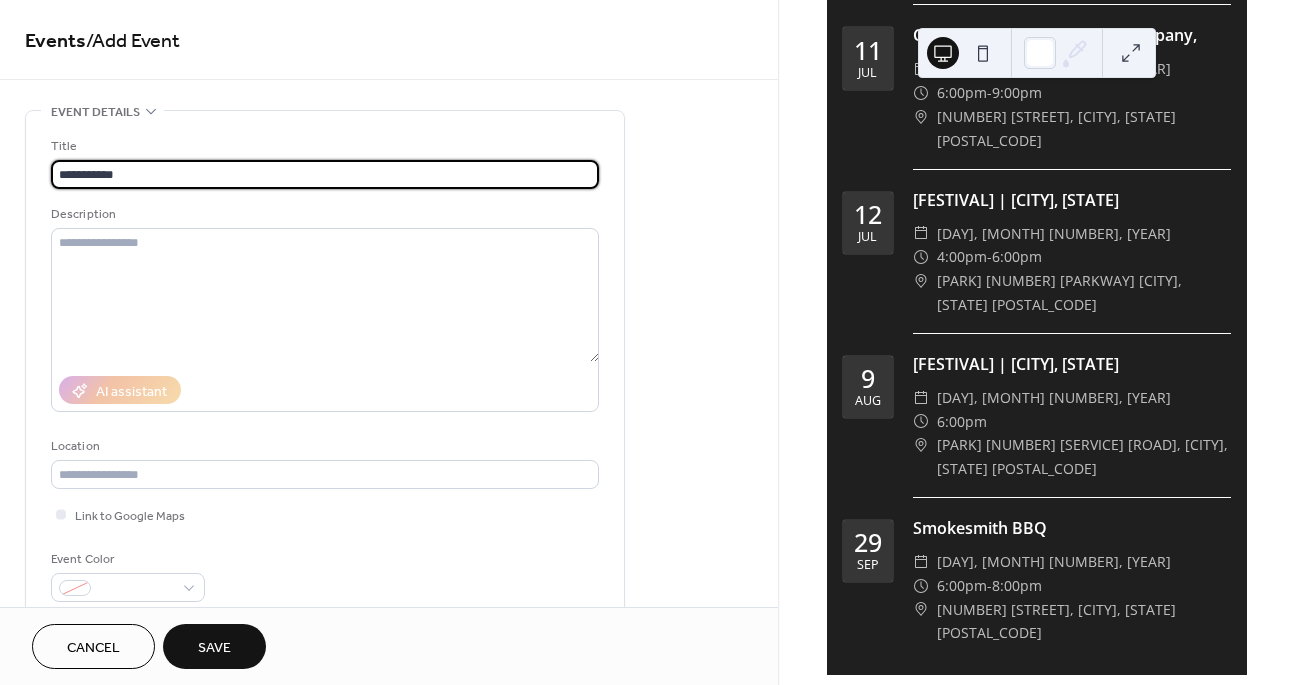 scroll, scrollTop: 1, scrollLeft: 0, axis: vertical 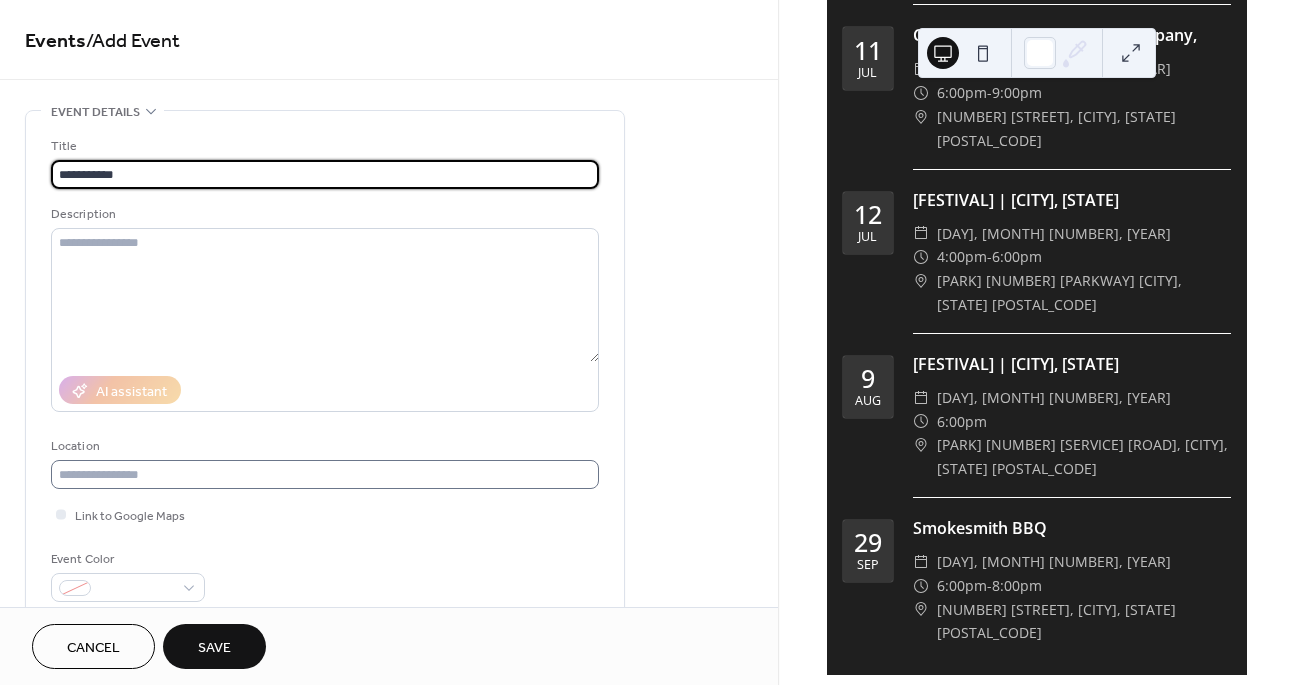 type on "**********" 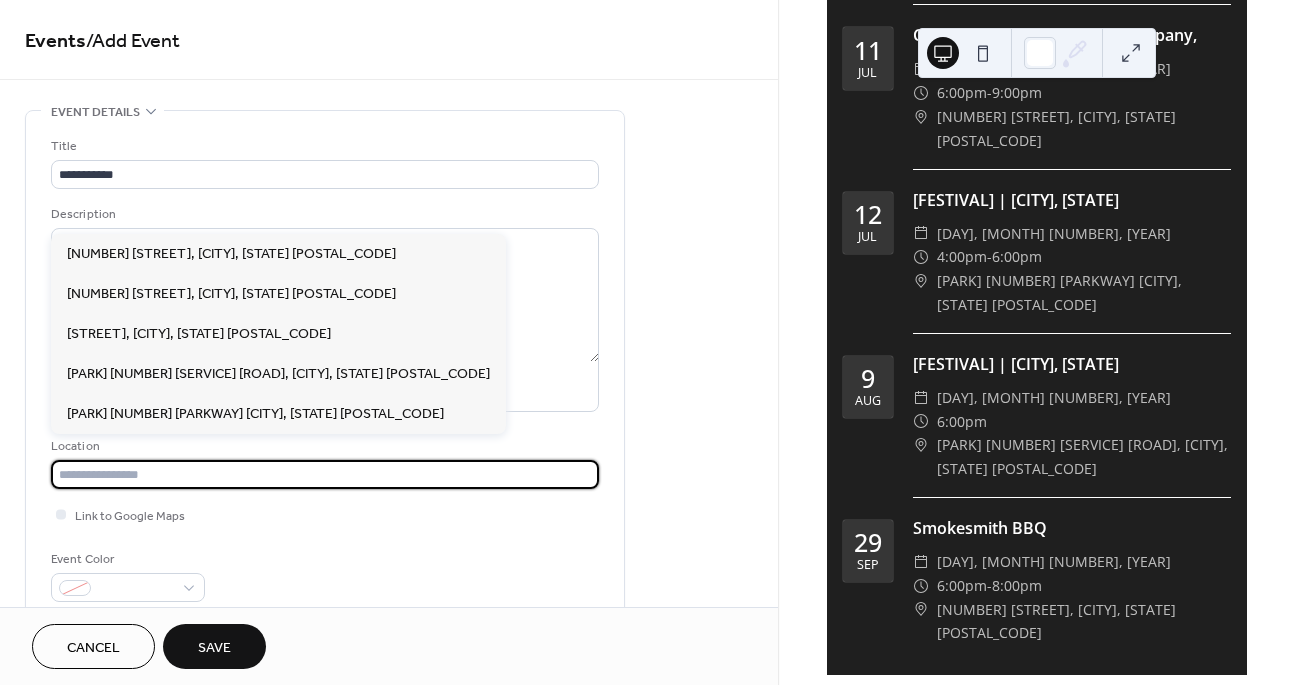 scroll, scrollTop: 0, scrollLeft: 0, axis: both 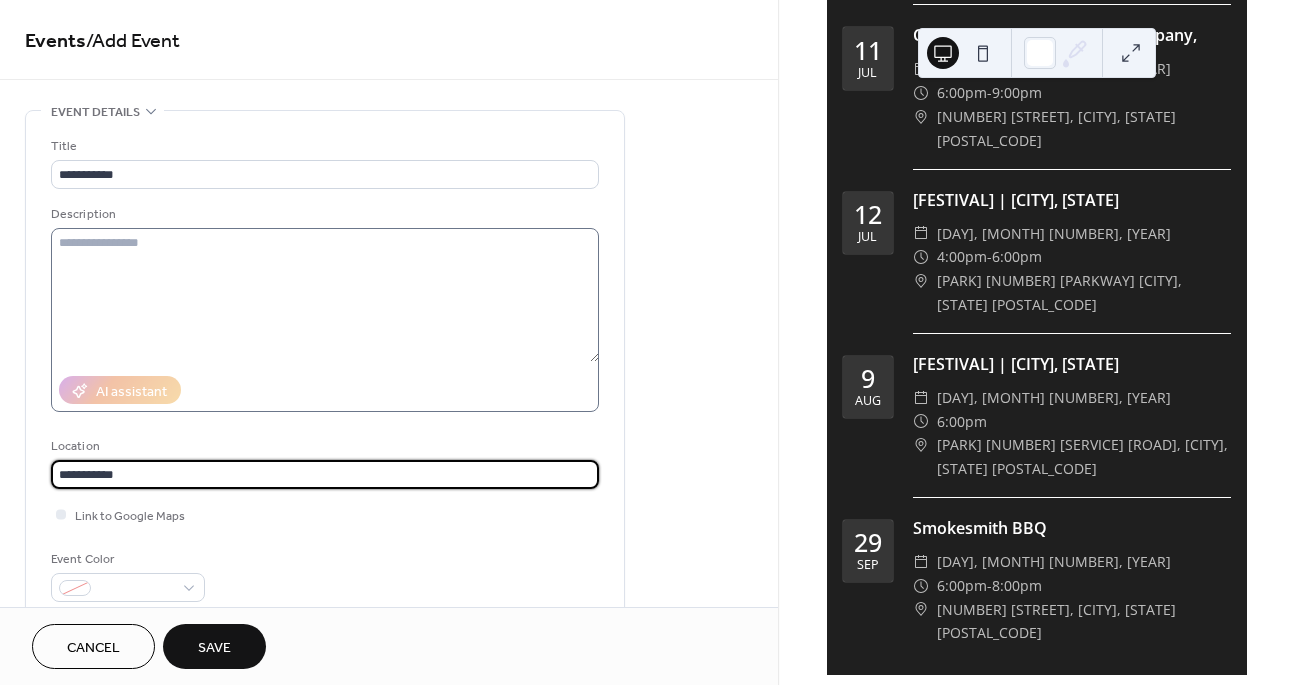 type on "**********" 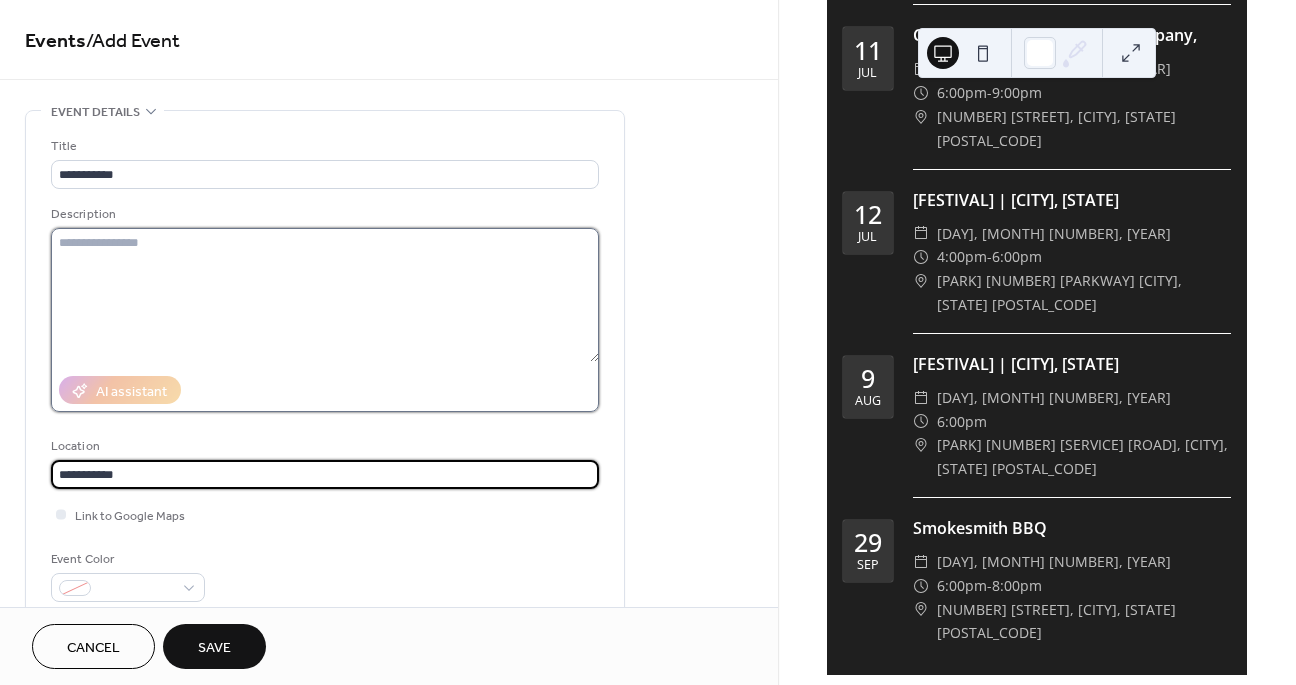 click at bounding box center [325, 295] 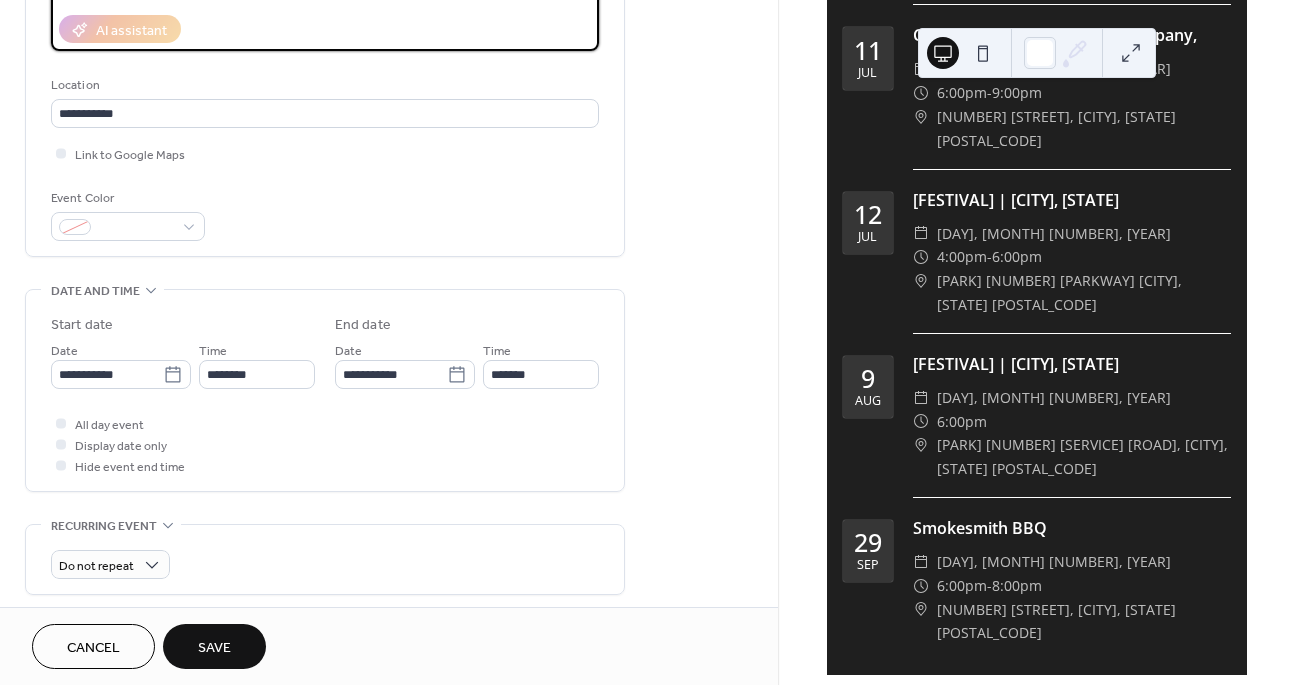 scroll, scrollTop: 376, scrollLeft: 0, axis: vertical 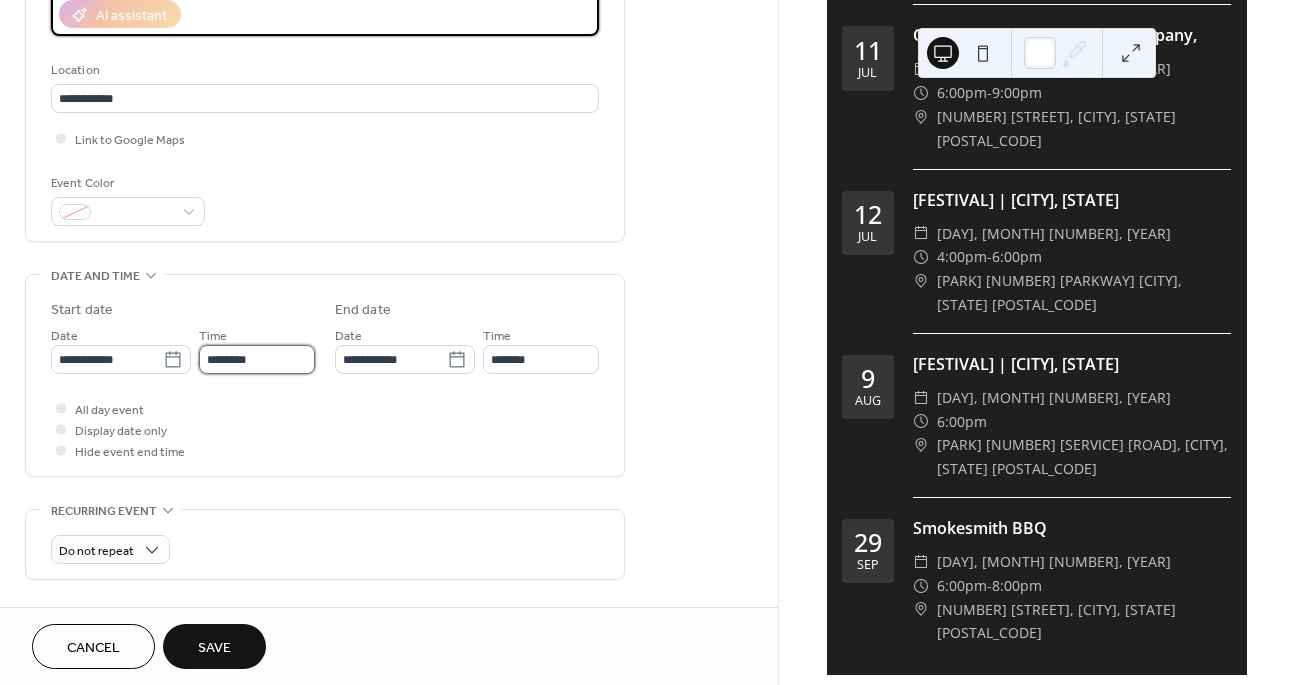 click on "********" at bounding box center [257, 359] 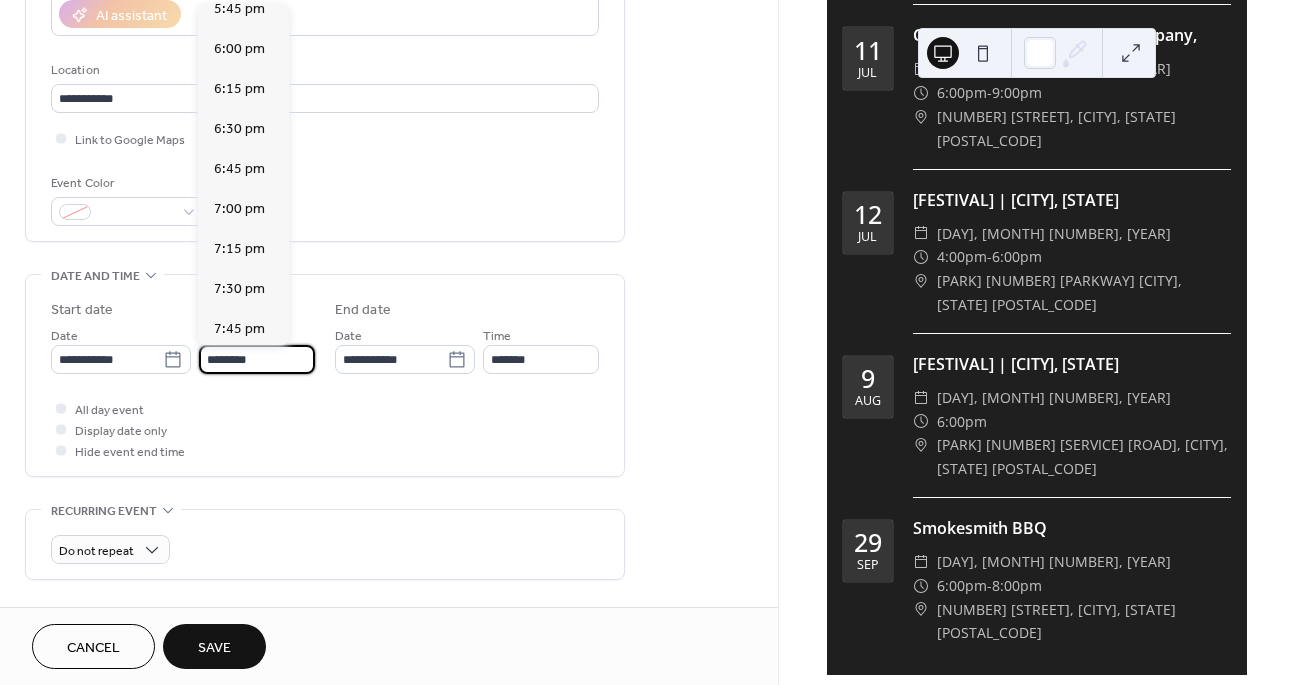 scroll, scrollTop: 2856, scrollLeft: 0, axis: vertical 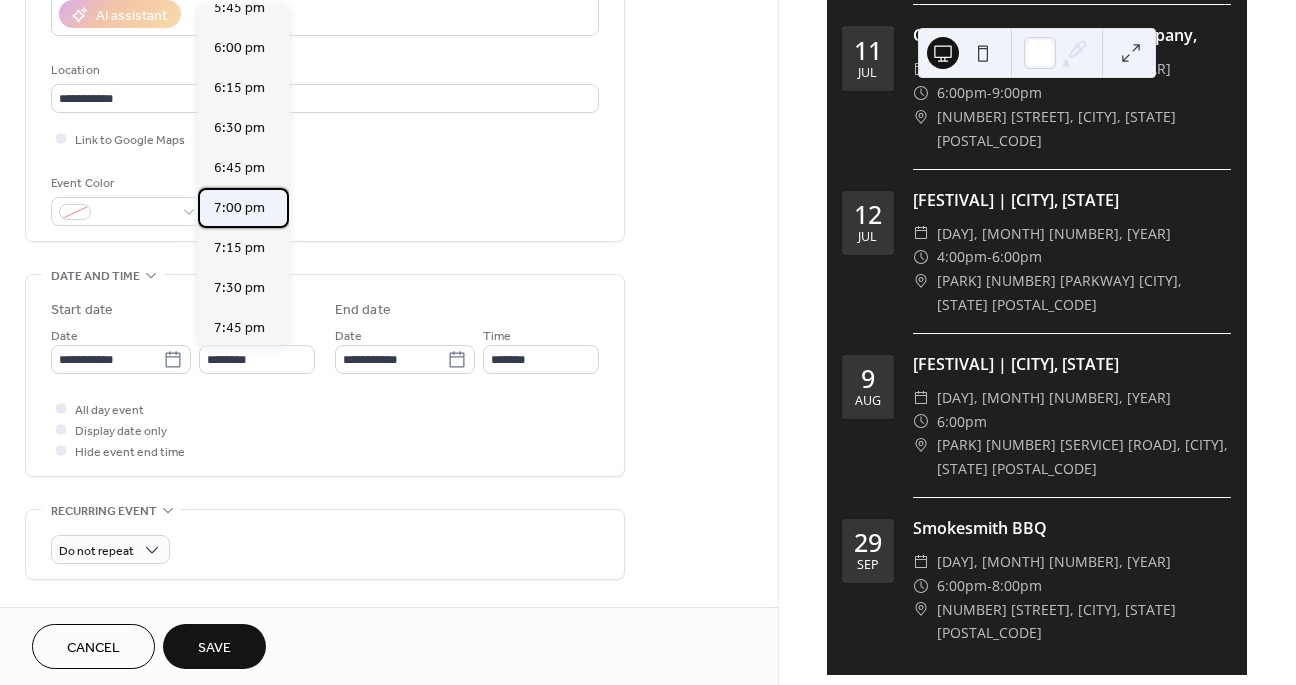 click on "7:00 pm" at bounding box center [239, 208] 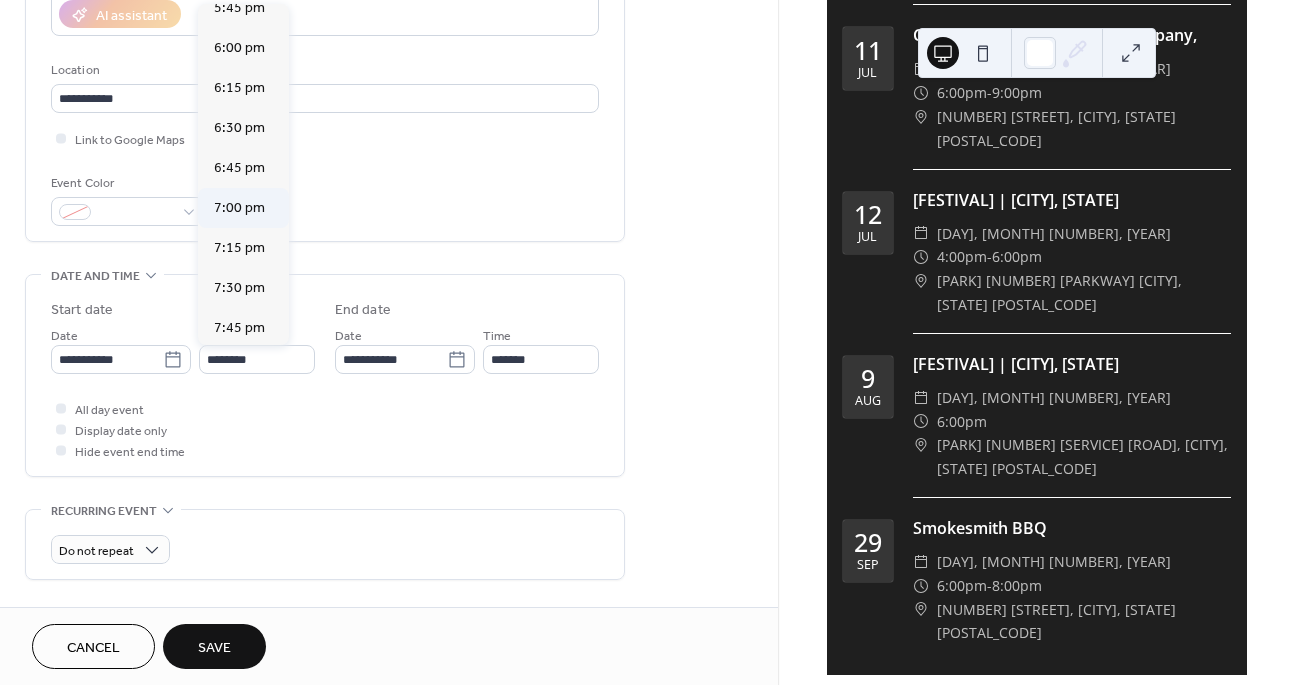 type on "*******" 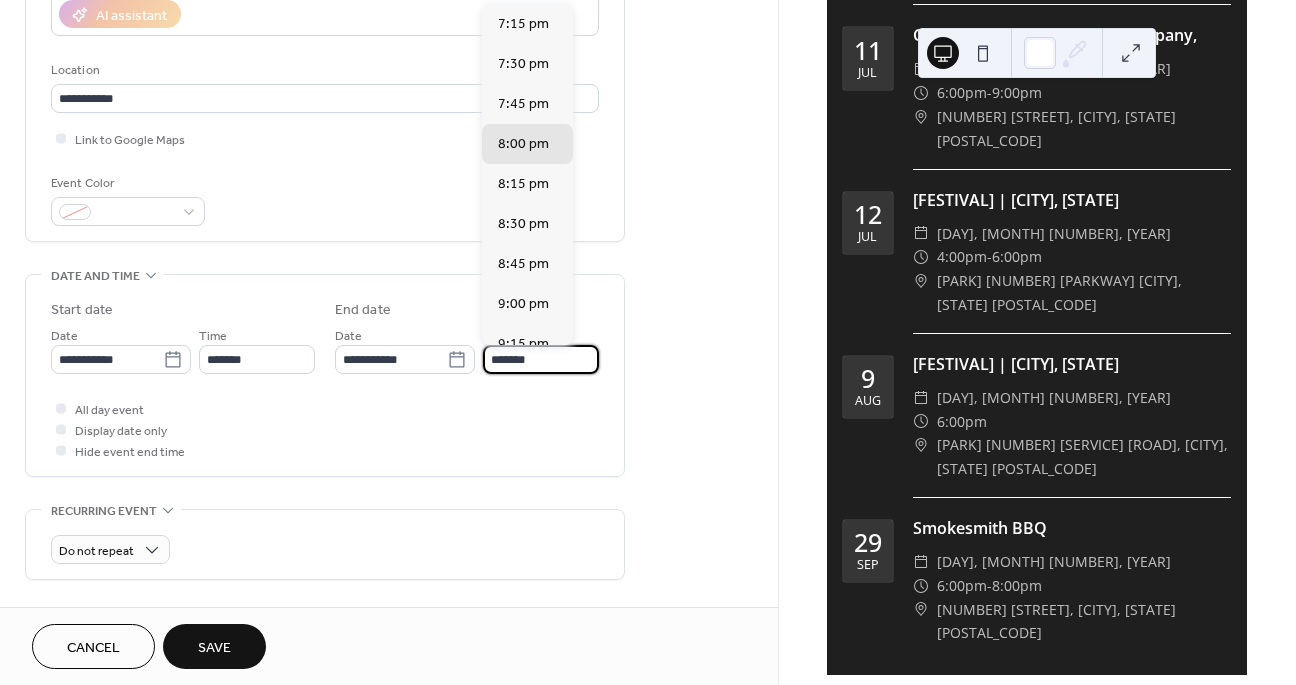 click on "*******" at bounding box center [541, 359] 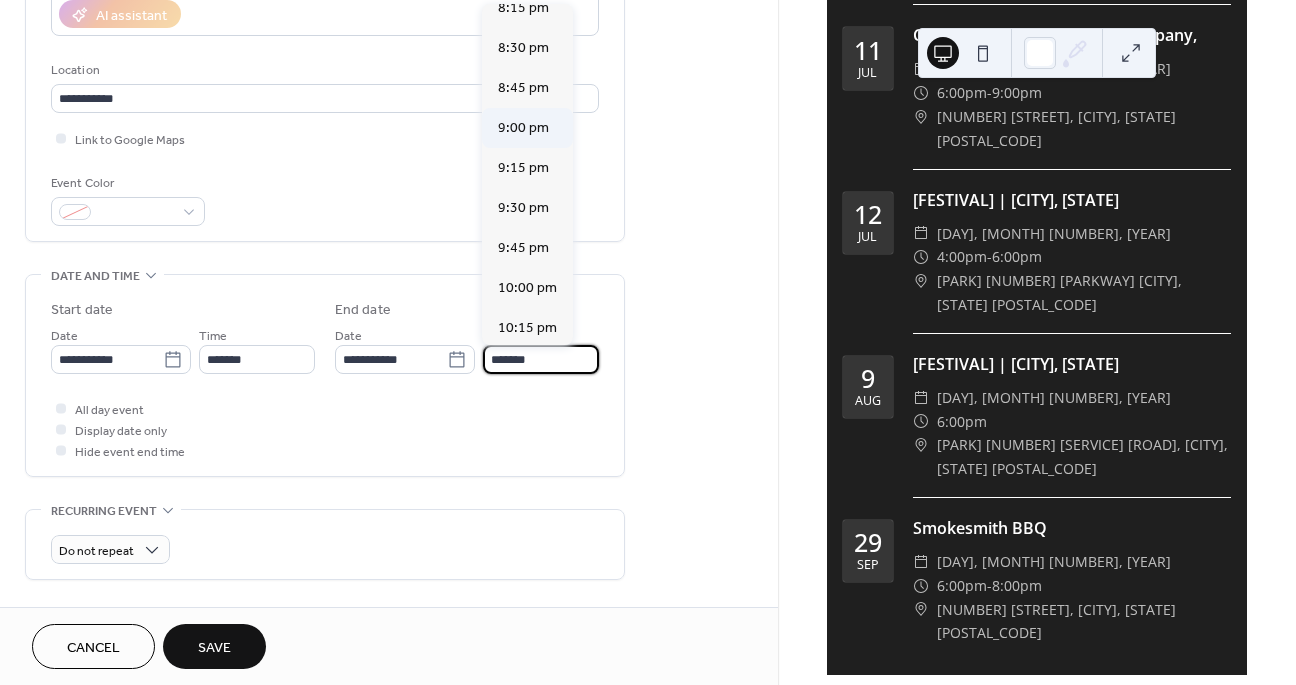 scroll, scrollTop: 181, scrollLeft: 0, axis: vertical 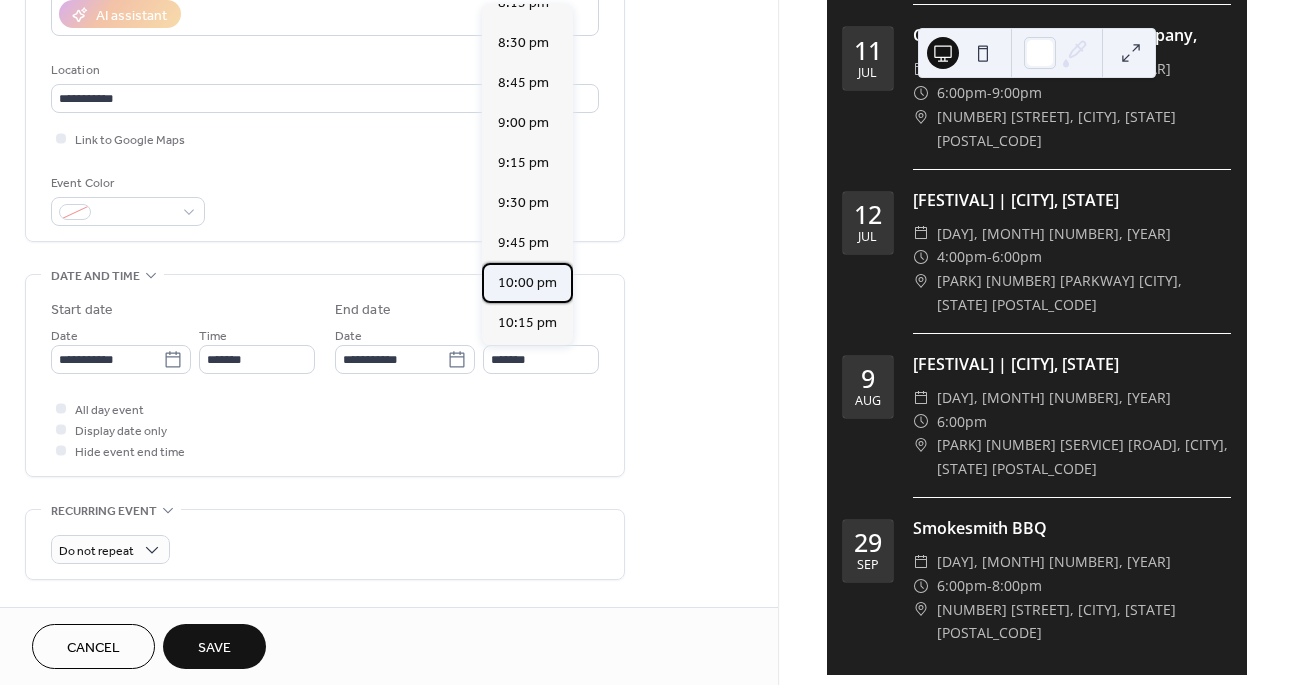 click on "10:00 pm" at bounding box center (527, 283) 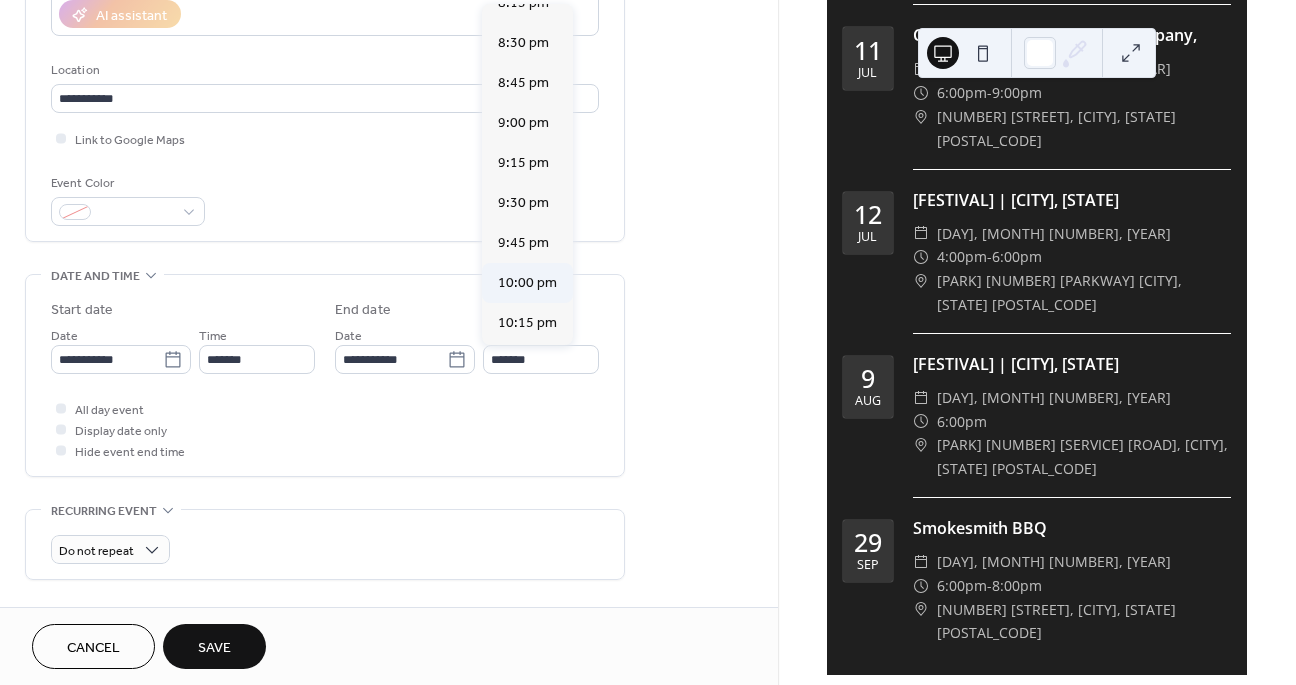 type on "********" 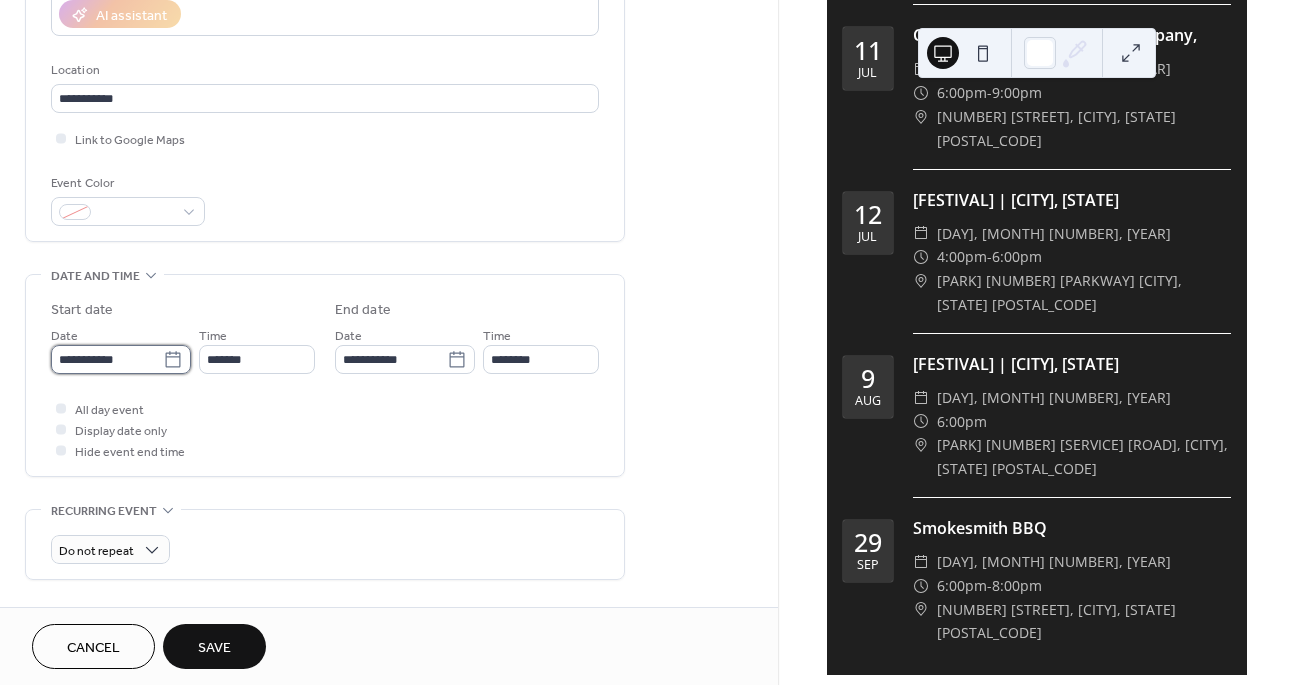 click on "**********" at bounding box center [107, 359] 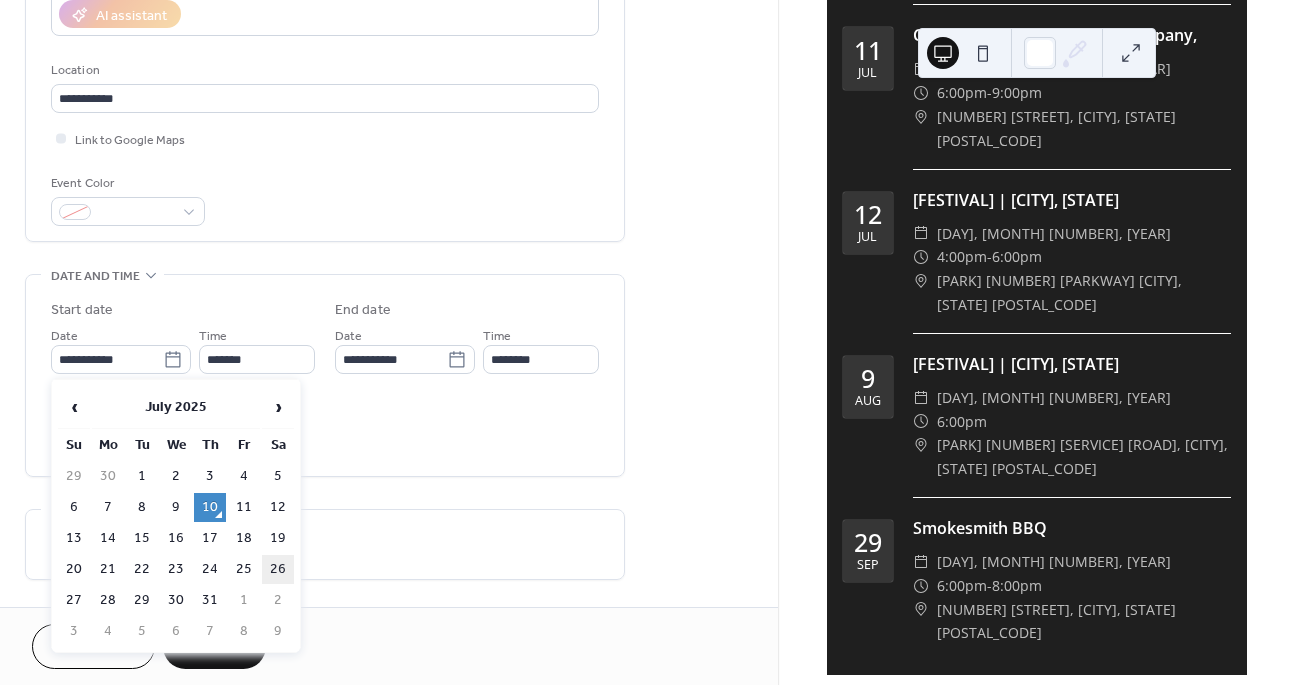 click on "26" at bounding box center [278, 569] 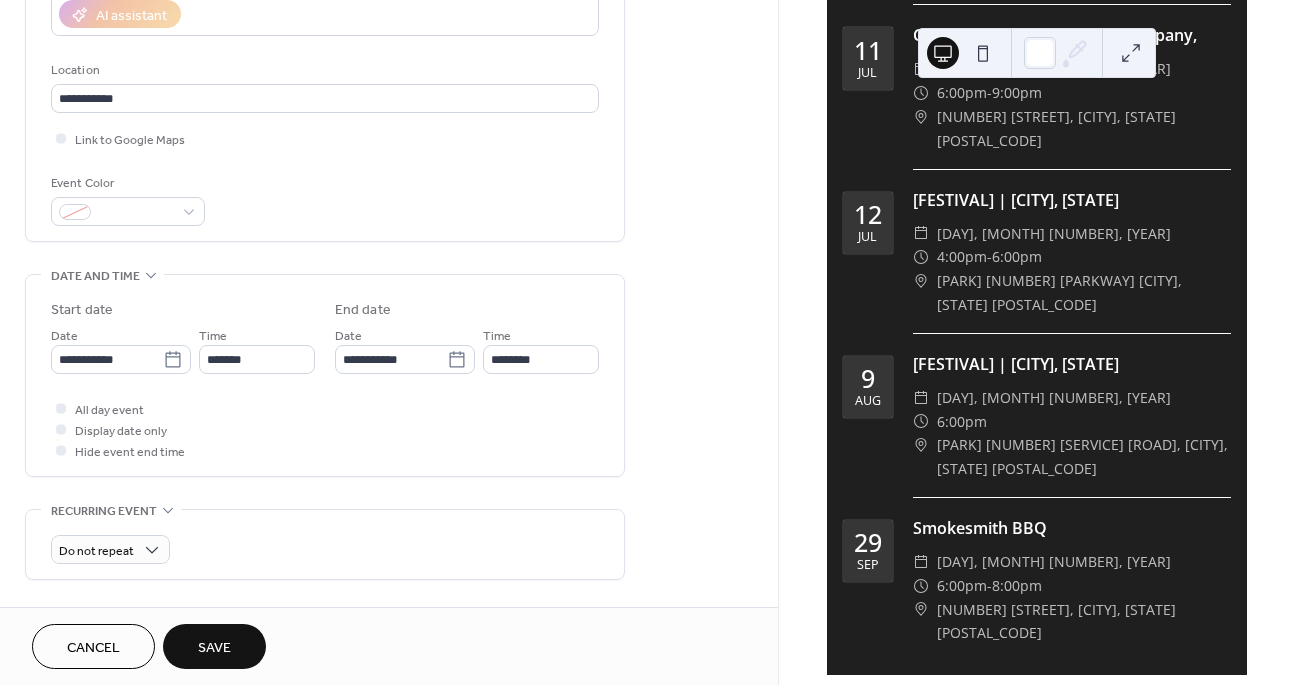 click on "Save" at bounding box center [214, 648] 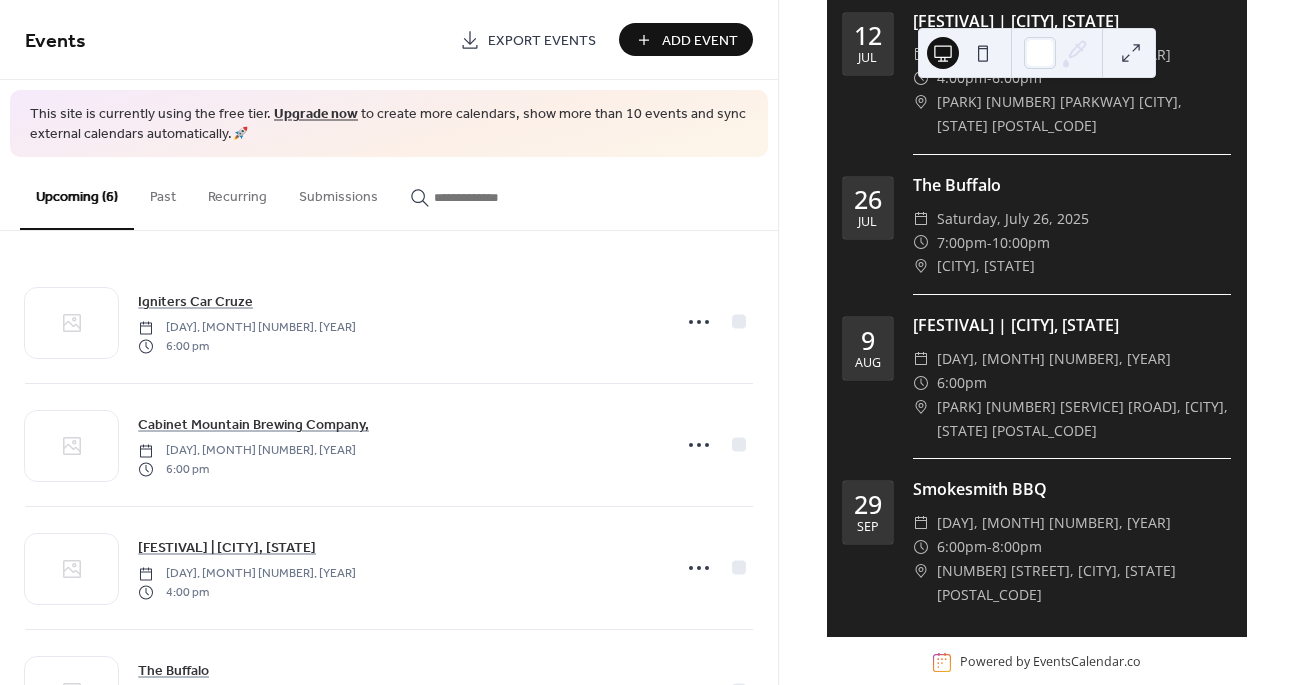 scroll, scrollTop: 421, scrollLeft: 0, axis: vertical 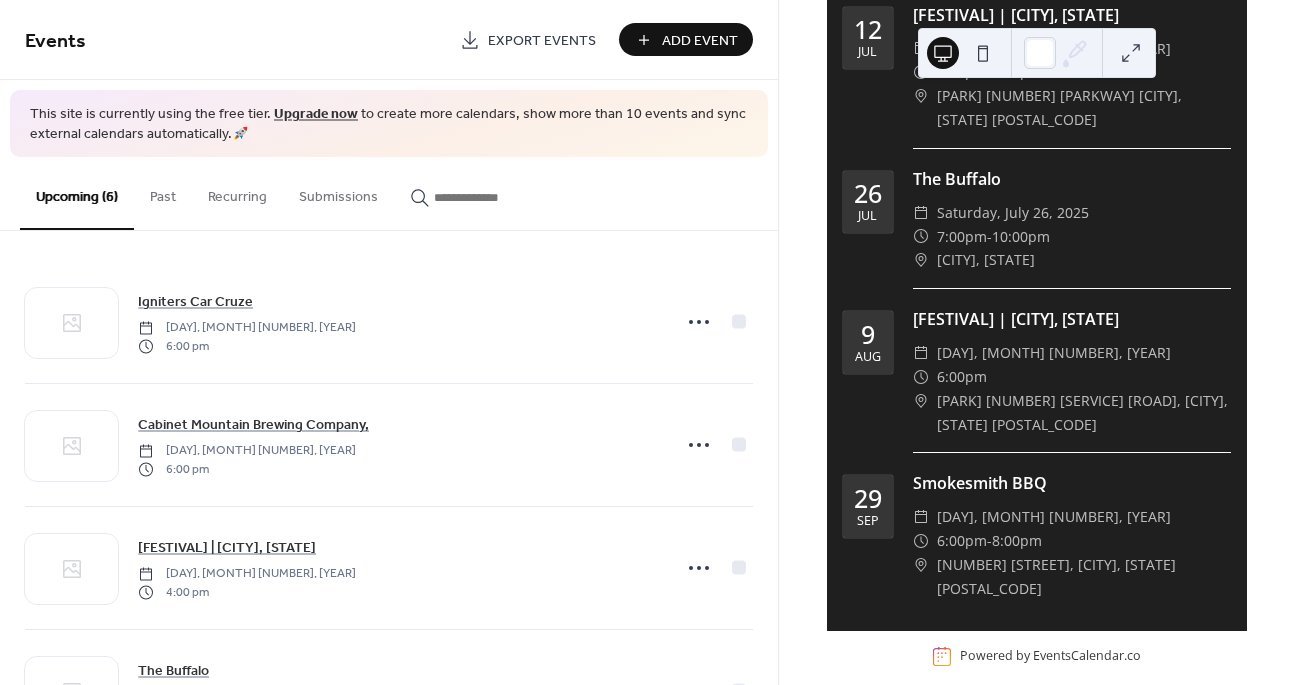 click on "Add Event" at bounding box center (700, 41) 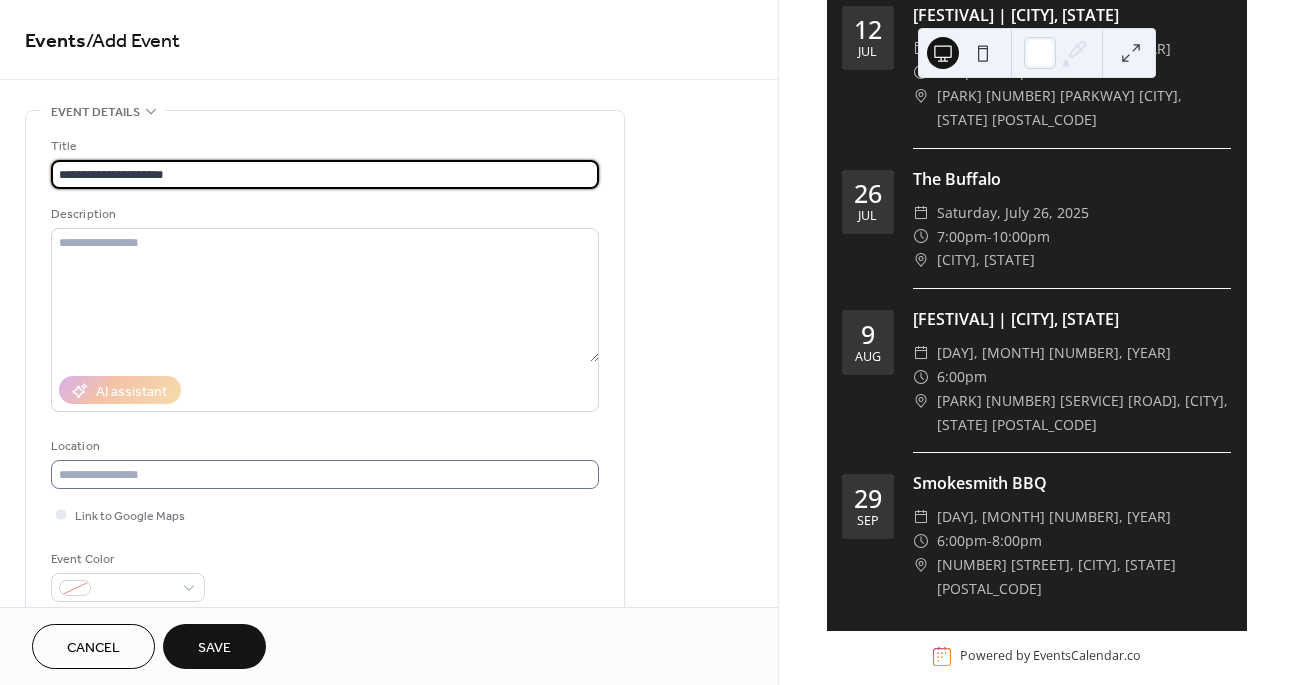type on "**********" 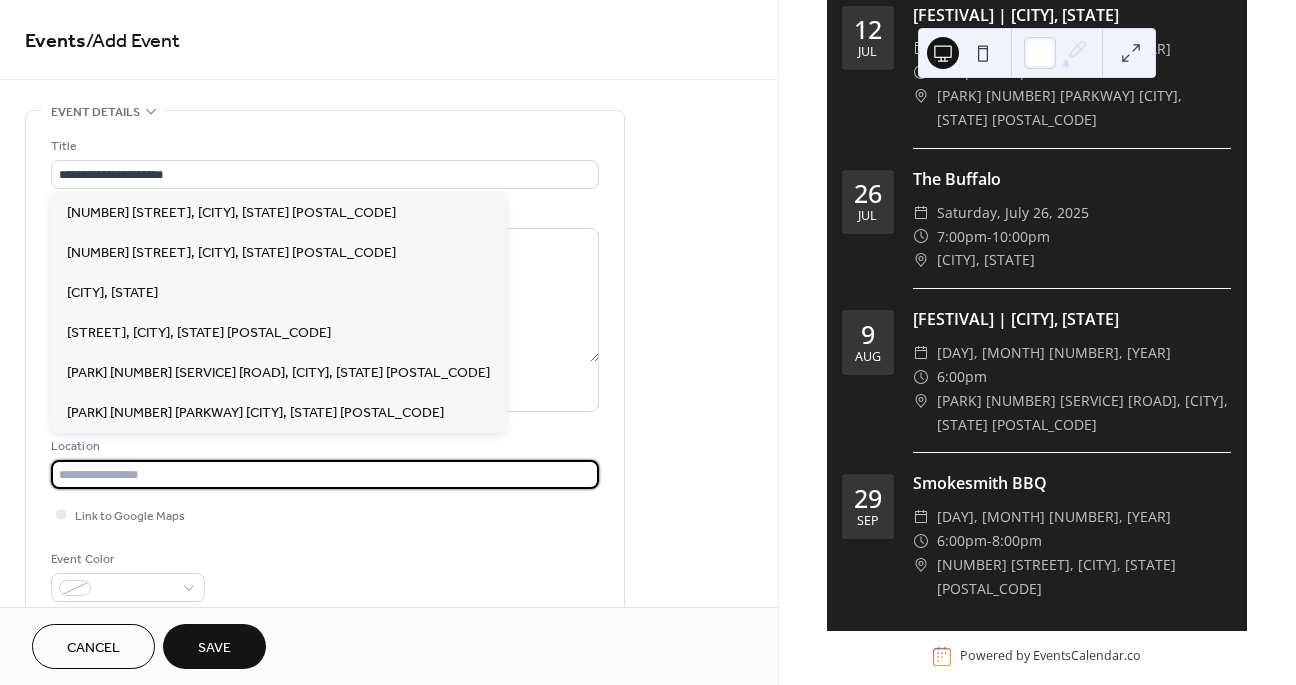 click at bounding box center (325, 474) 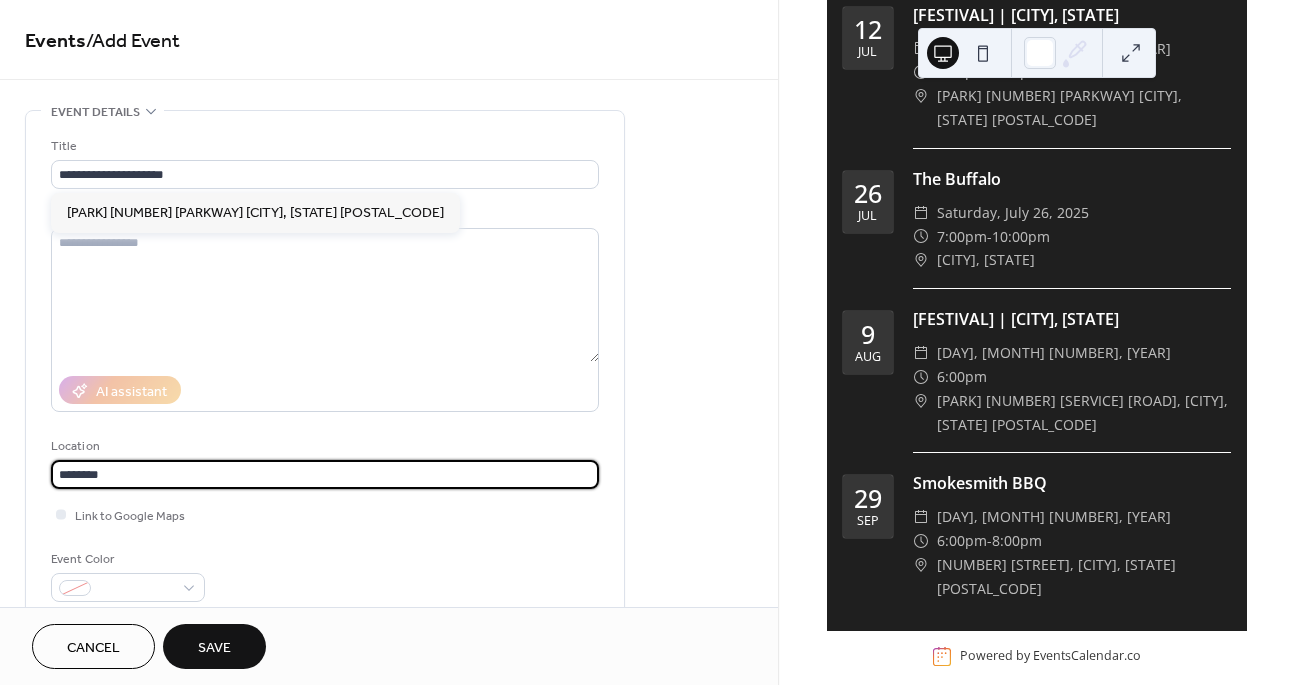 scroll, scrollTop: 1, scrollLeft: 0, axis: vertical 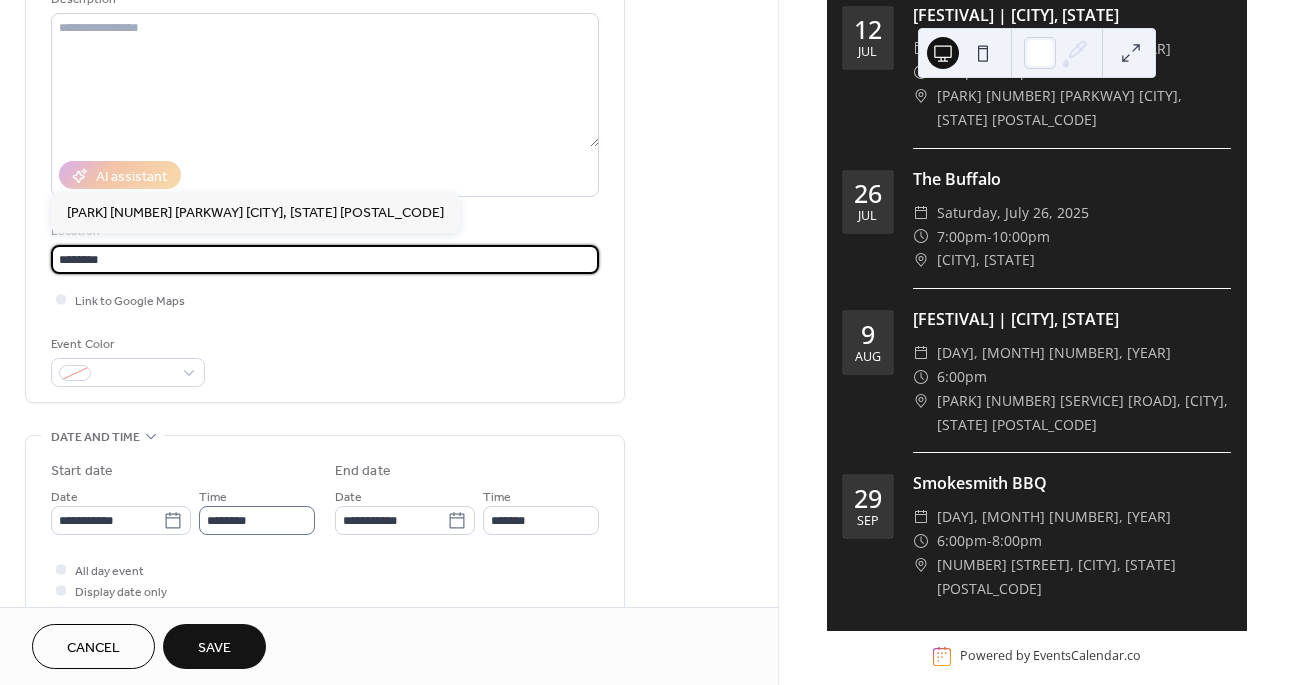 type on "********" 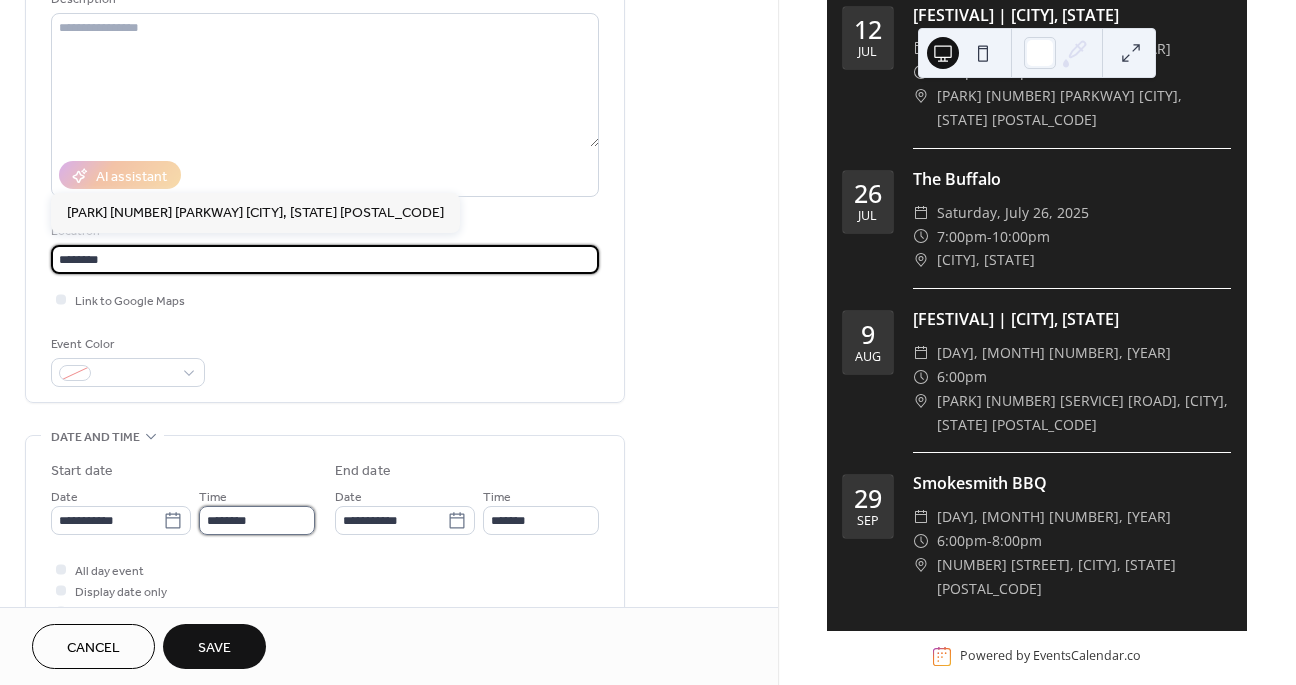 click on "********" at bounding box center [257, 520] 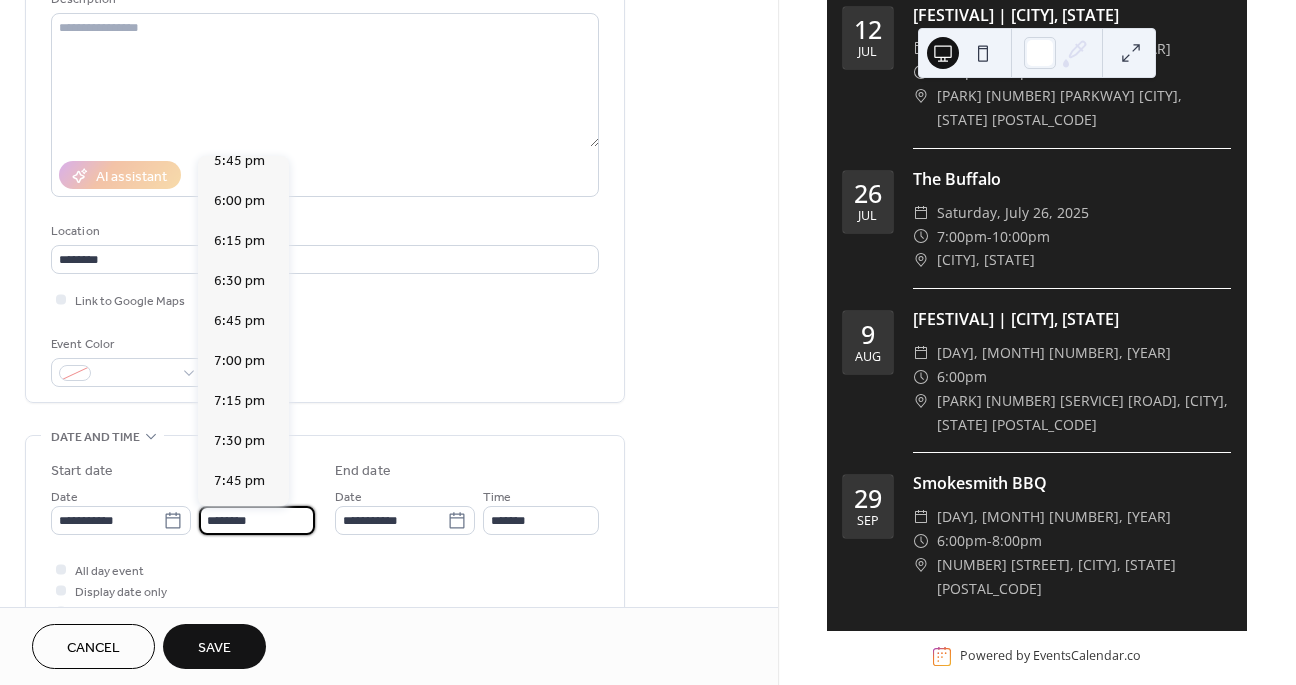 scroll, scrollTop: 2866, scrollLeft: 0, axis: vertical 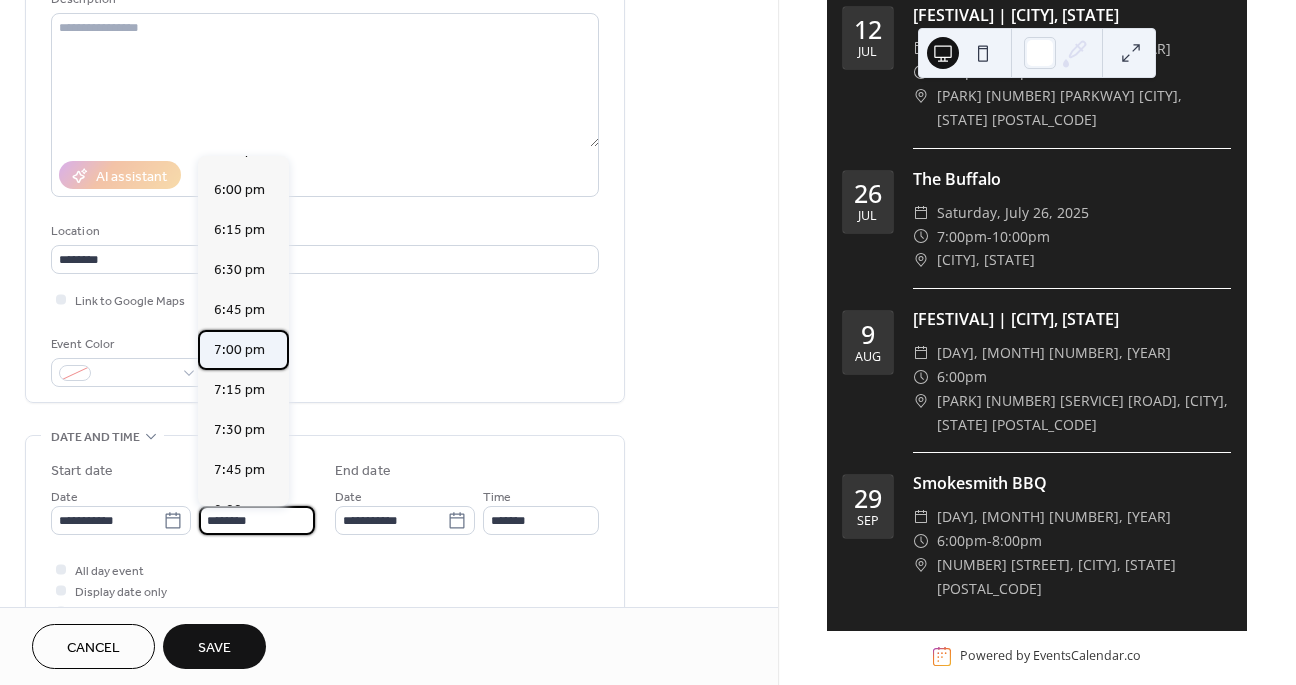 click on "7:00 pm" at bounding box center (239, 350) 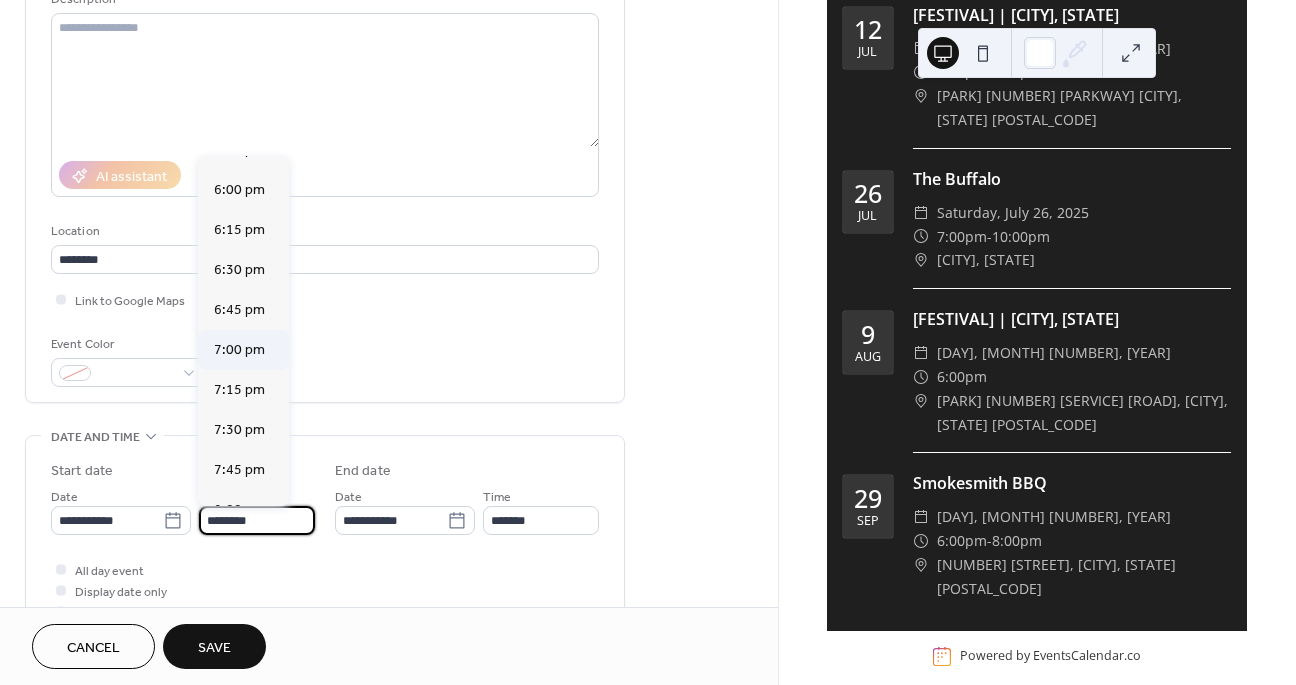 type on "*******" 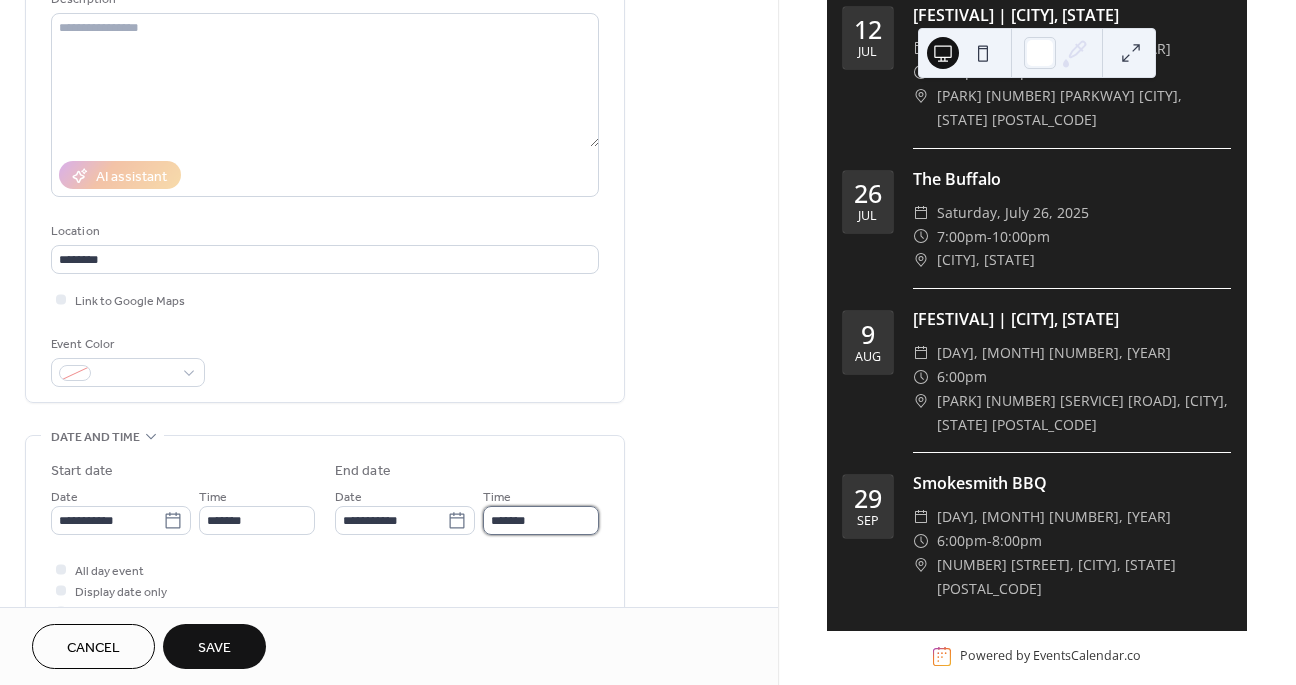 click on "*******" at bounding box center [541, 520] 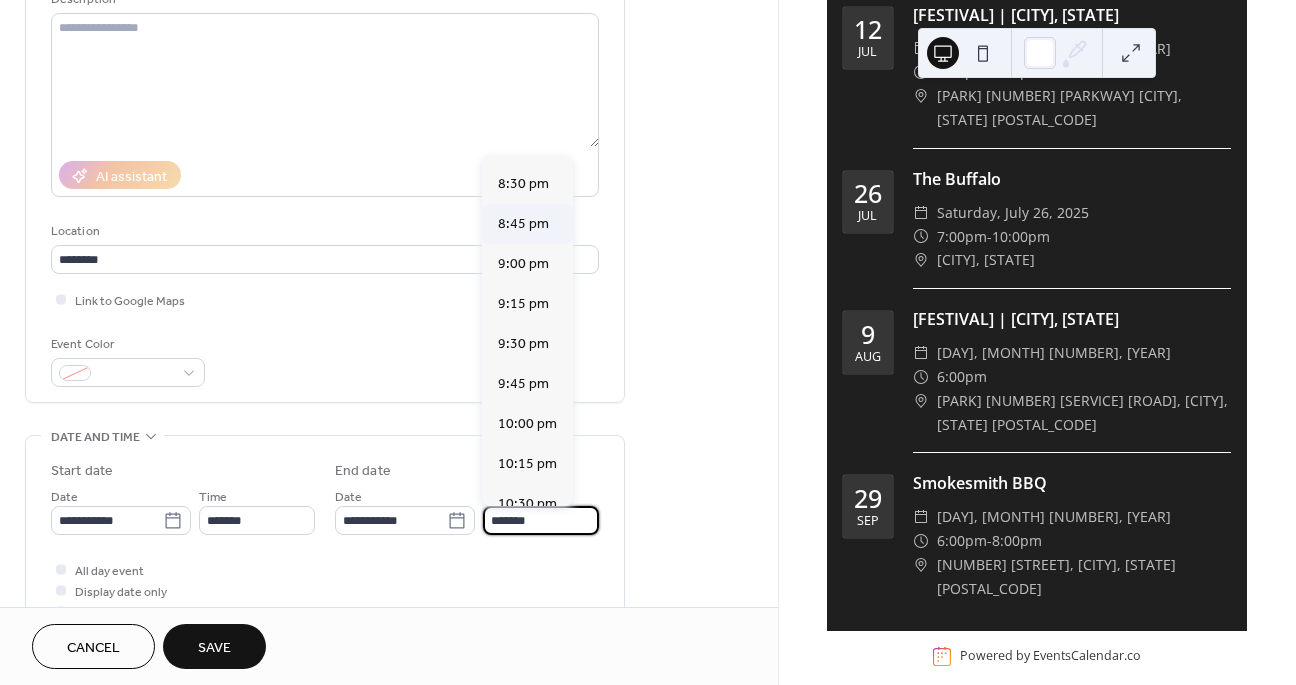 scroll, scrollTop: 195, scrollLeft: 0, axis: vertical 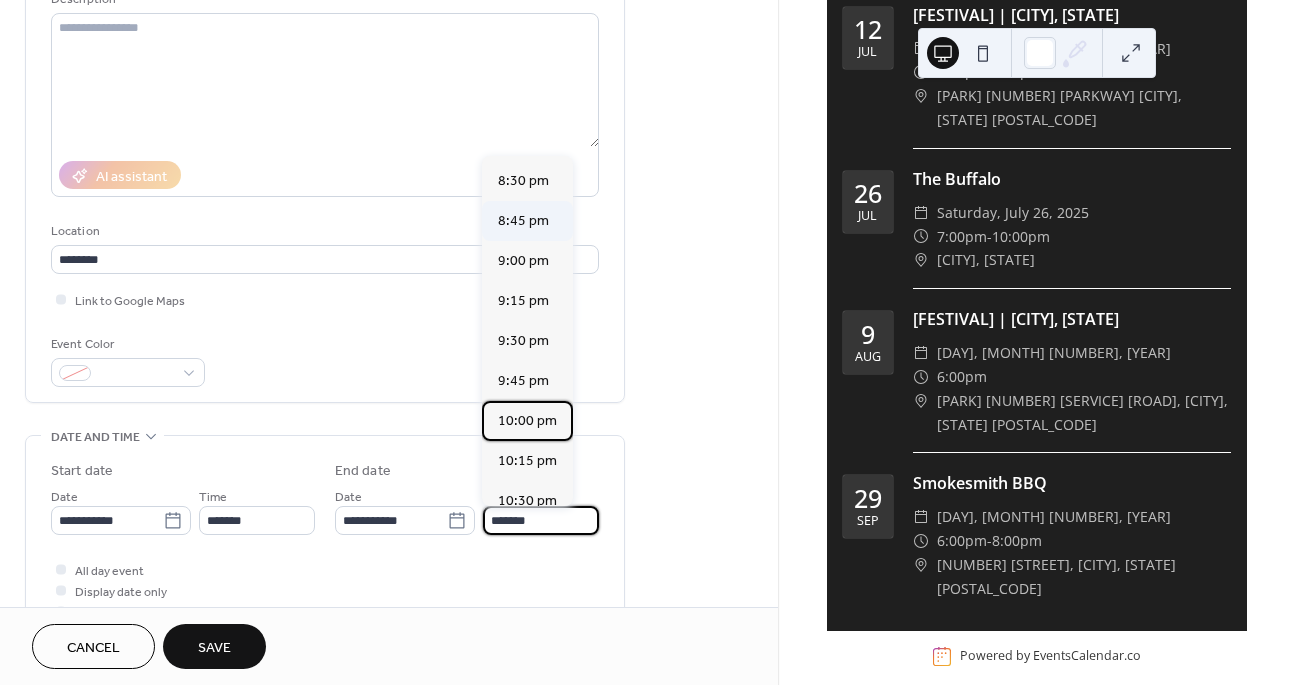 click on "10:00 pm" at bounding box center [527, 421] 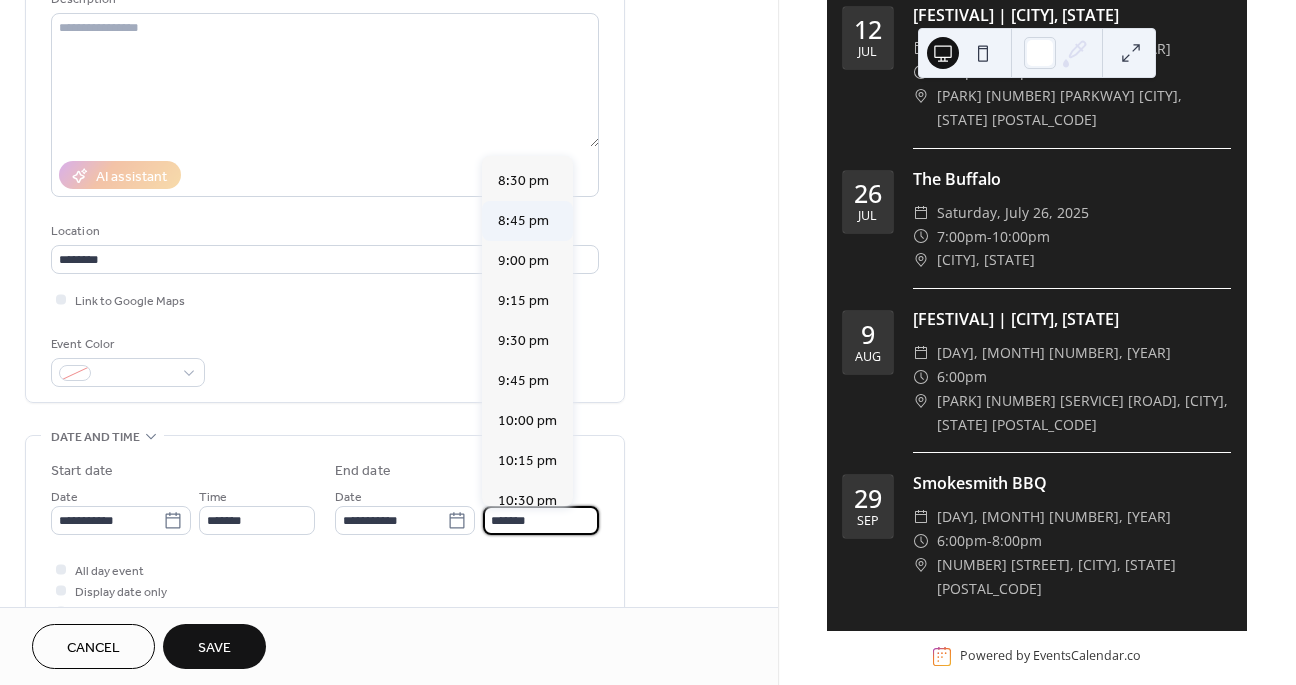 type on "********" 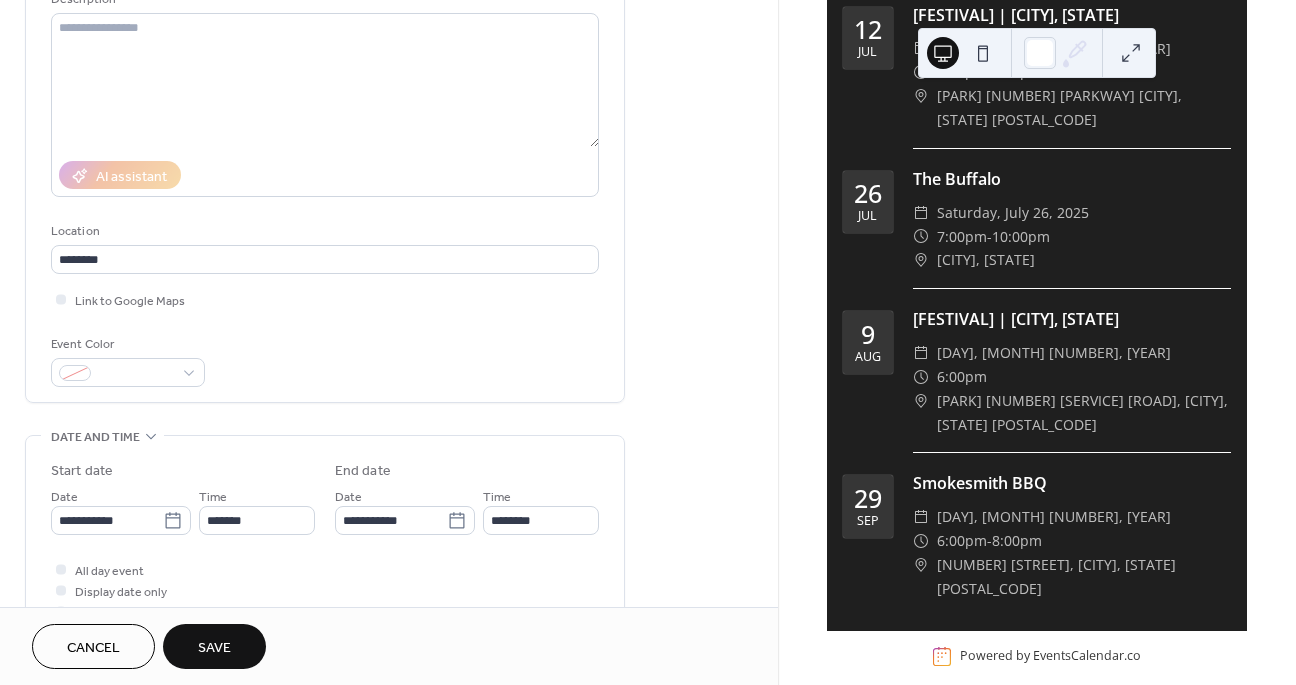 click on "Save" at bounding box center (214, 648) 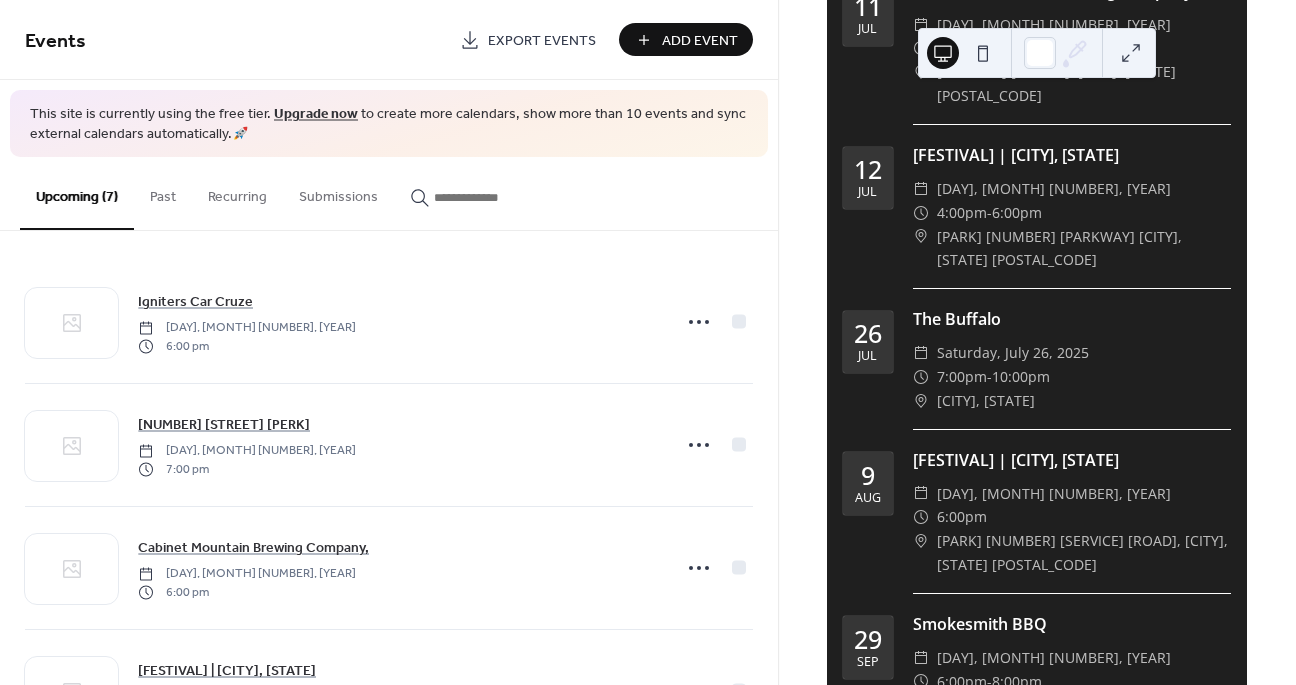 scroll, scrollTop: 561, scrollLeft: 0, axis: vertical 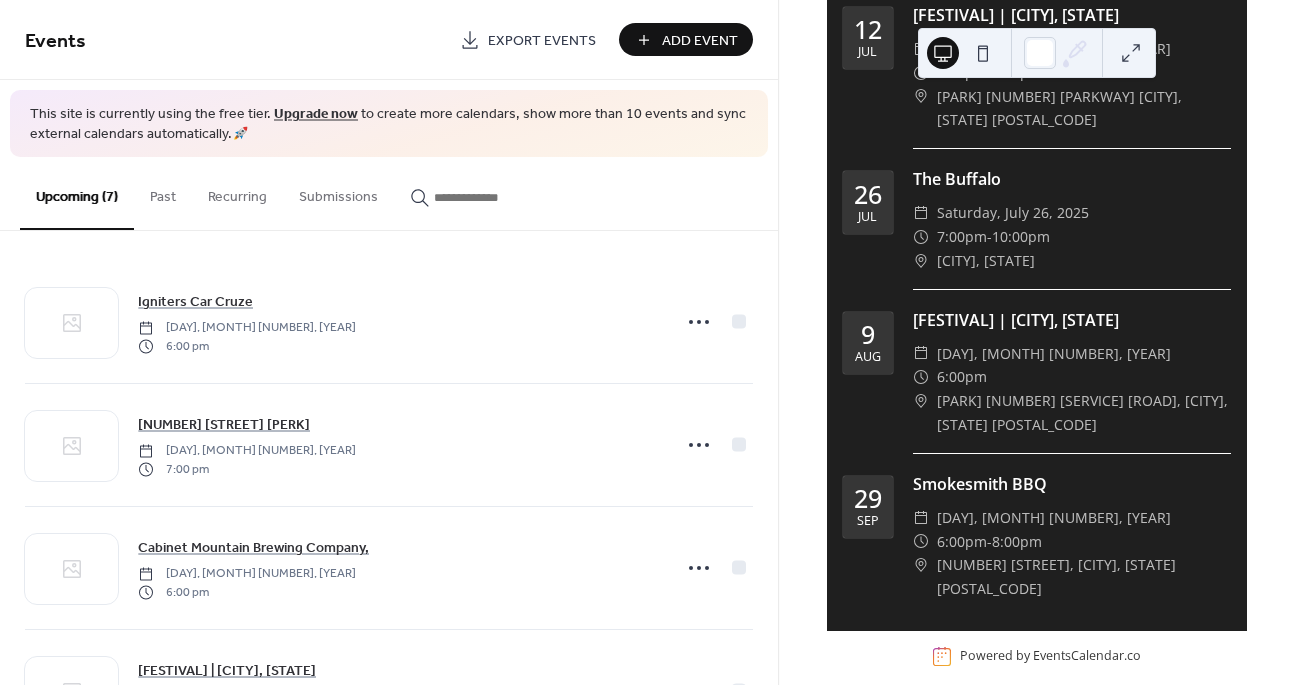click on "Add Event" at bounding box center [700, 41] 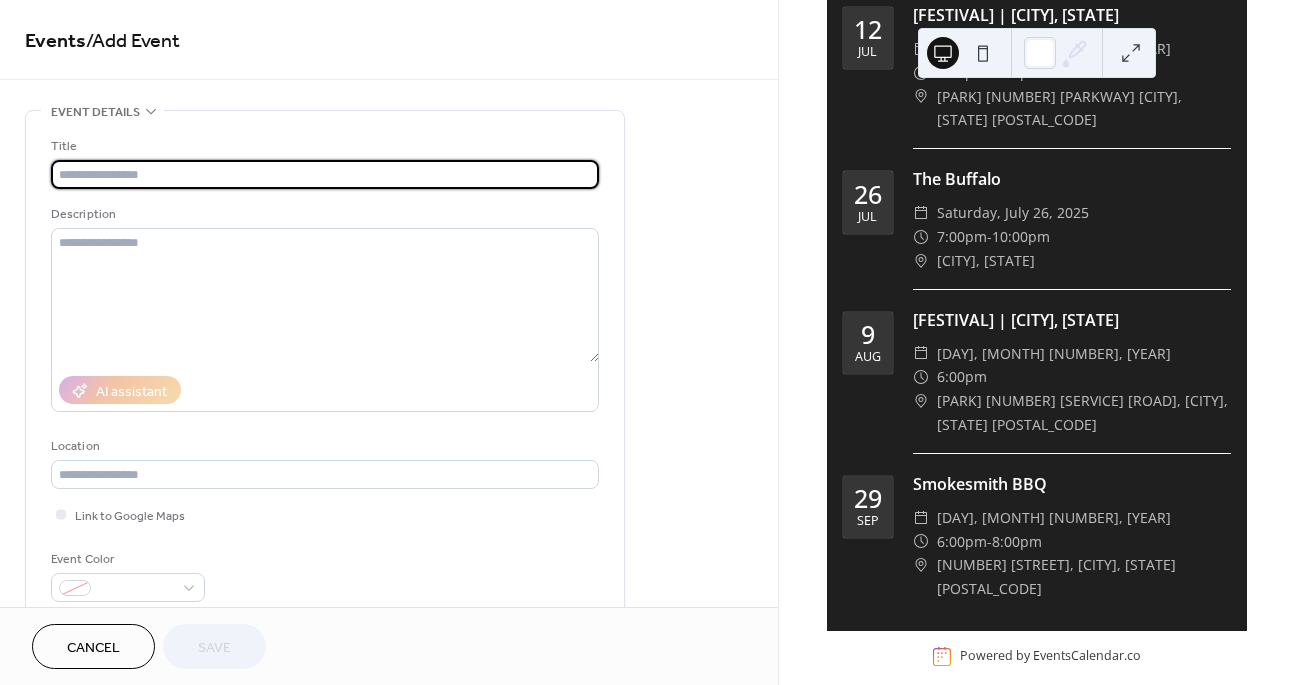 click at bounding box center (325, 174) 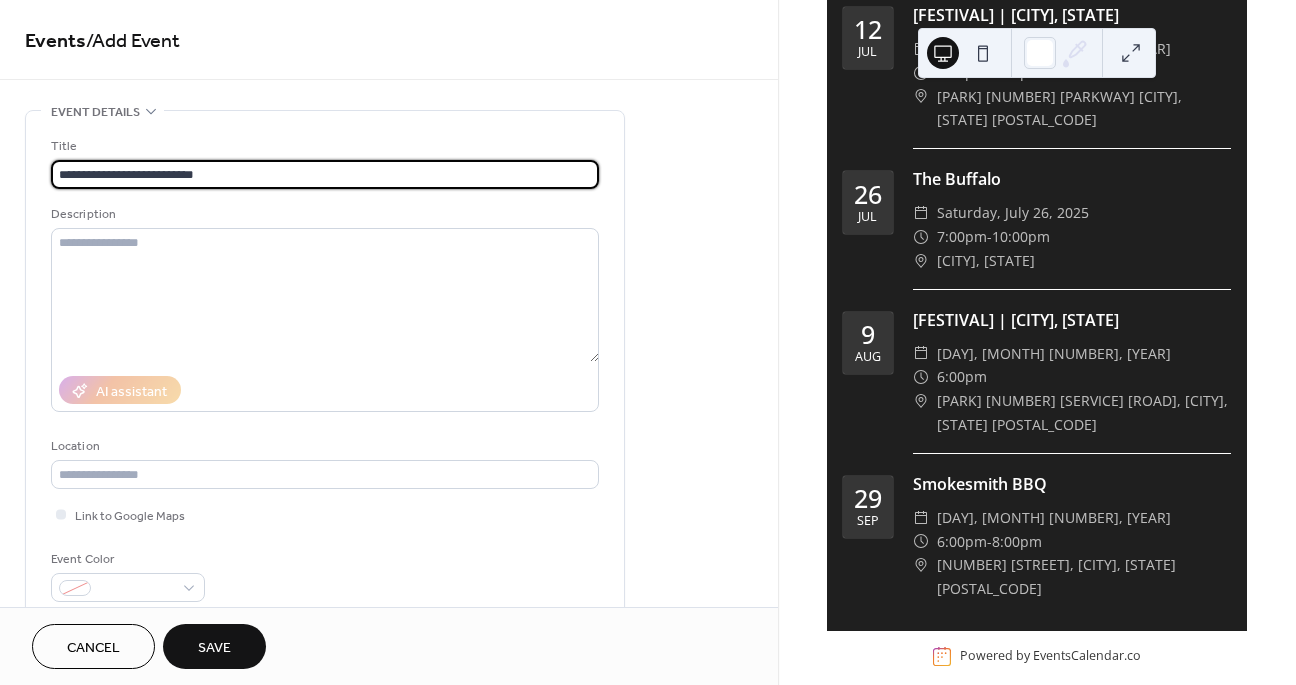 click on "**********" at bounding box center [325, 174] 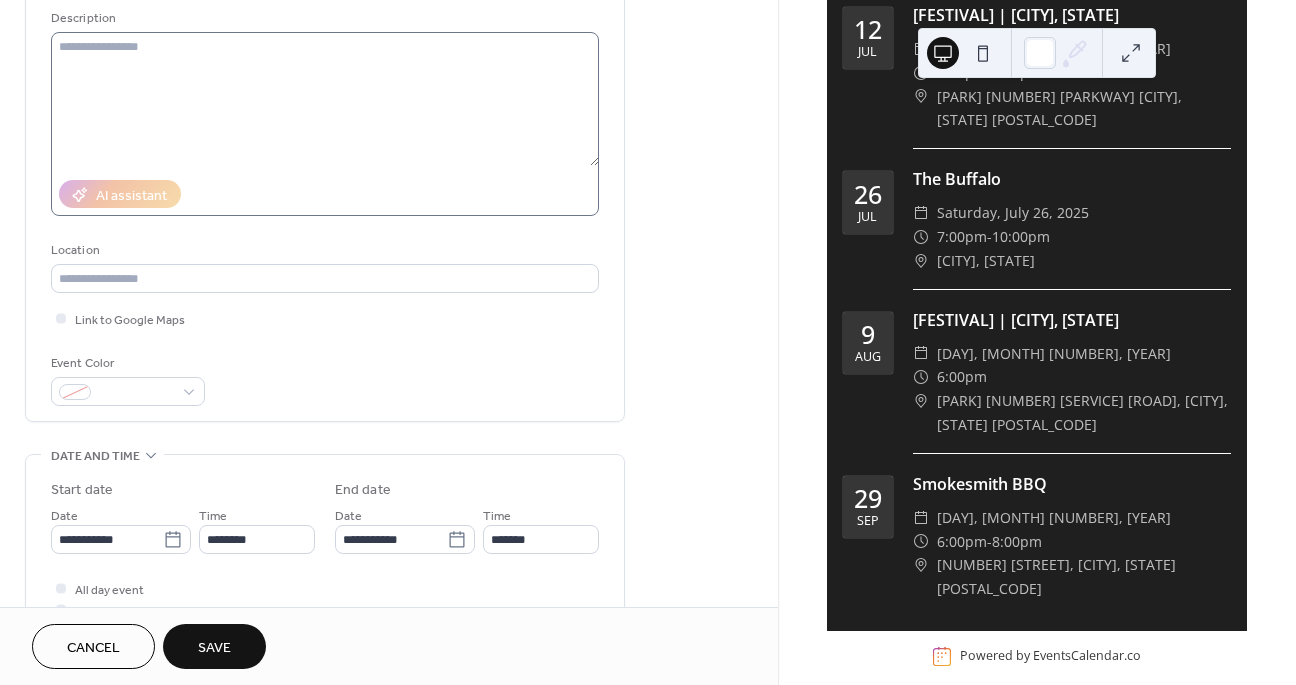 scroll, scrollTop: 197, scrollLeft: 0, axis: vertical 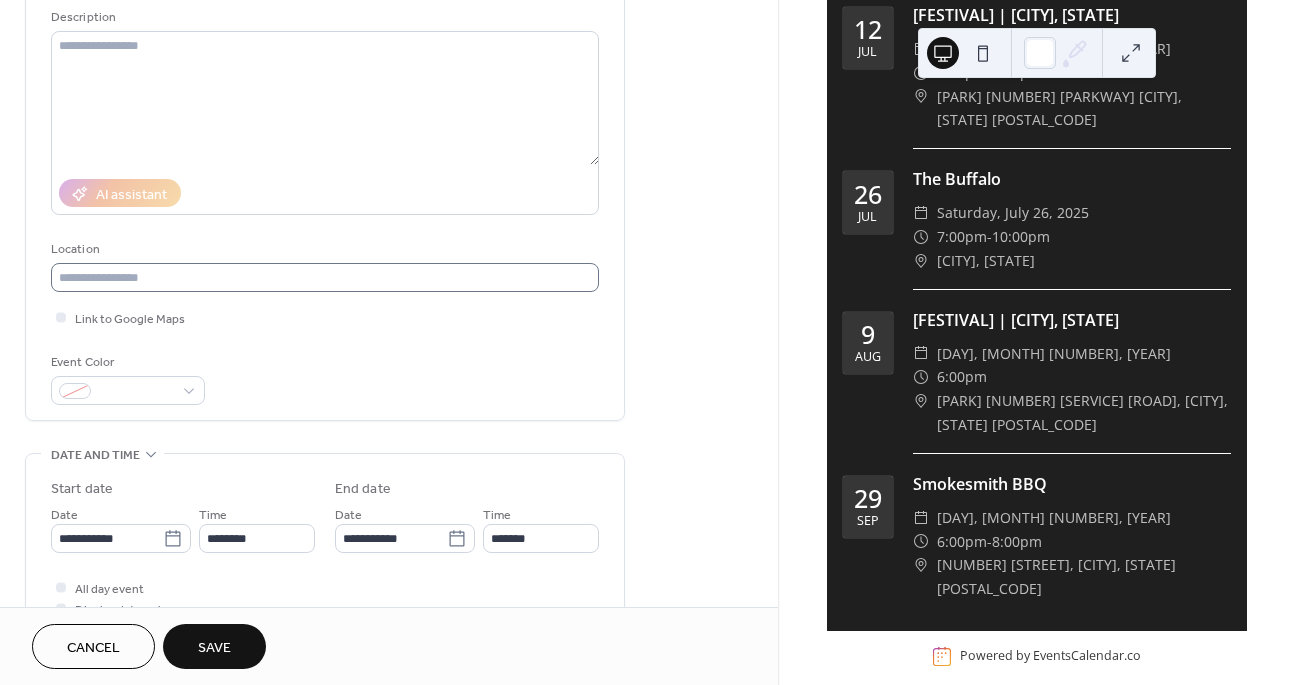 type on "**********" 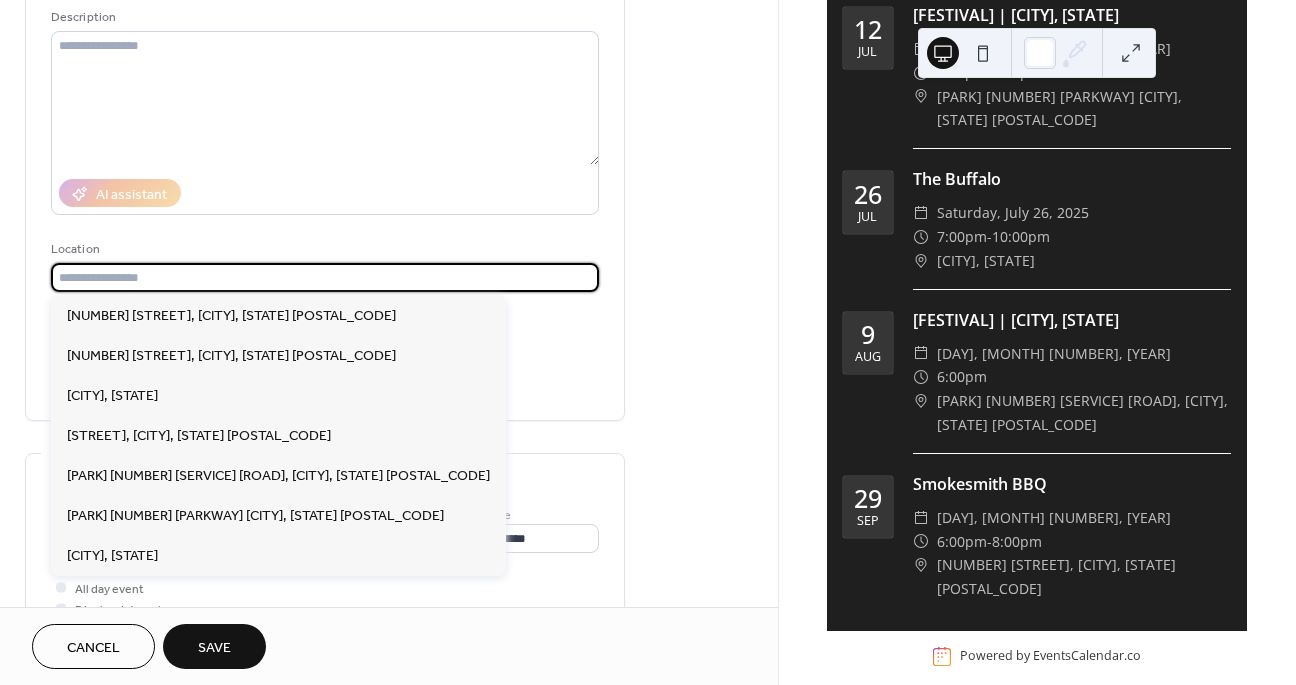 click at bounding box center [325, 277] 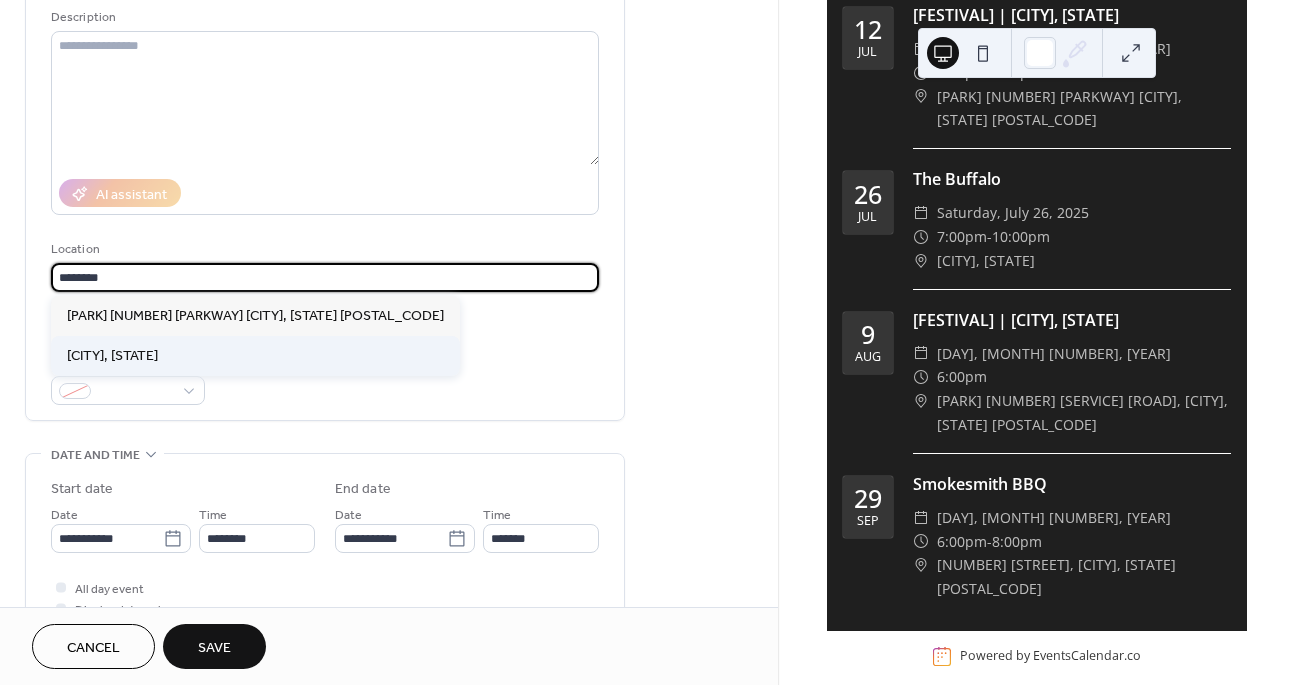 type on "********" 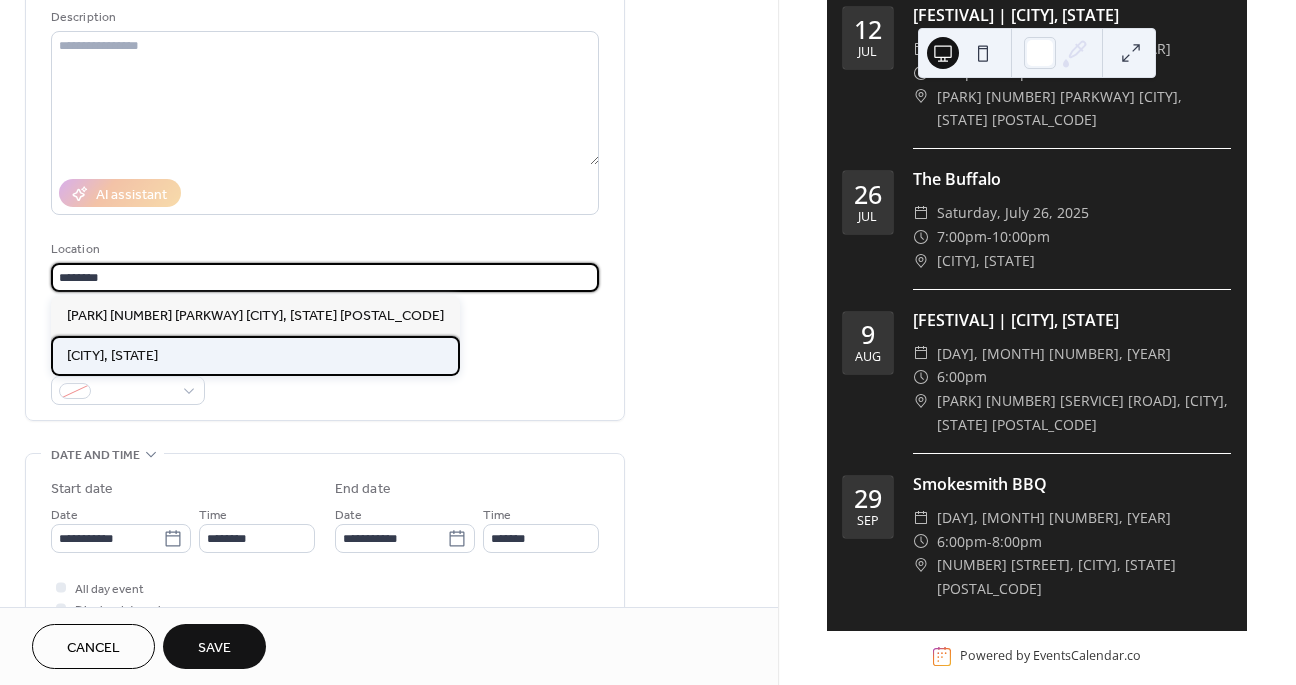 click on "[CITY], [STATE]" at bounding box center [112, 356] 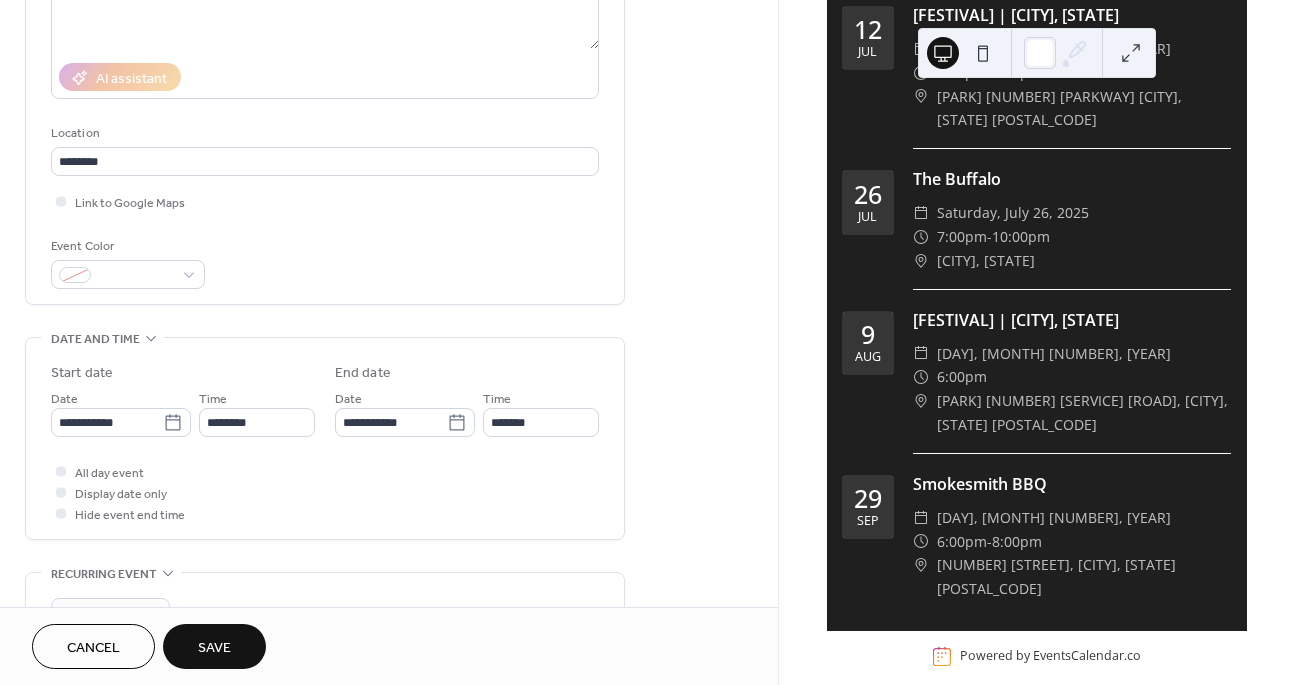 scroll, scrollTop: 334, scrollLeft: 0, axis: vertical 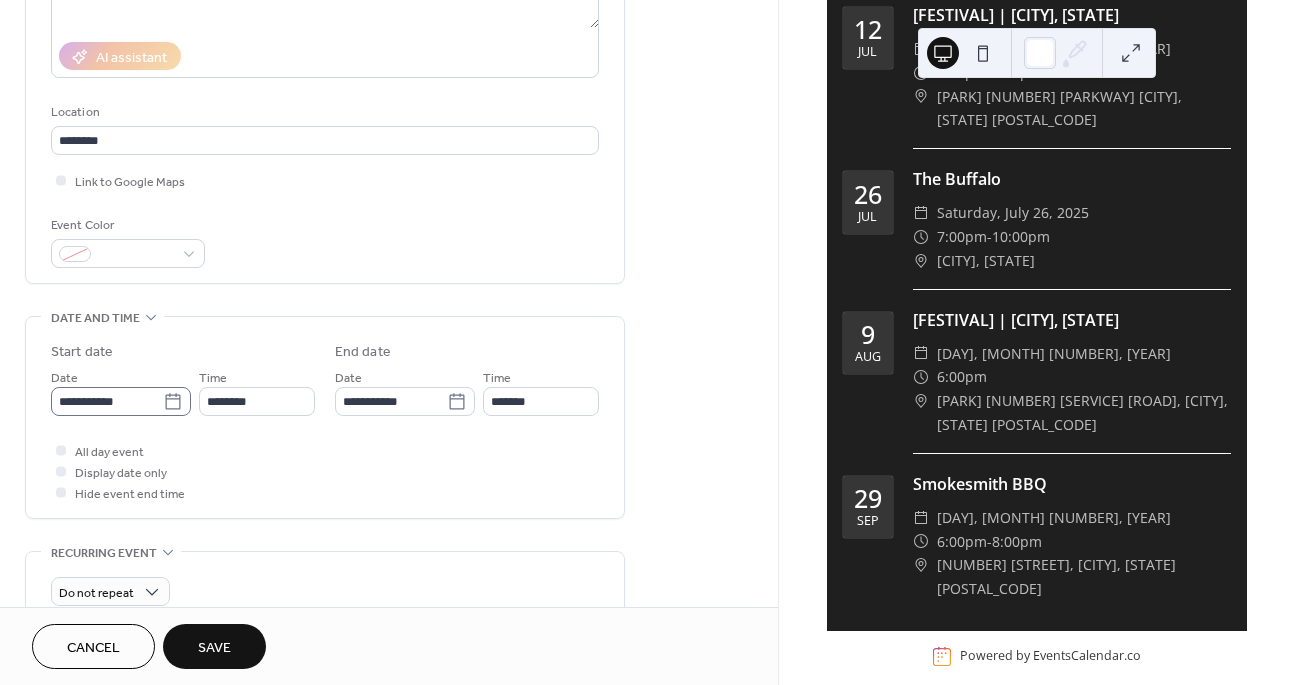 click 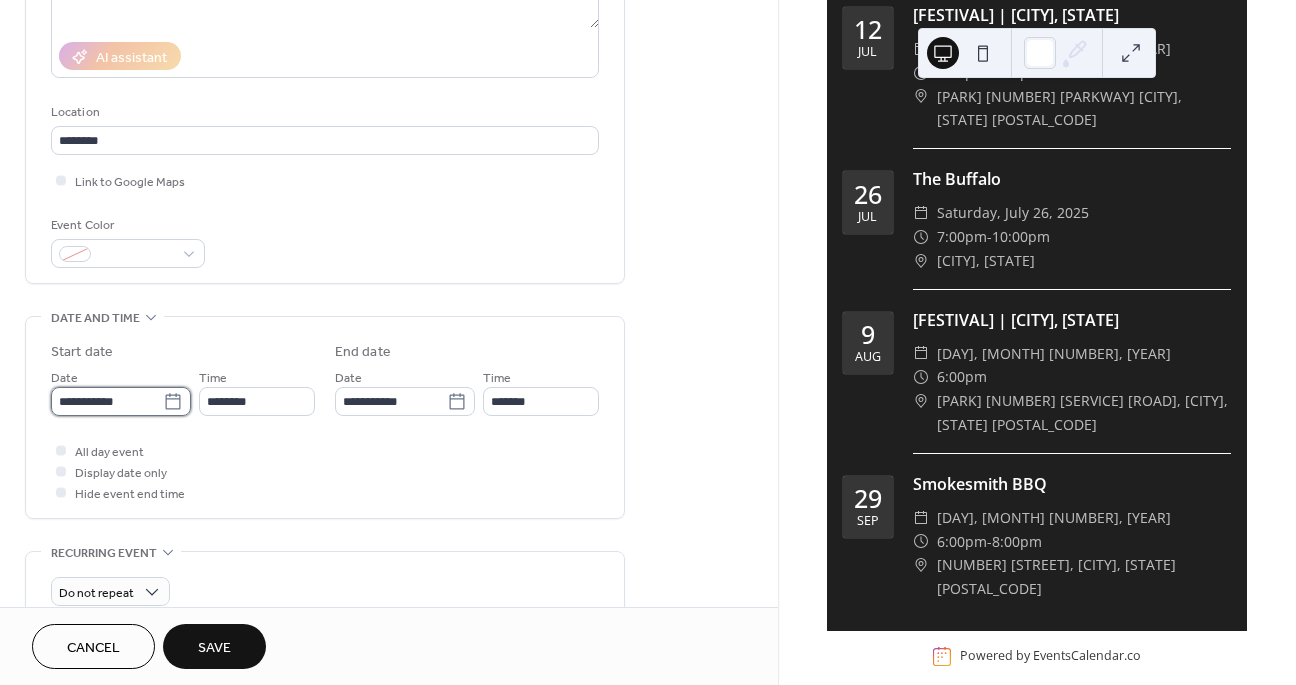 click on "**********" at bounding box center (107, 401) 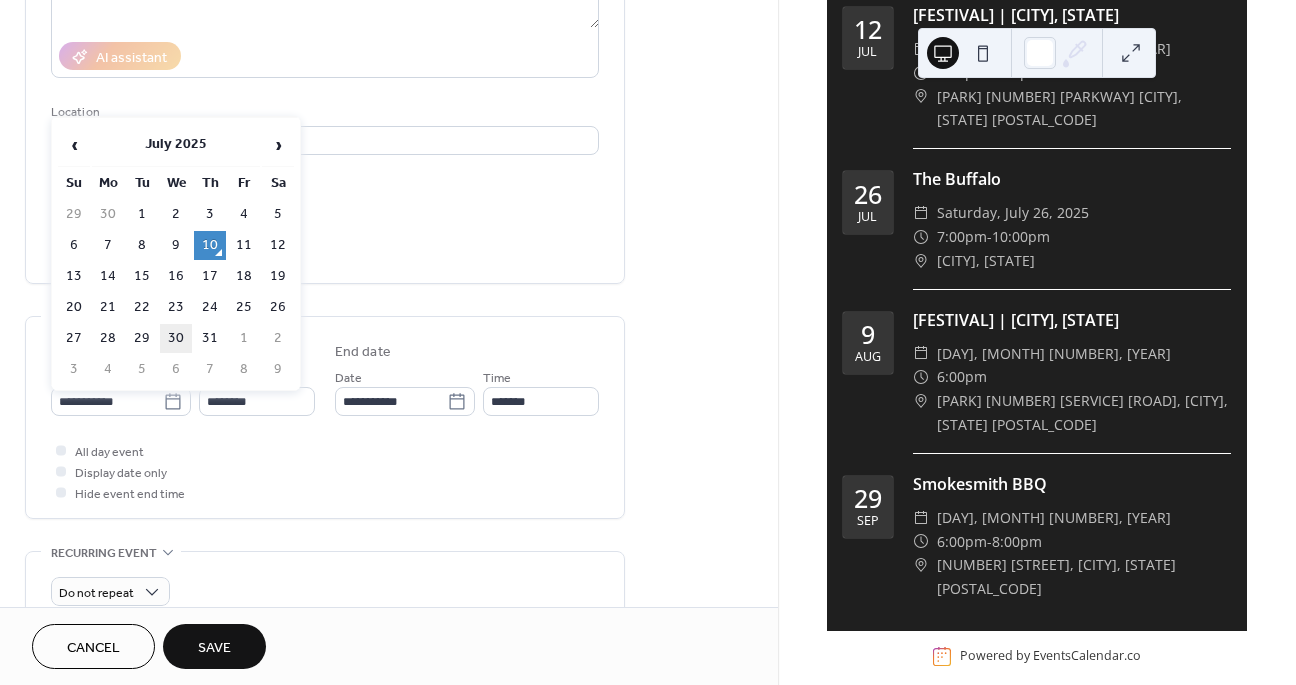 click on "30" at bounding box center [176, 338] 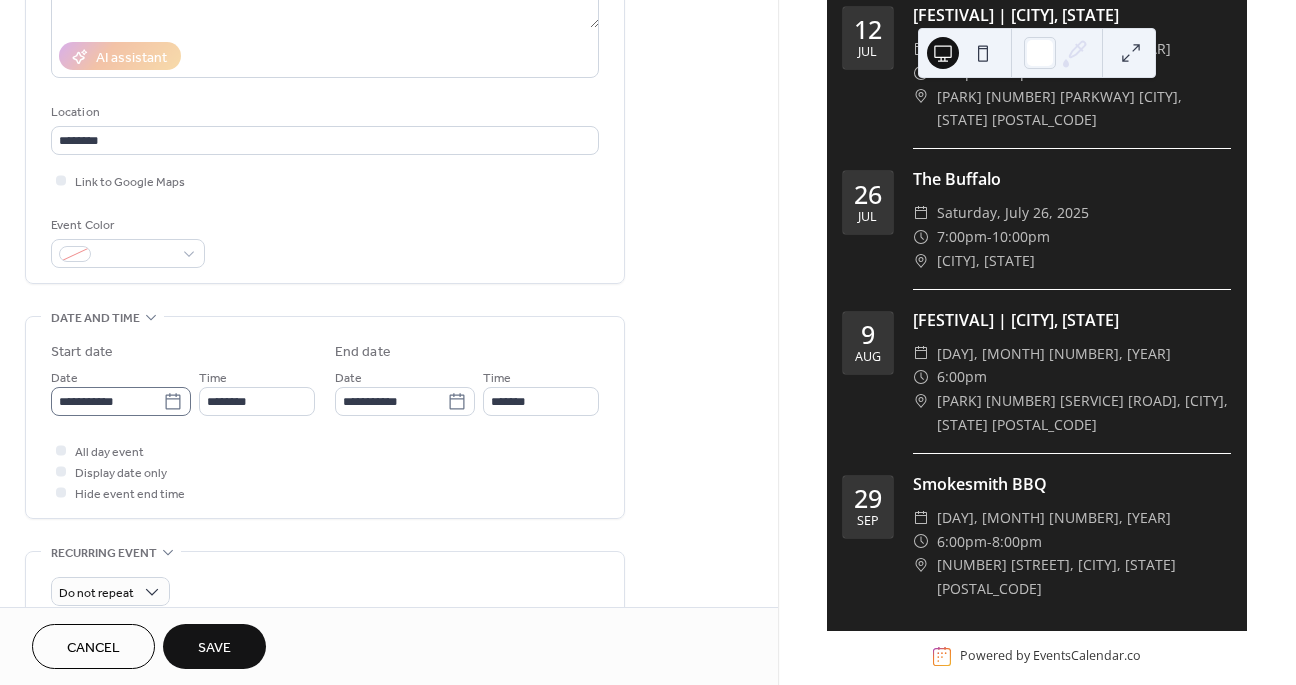 click 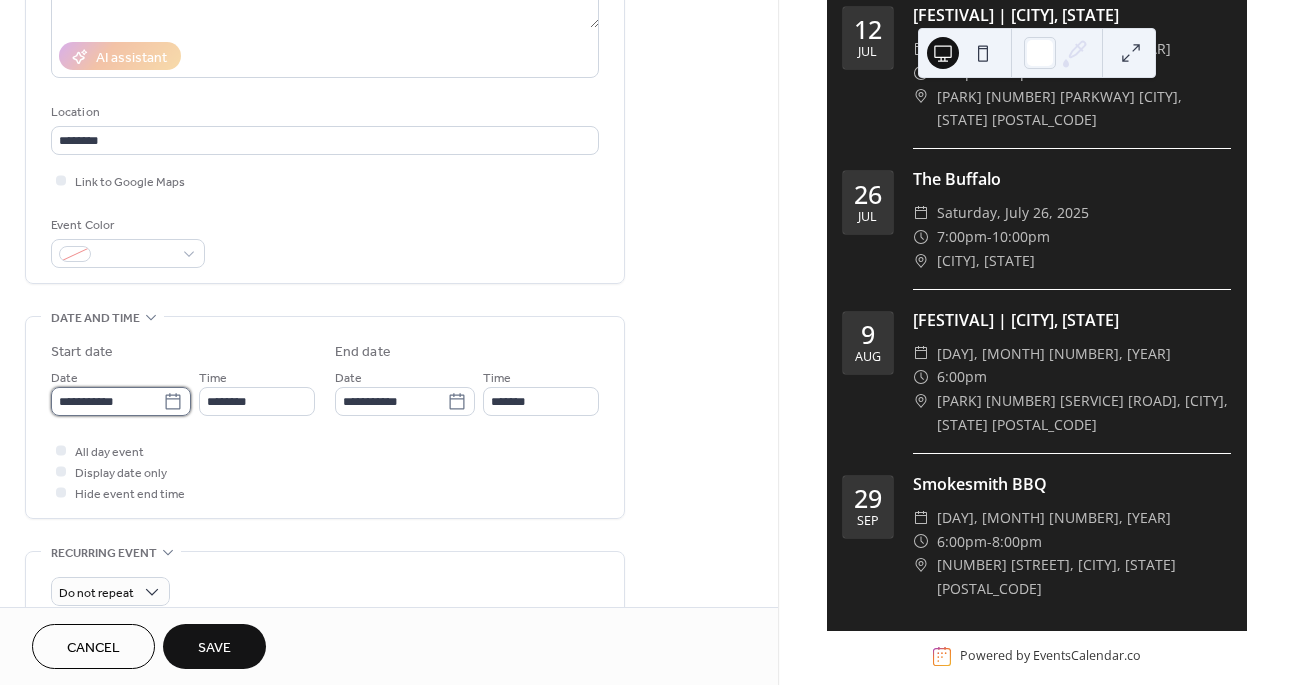 click on "**********" at bounding box center (107, 401) 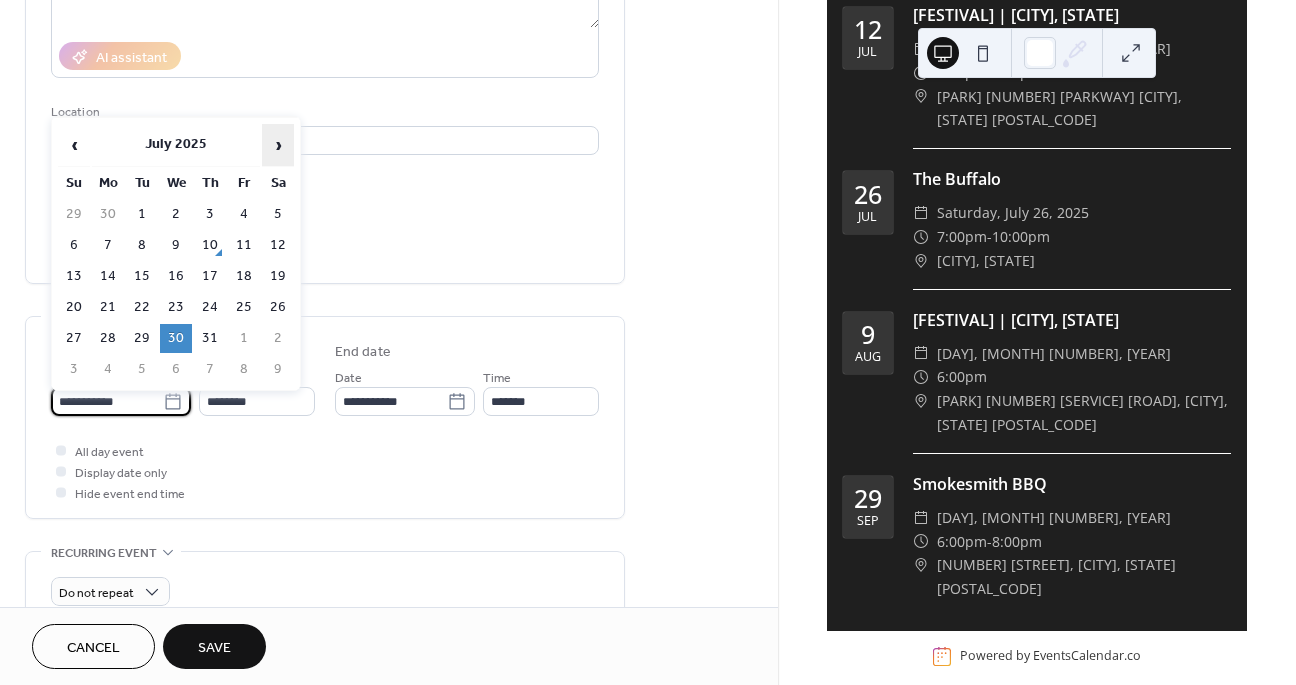 click on "›" at bounding box center (278, 145) 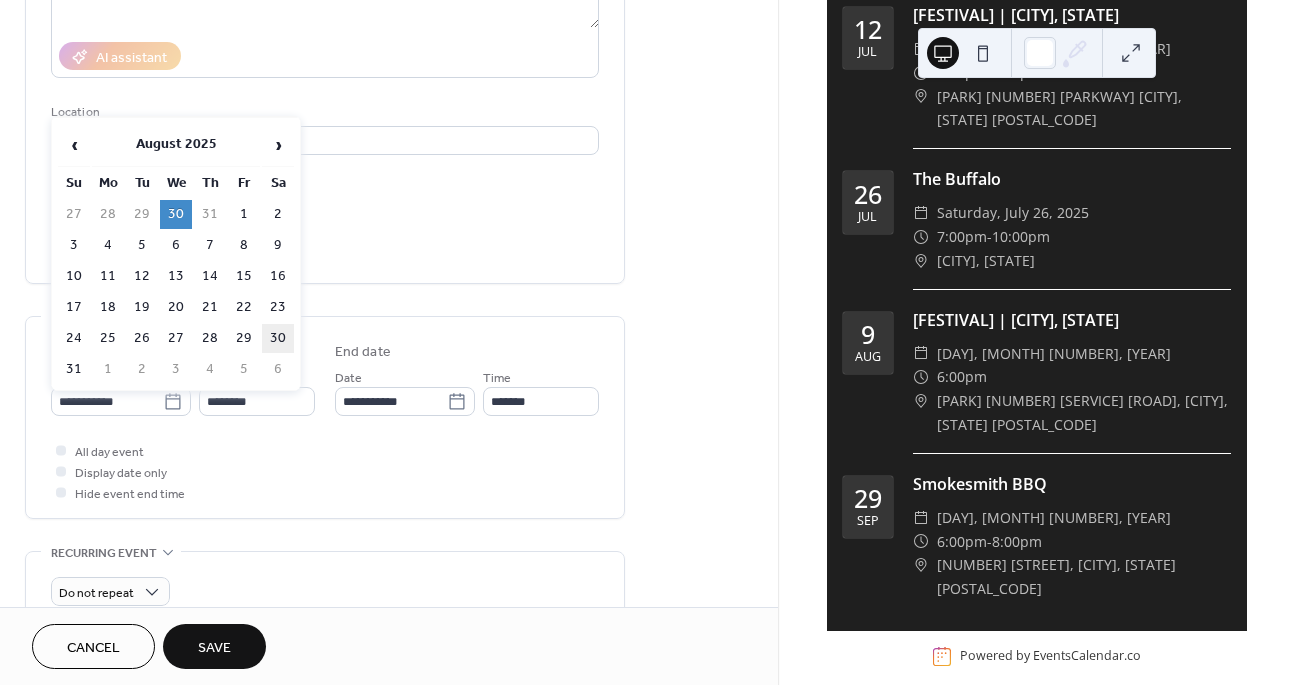 click on "30" at bounding box center (278, 338) 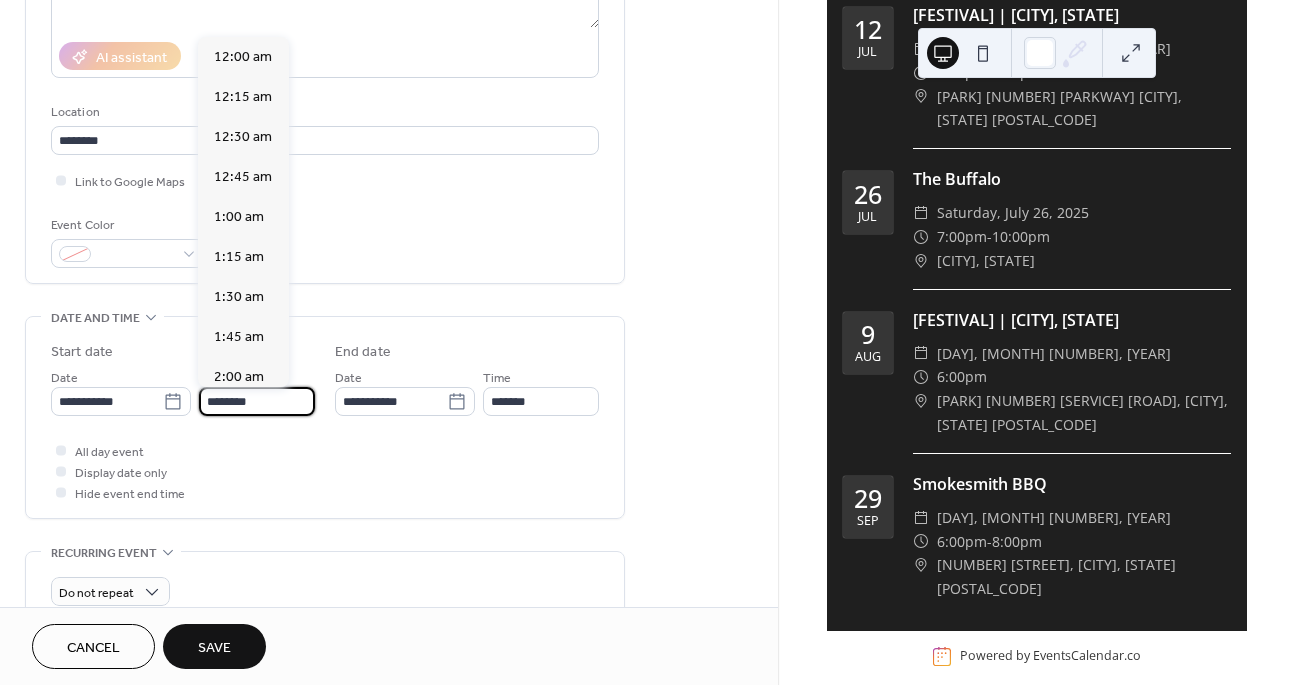 click on "********" at bounding box center [257, 401] 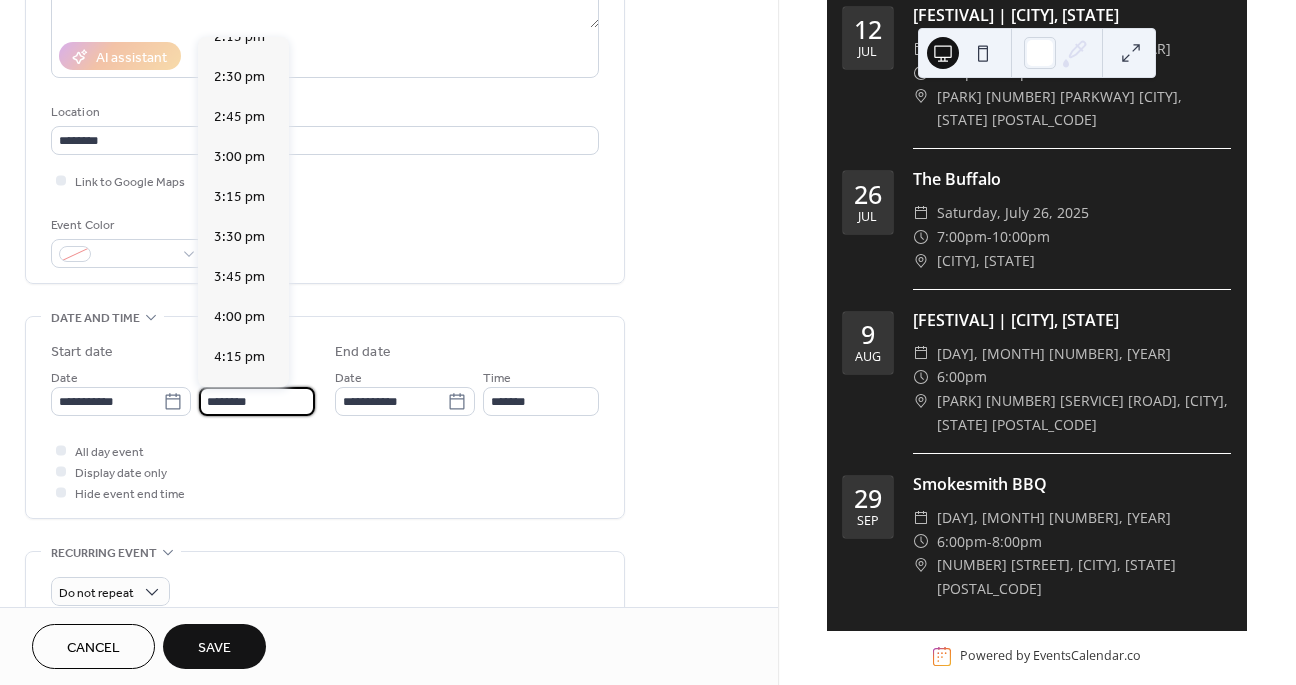scroll, scrollTop: 2309, scrollLeft: 0, axis: vertical 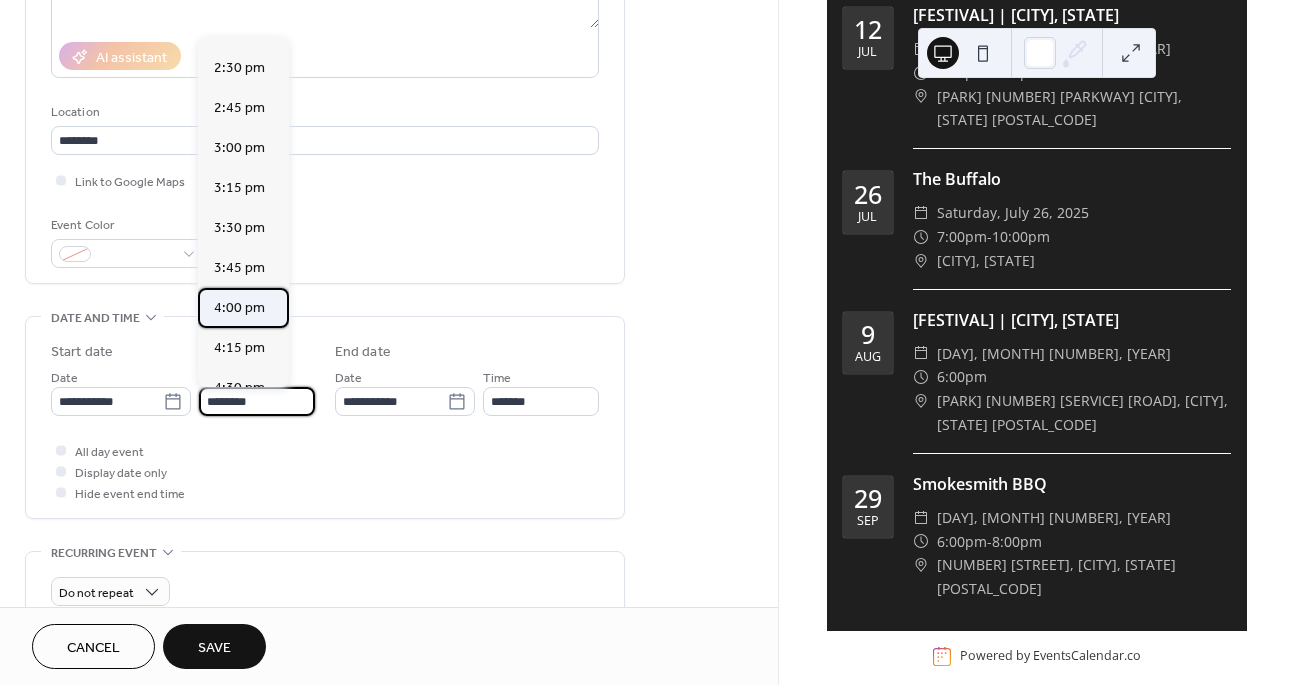 click on "4:00 pm" at bounding box center (239, 308) 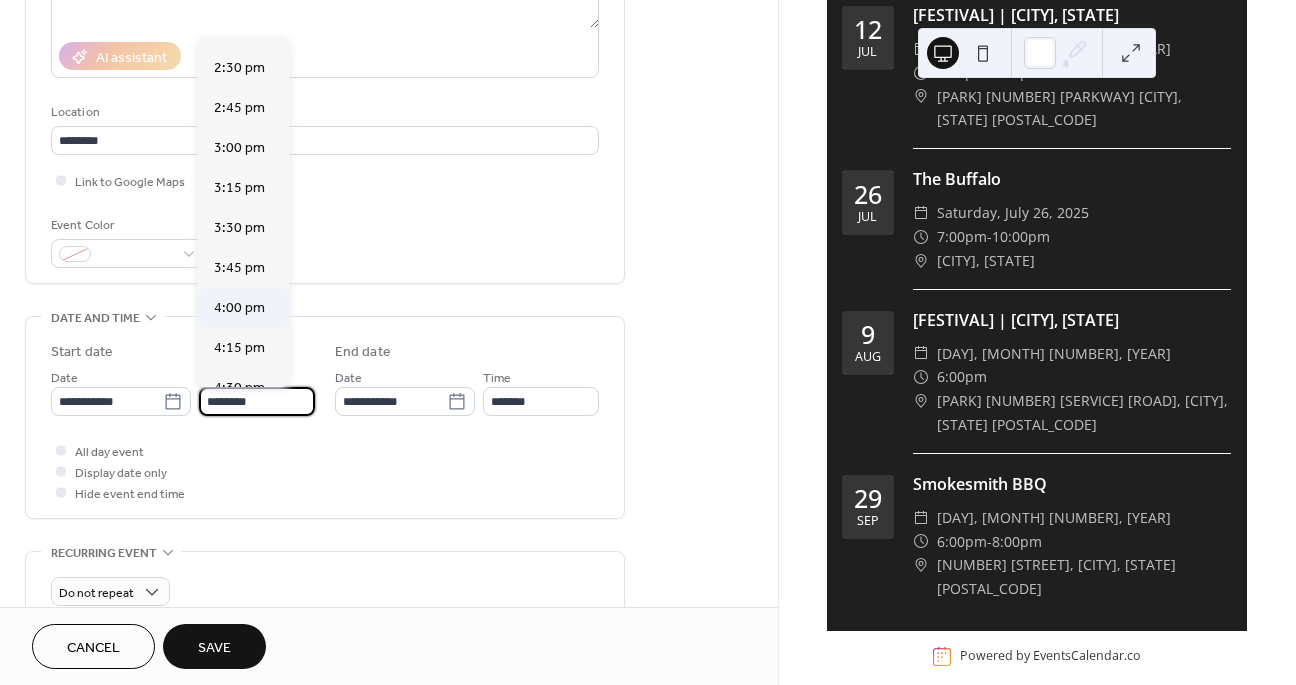 type on "*******" 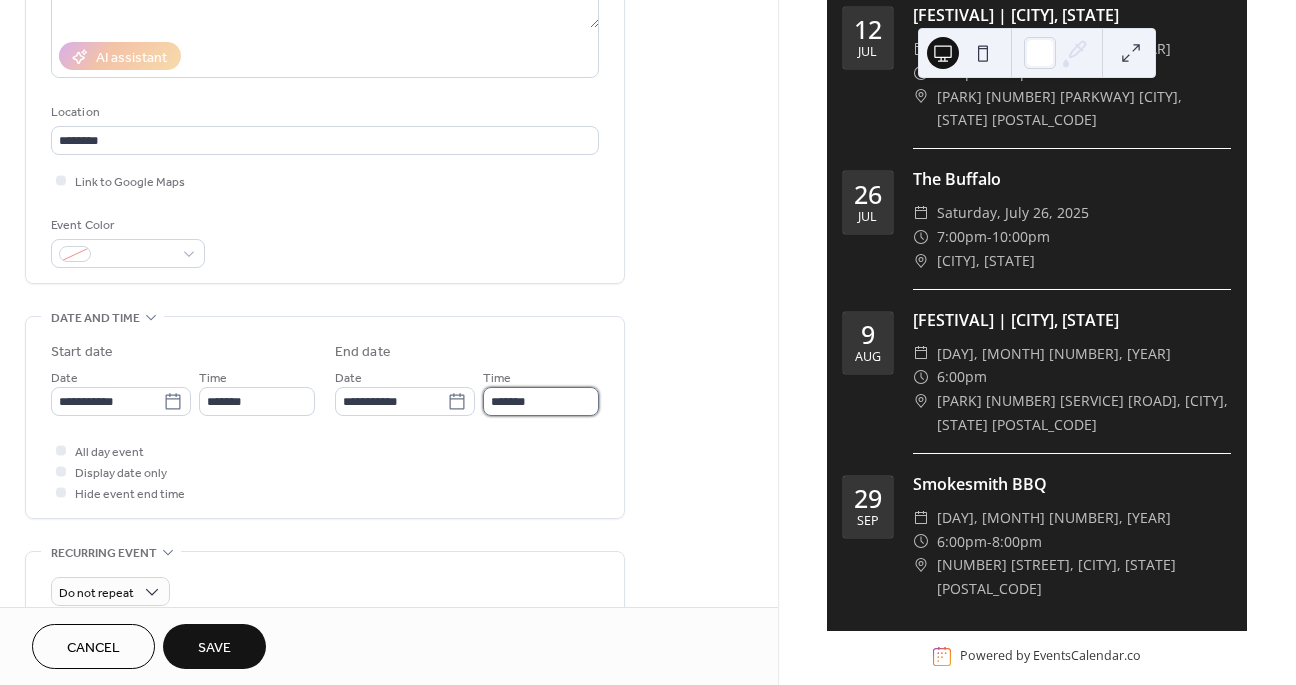 click on "*******" at bounding box center (541, 401) 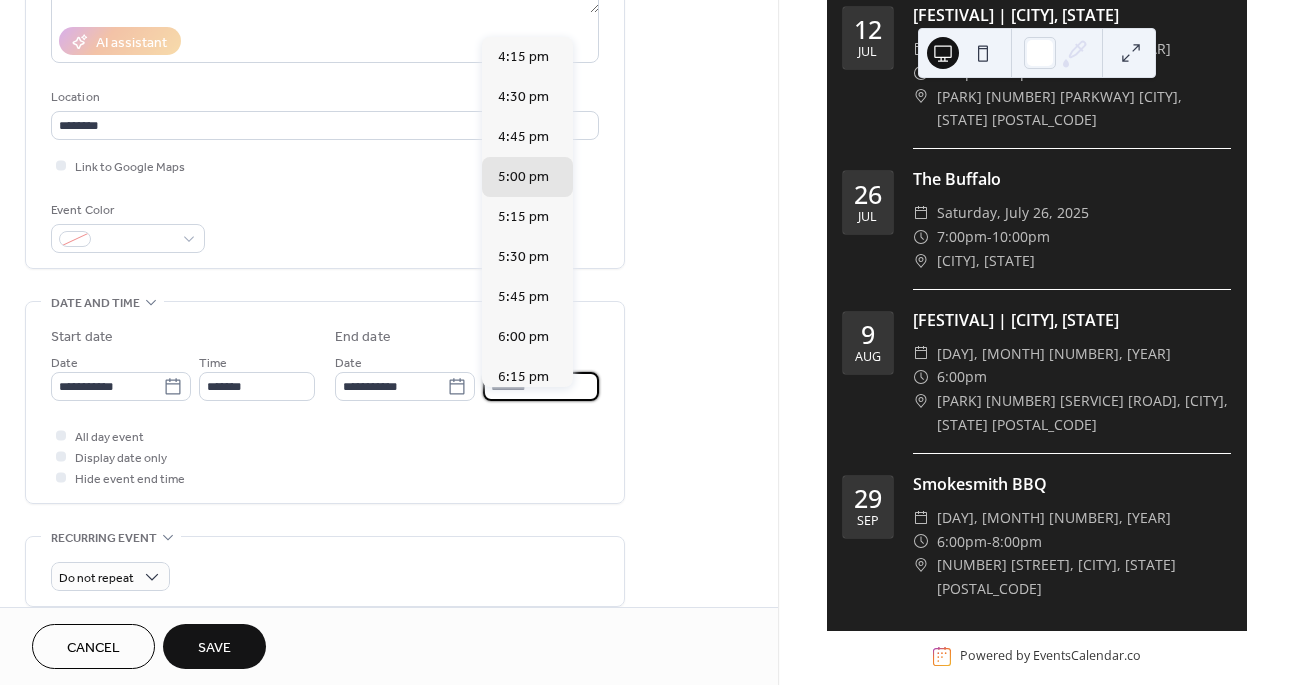 scroll, scrollTop: 357, scrollLeft: 0, axis: vertical 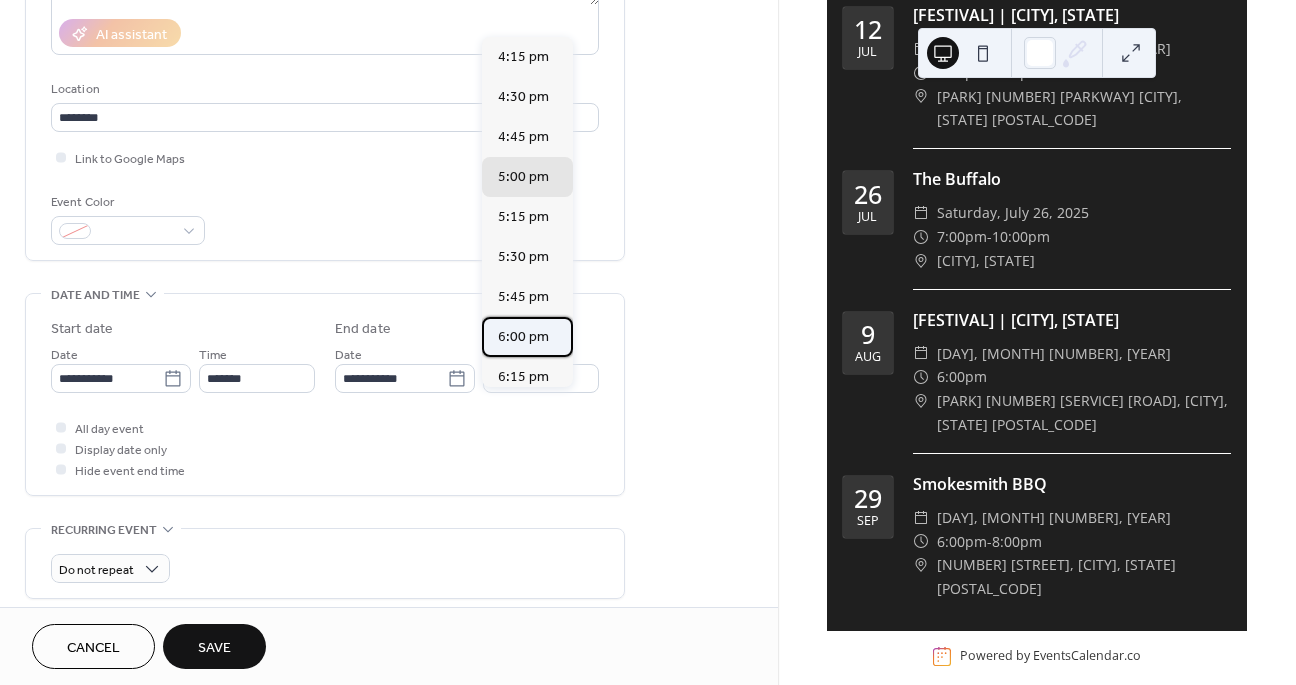 click on "6:00 pm" at bounding box center [527, 337] 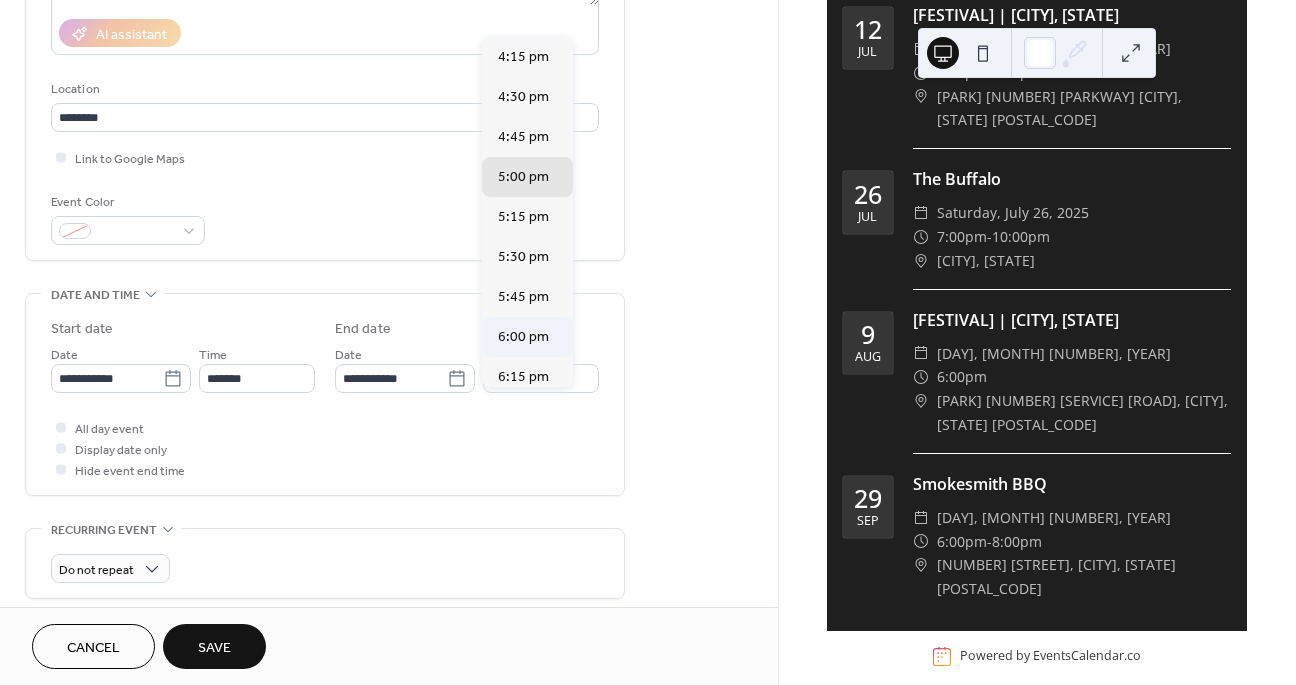 type on "*******" 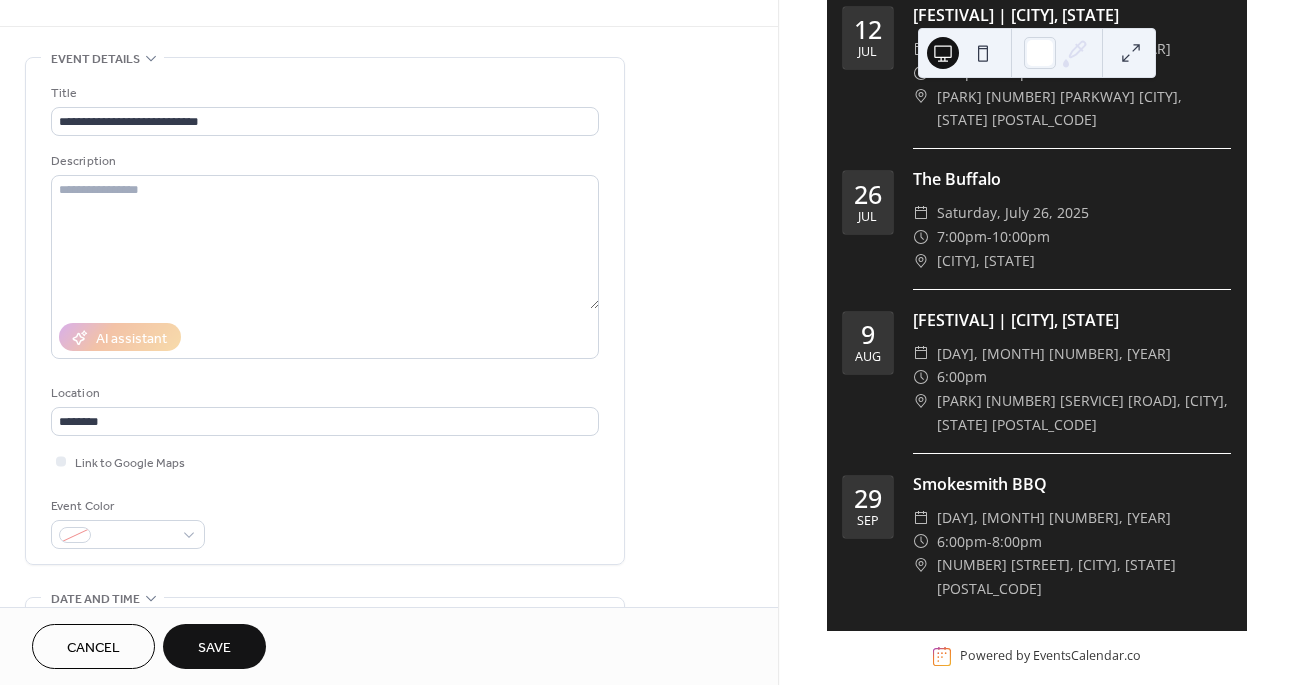 scroll, scrollTop: 0, scrollLeft: 0, axis: both 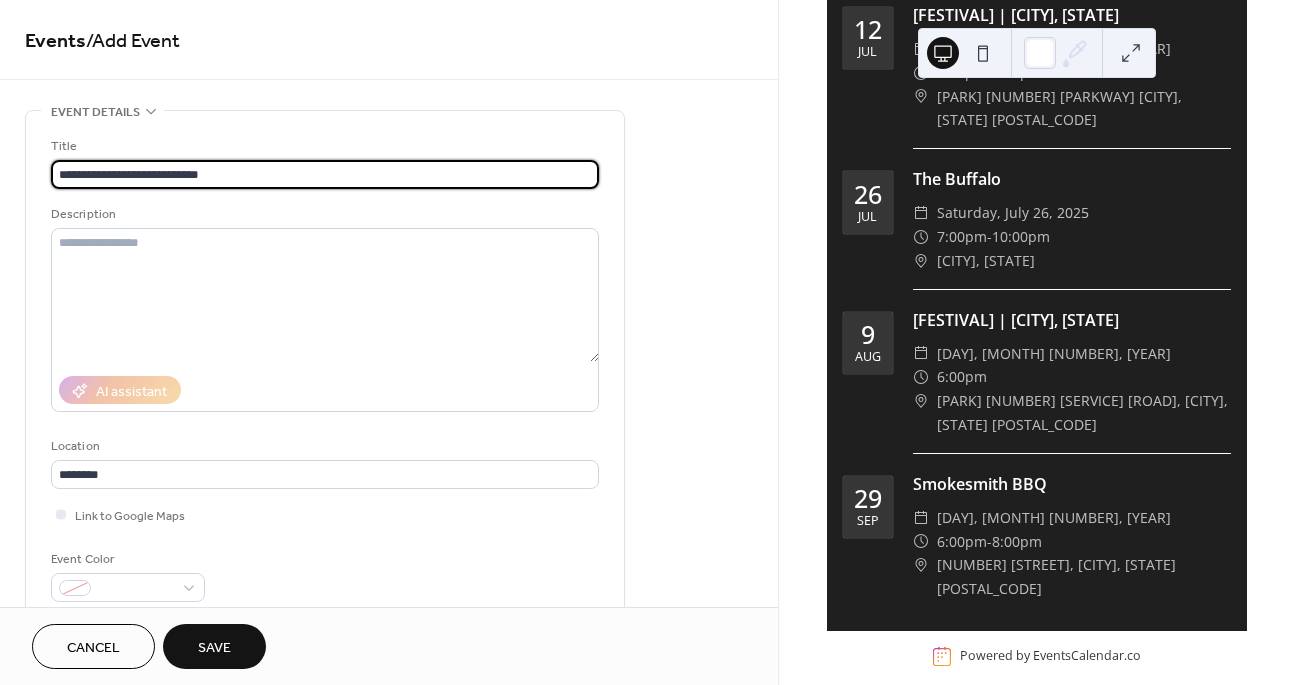 drag, startPoint x: 86, startPoint y: 174, endPoint x: 47, endPoint y: 178, distance: 39.20459 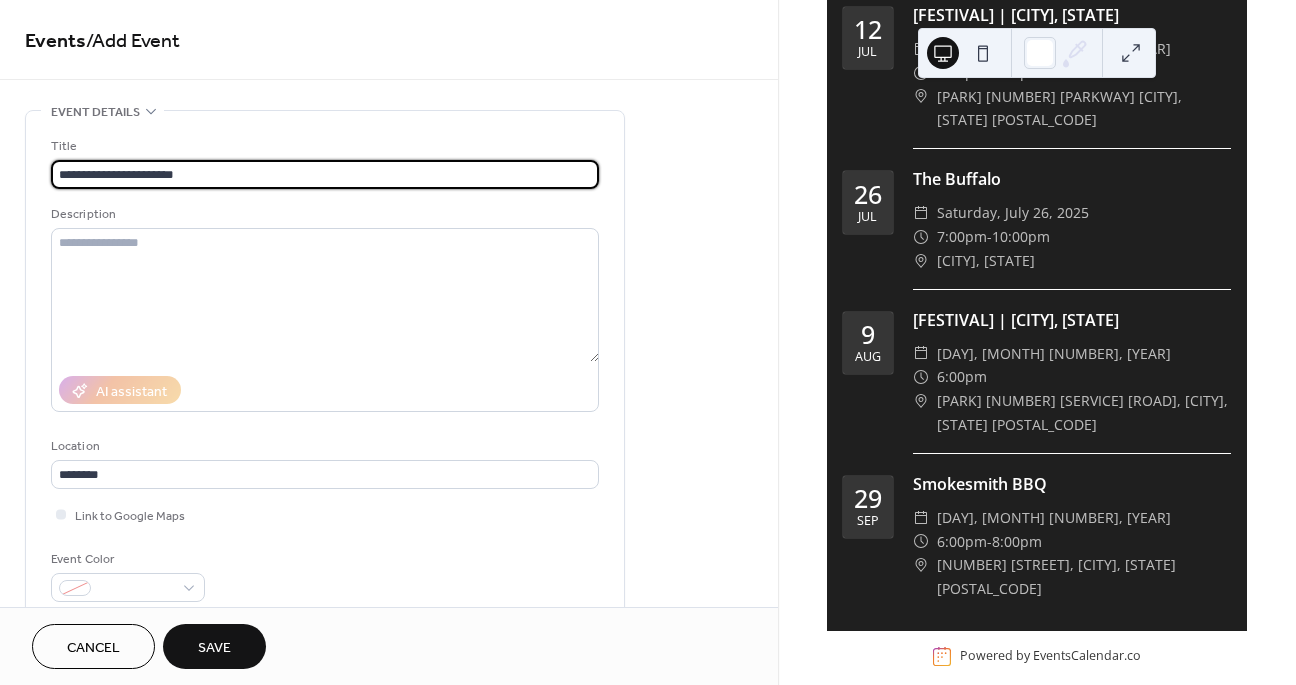 type on "**********" 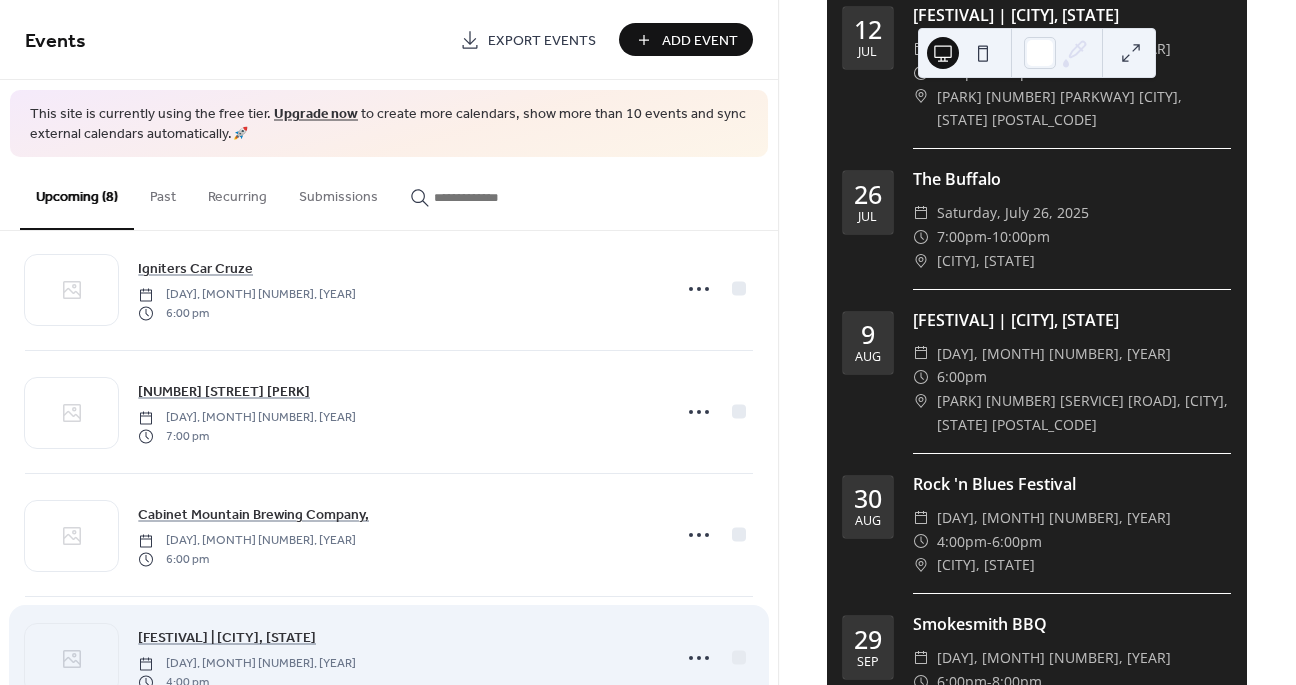 scroll, scrollTop: 38, scrollLeft: 0, axis: vertical 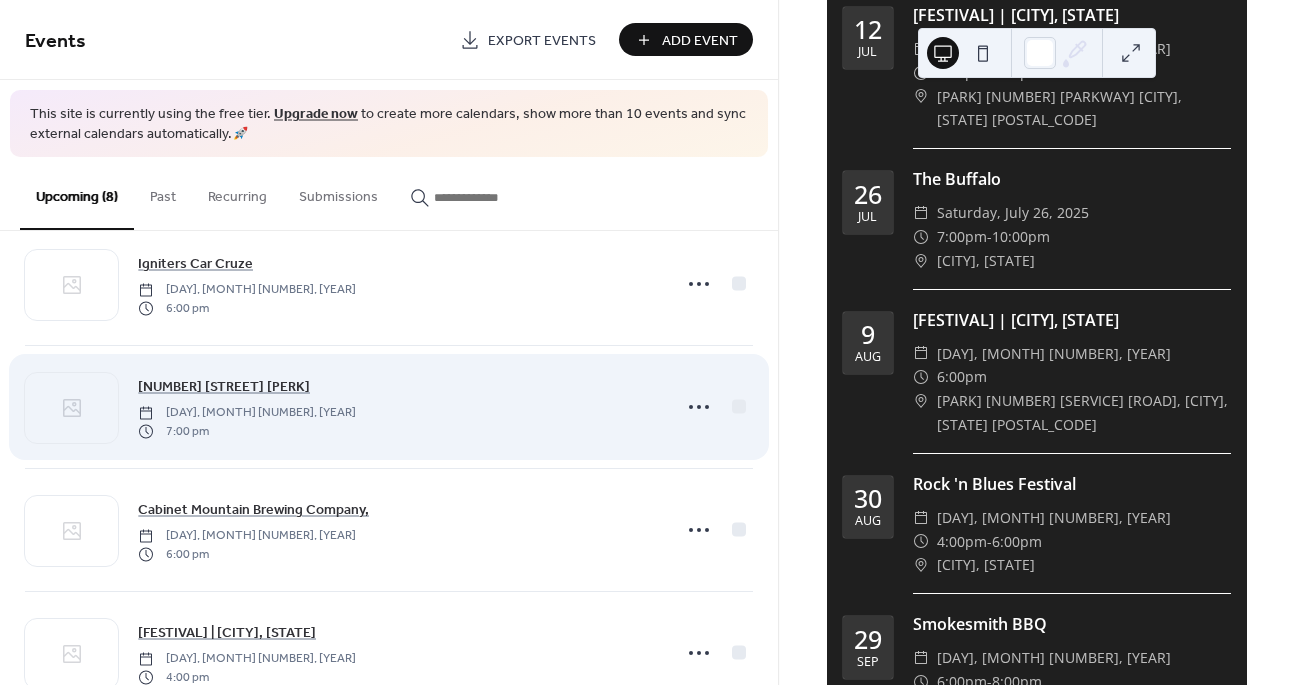 click on "[STREET] [PERK] [DAY], [MONTH] [NUMBER], [YEAR] [TIME]" at bounding box center [398, 407] 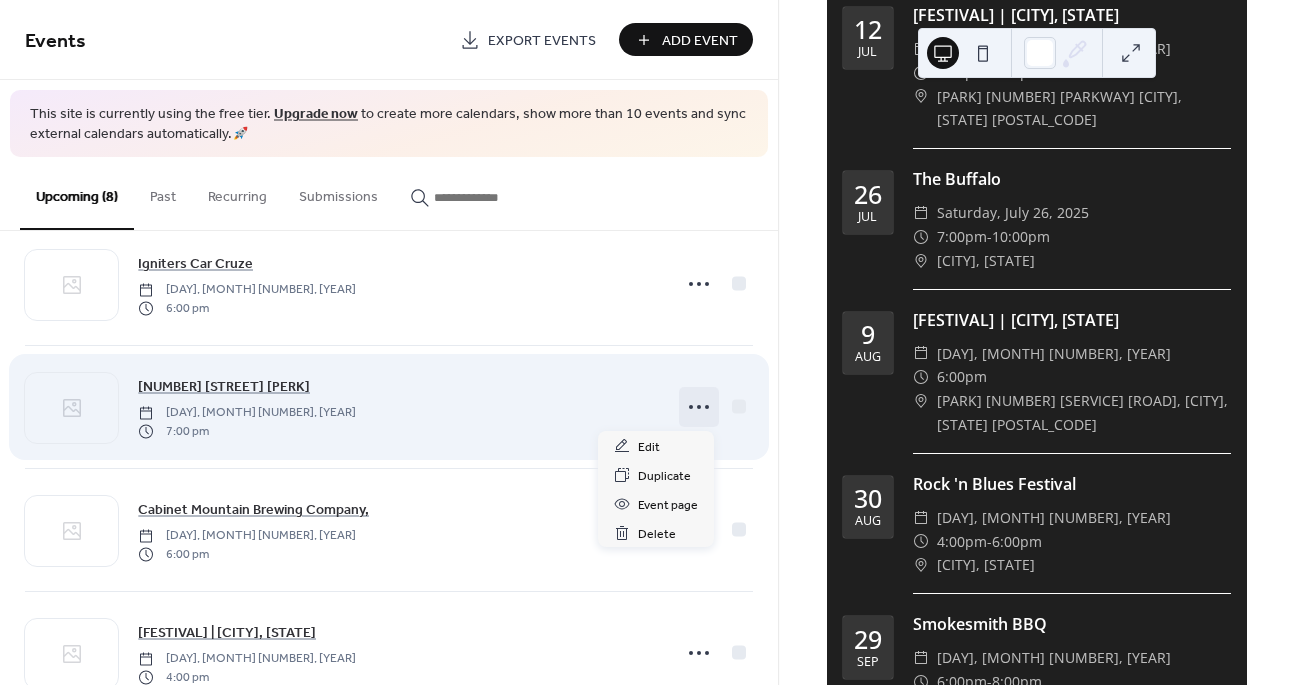 click 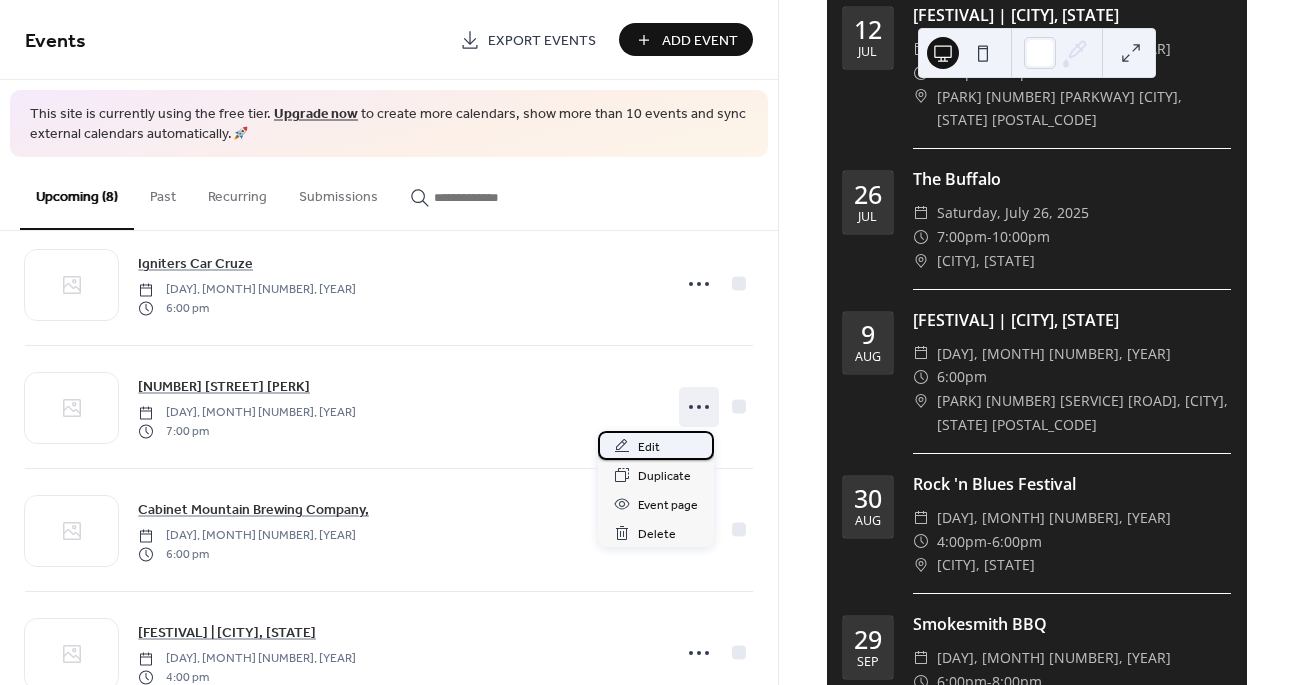 click on "Edit" at bounding box center [649, 447] 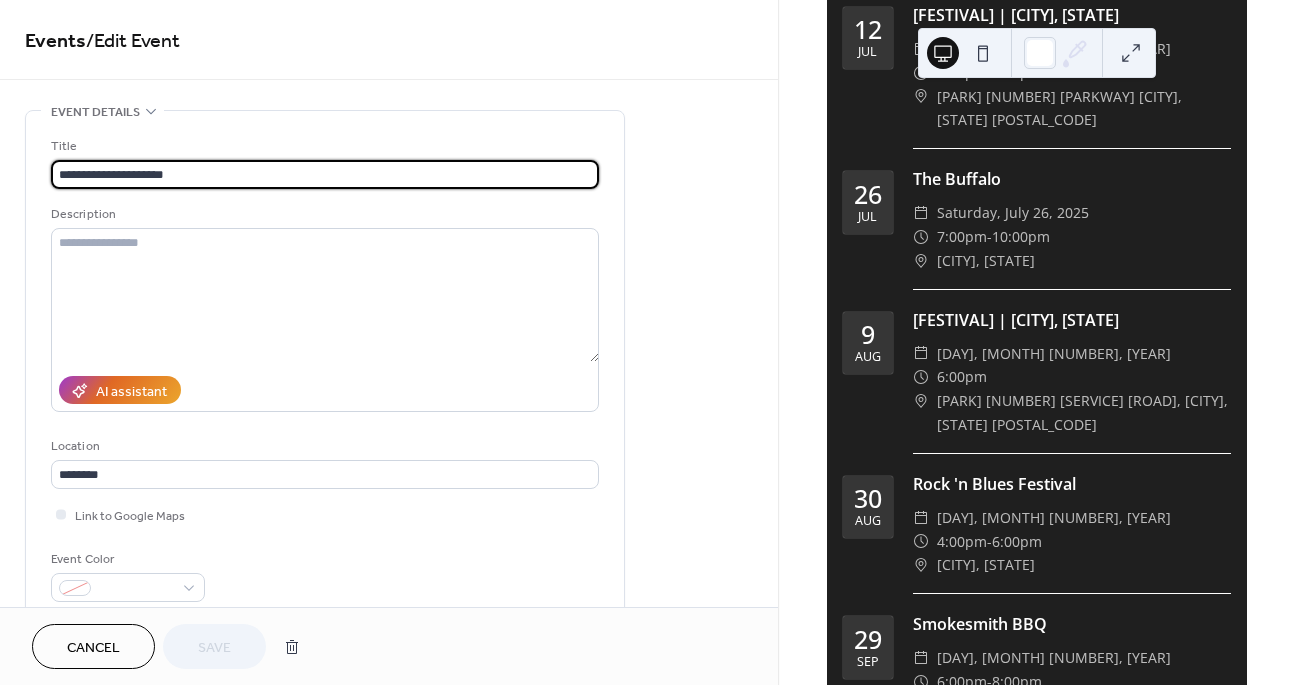 click on "**********" at bounding box center [325, 174] 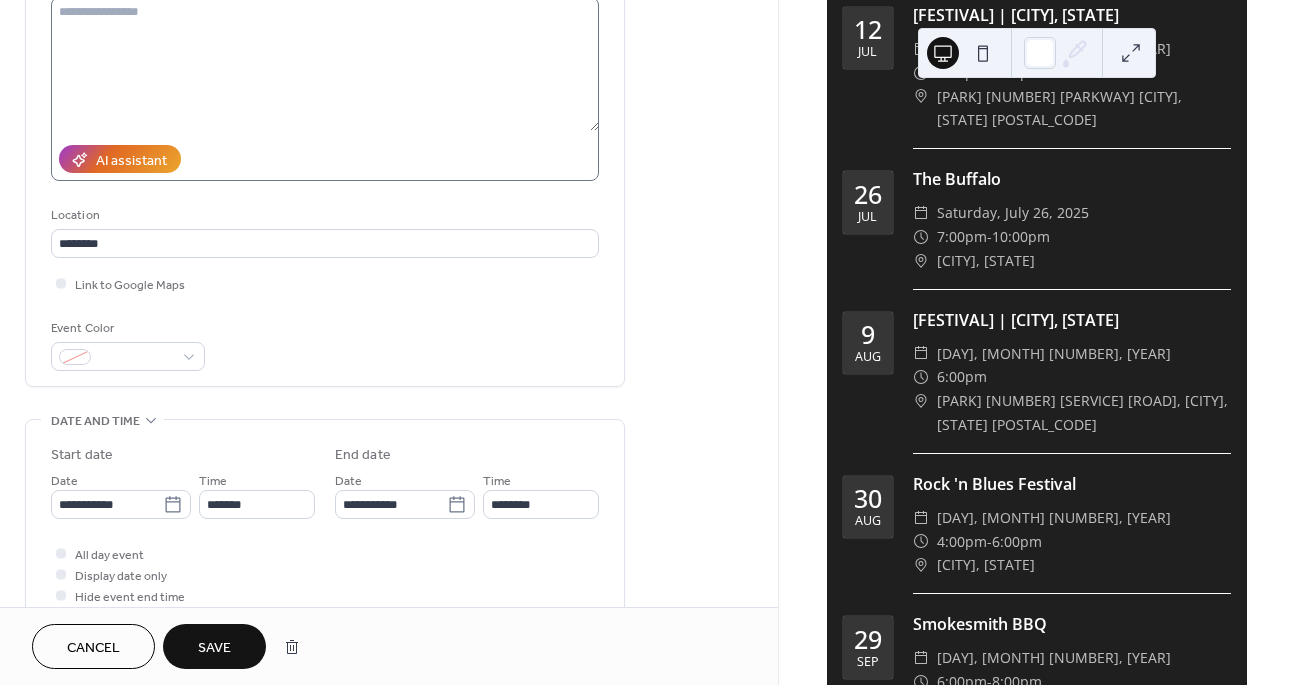 scroll, scrollTop: 233, scrollLeft: 0, axis: vertical 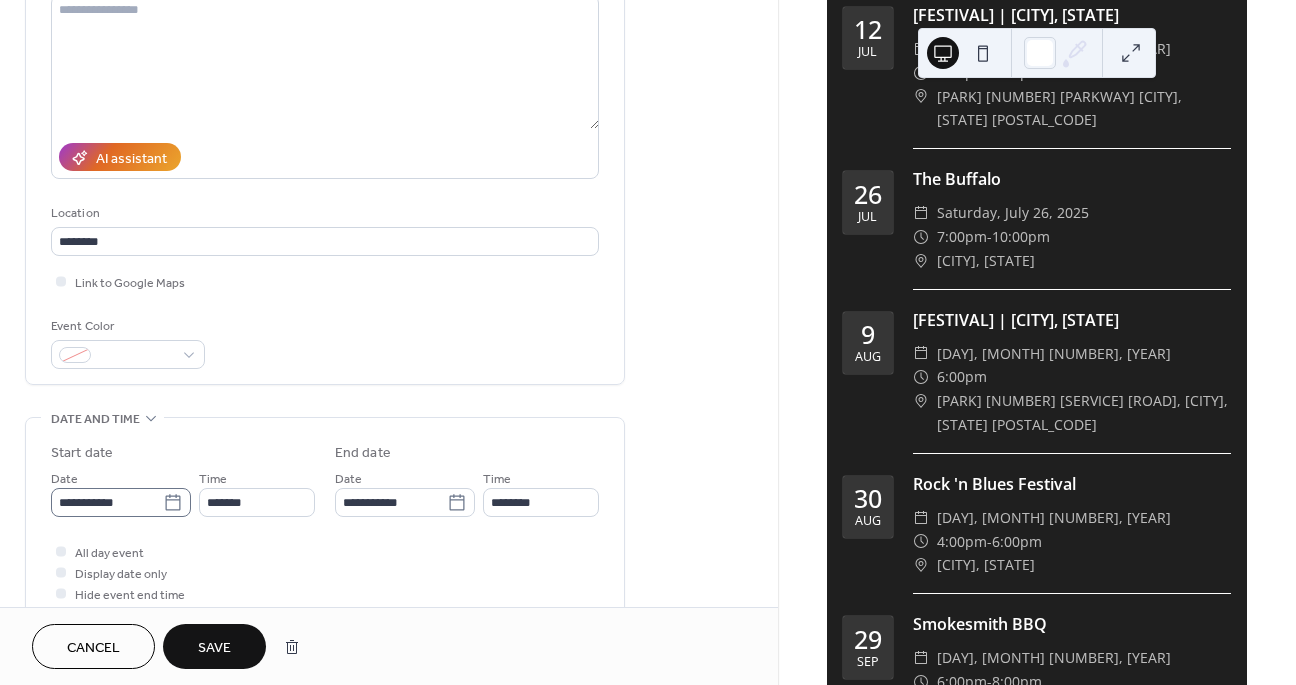 type on "**********" 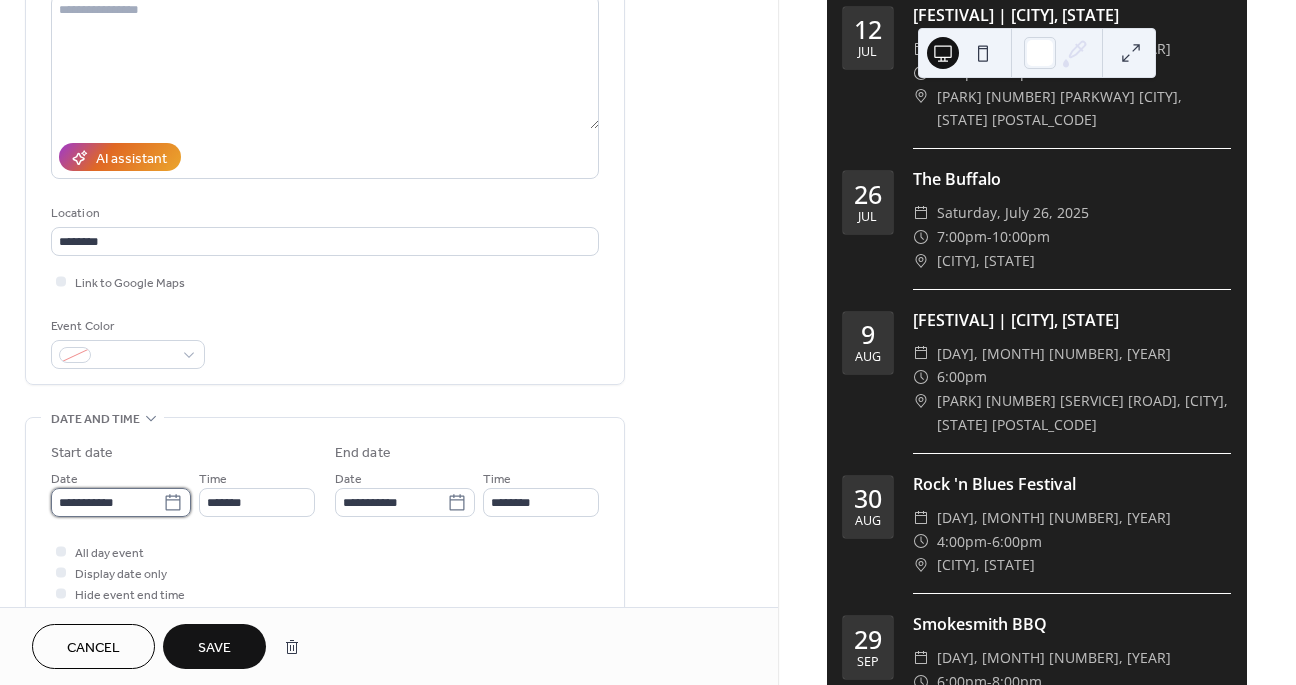 click on "**********" at bounding box center [107, 502] 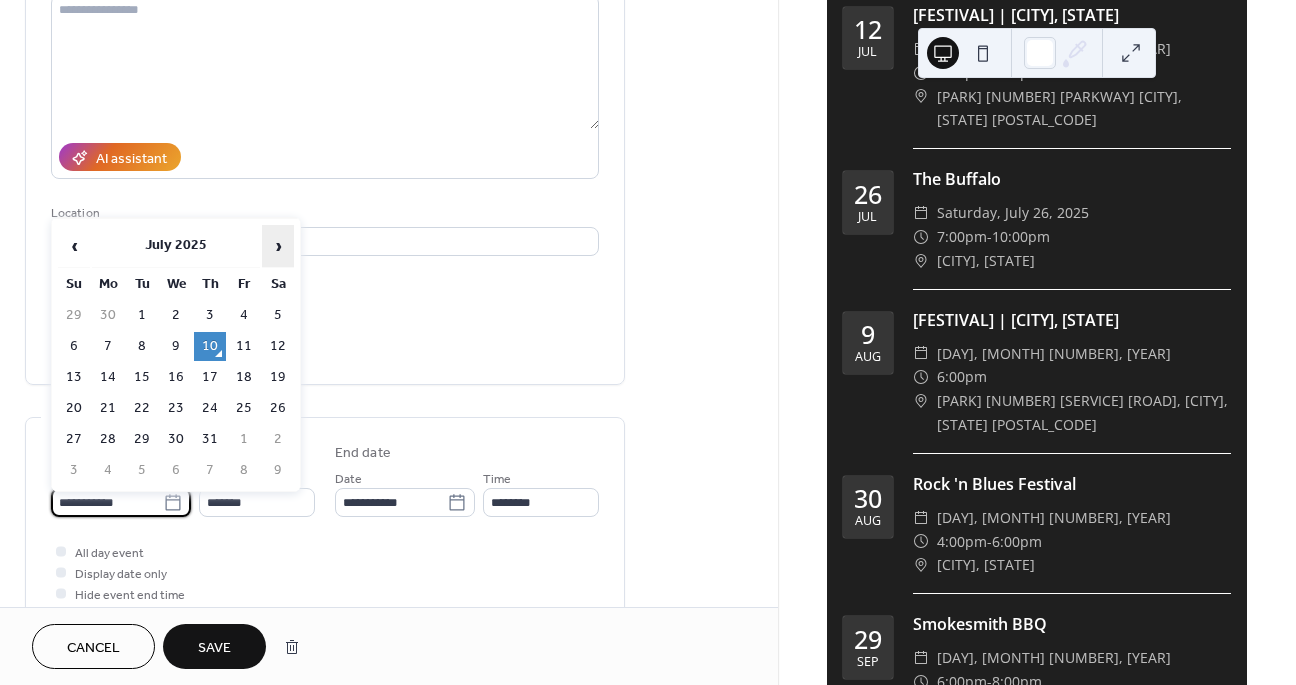 click on "›" at bounding box center (278, 246) 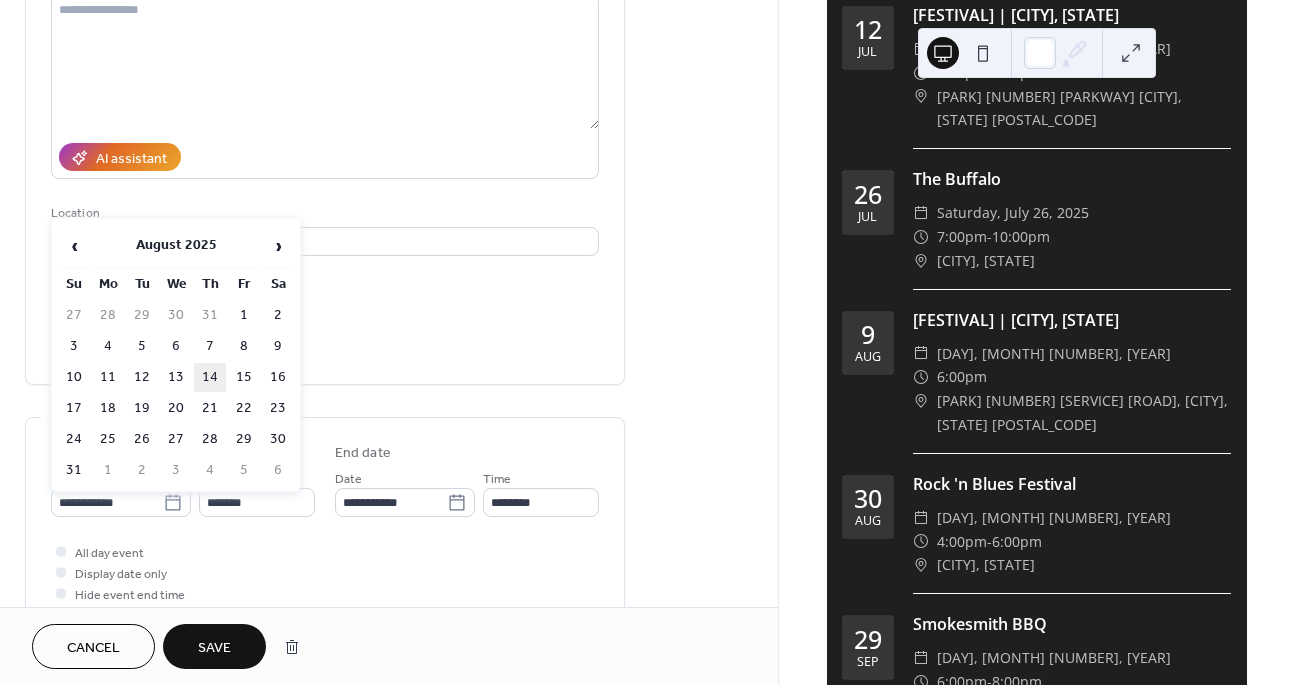 click on "14" at bounding box center (210, 377) 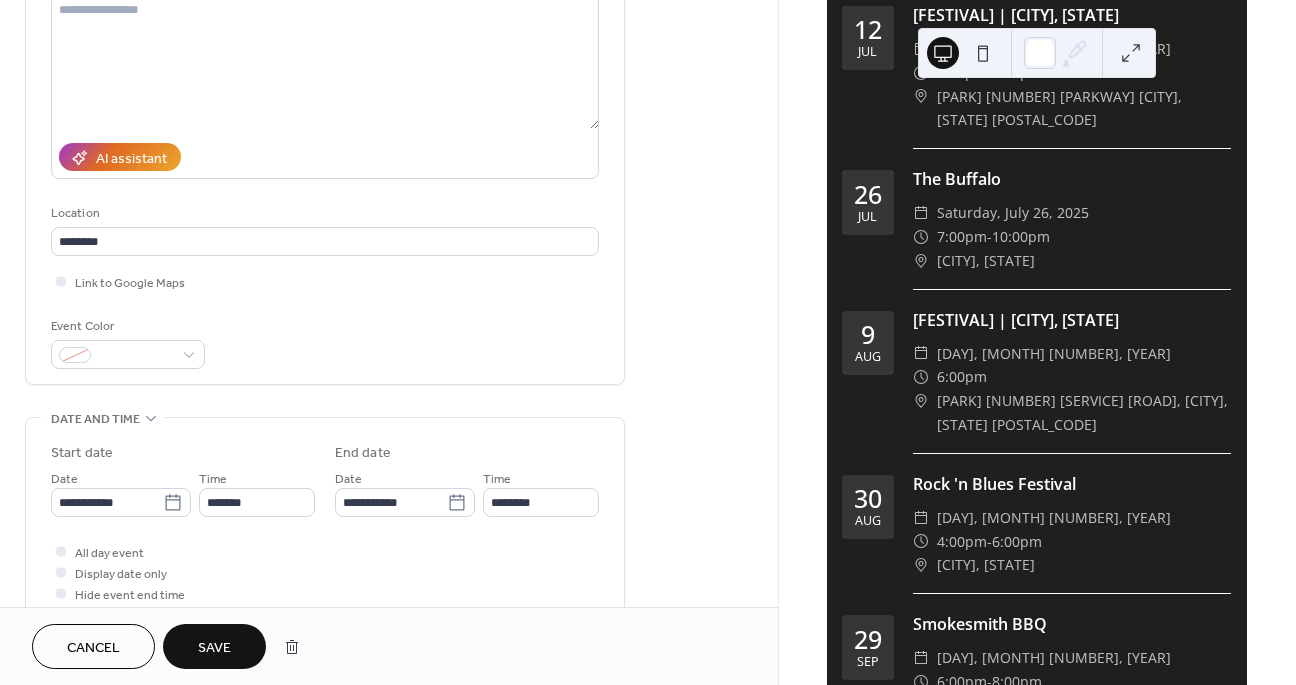 click on "Save" at bounding box center [214, 648] 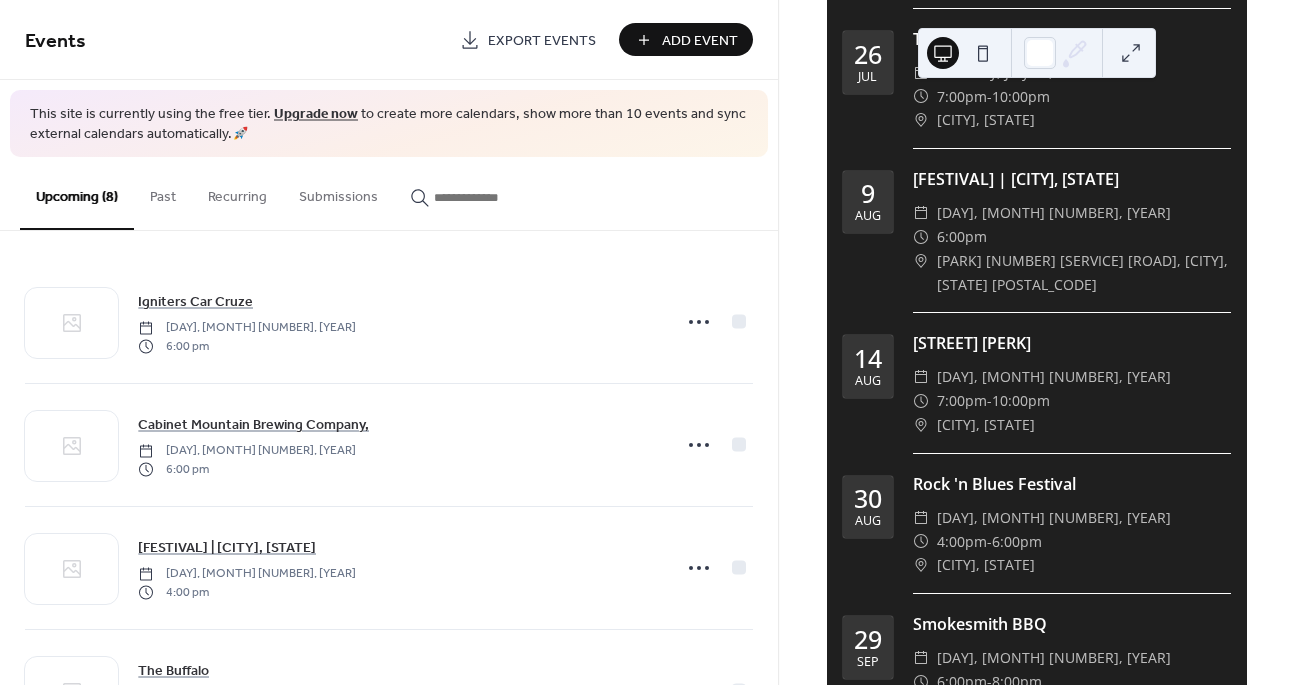 scroll, scrollTop: 421, scrollLeft: 0, axis: vertical 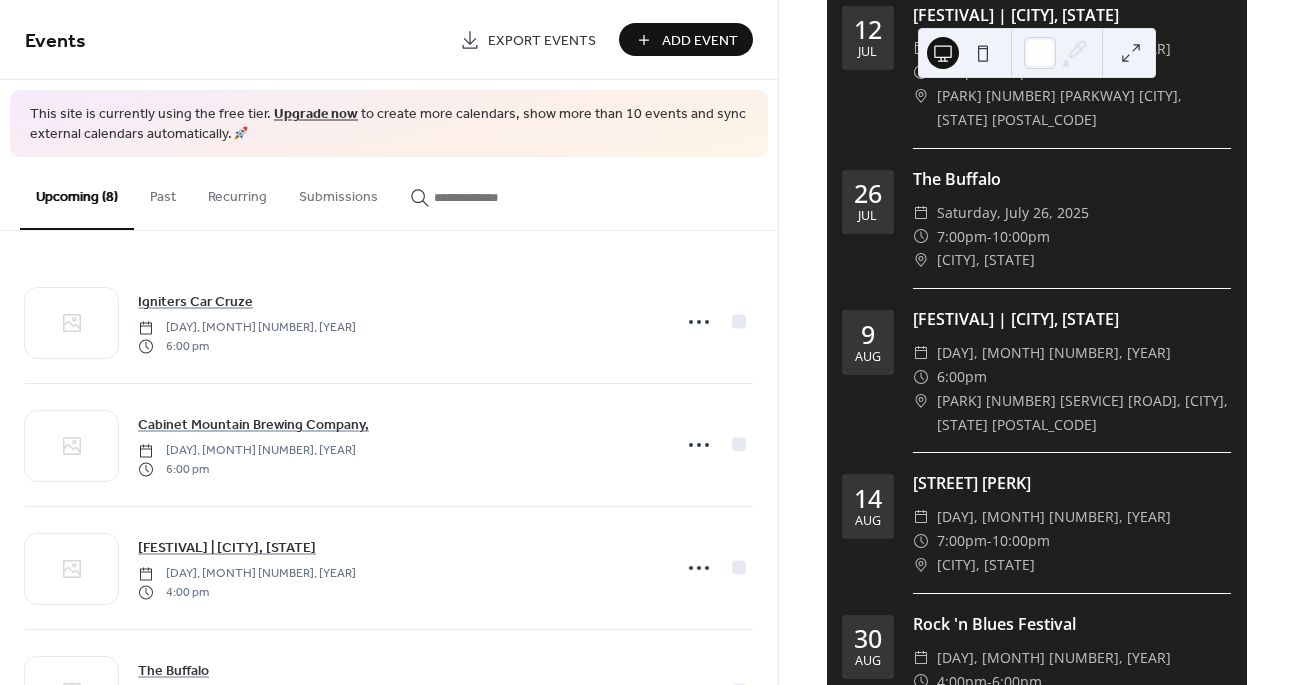 click on "Add Event" at bounding box center (700, 41) 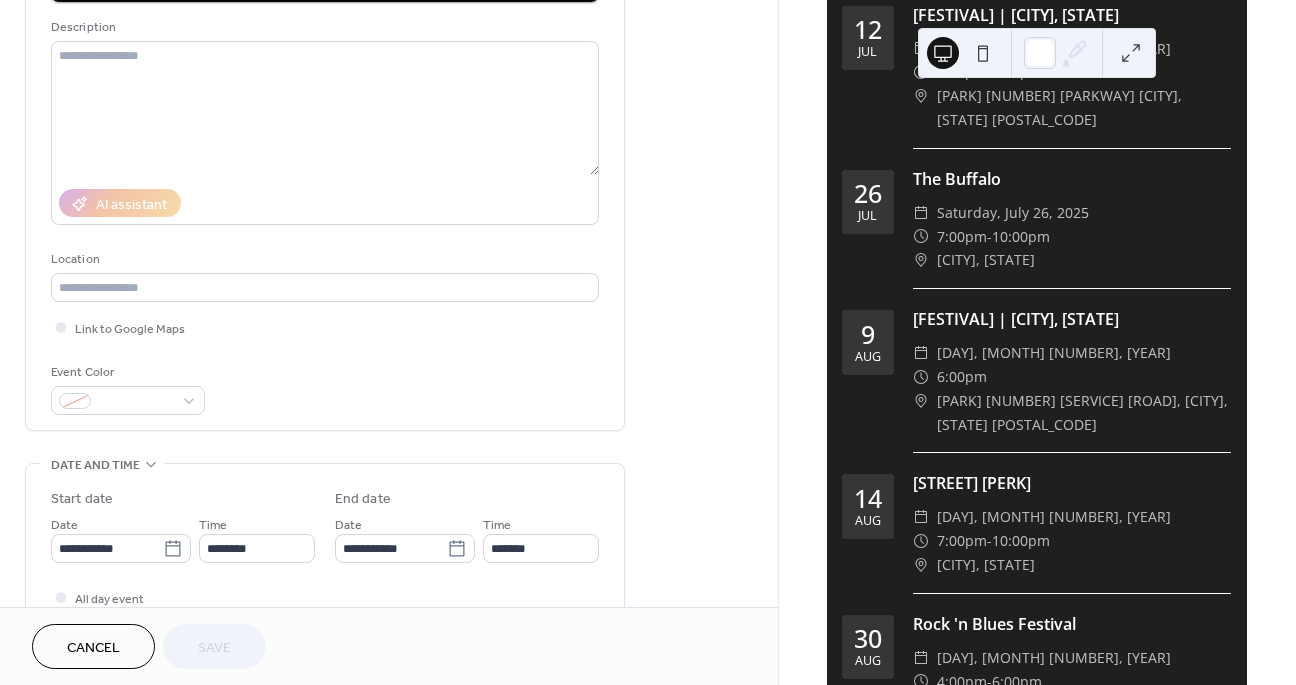 scroll, scrollTop: 194, scrollLeft: 0, axis: vertical 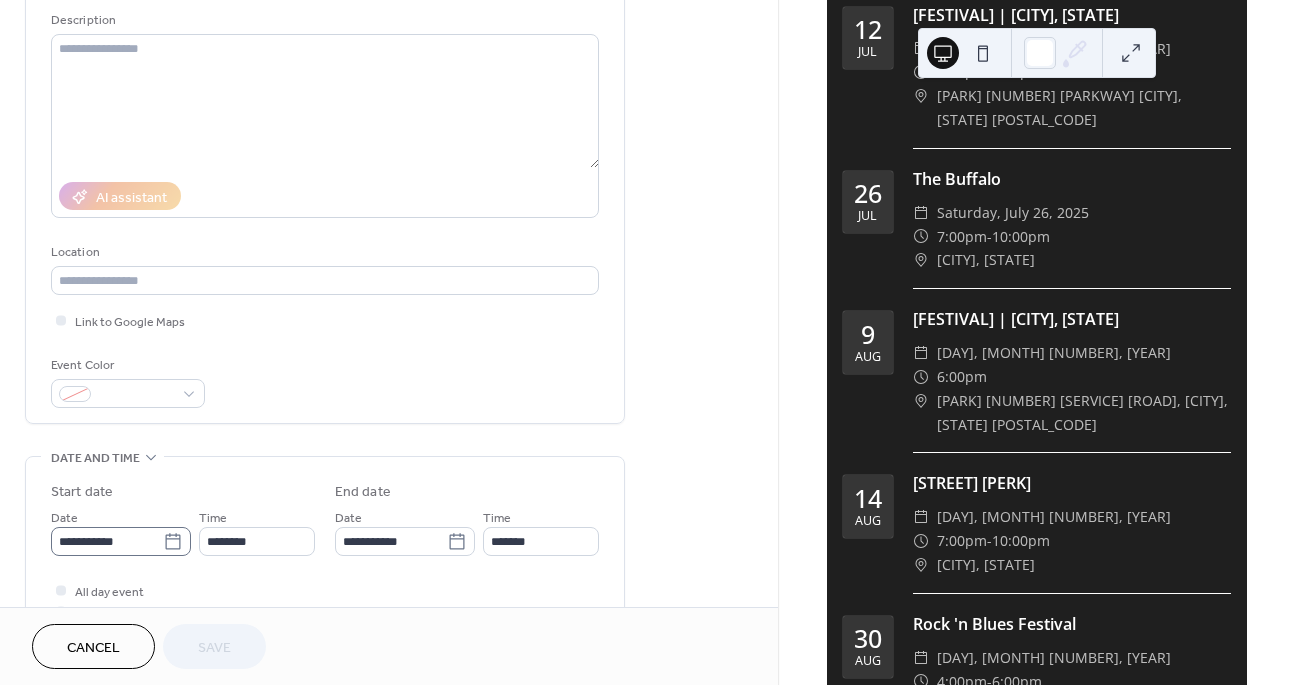 click 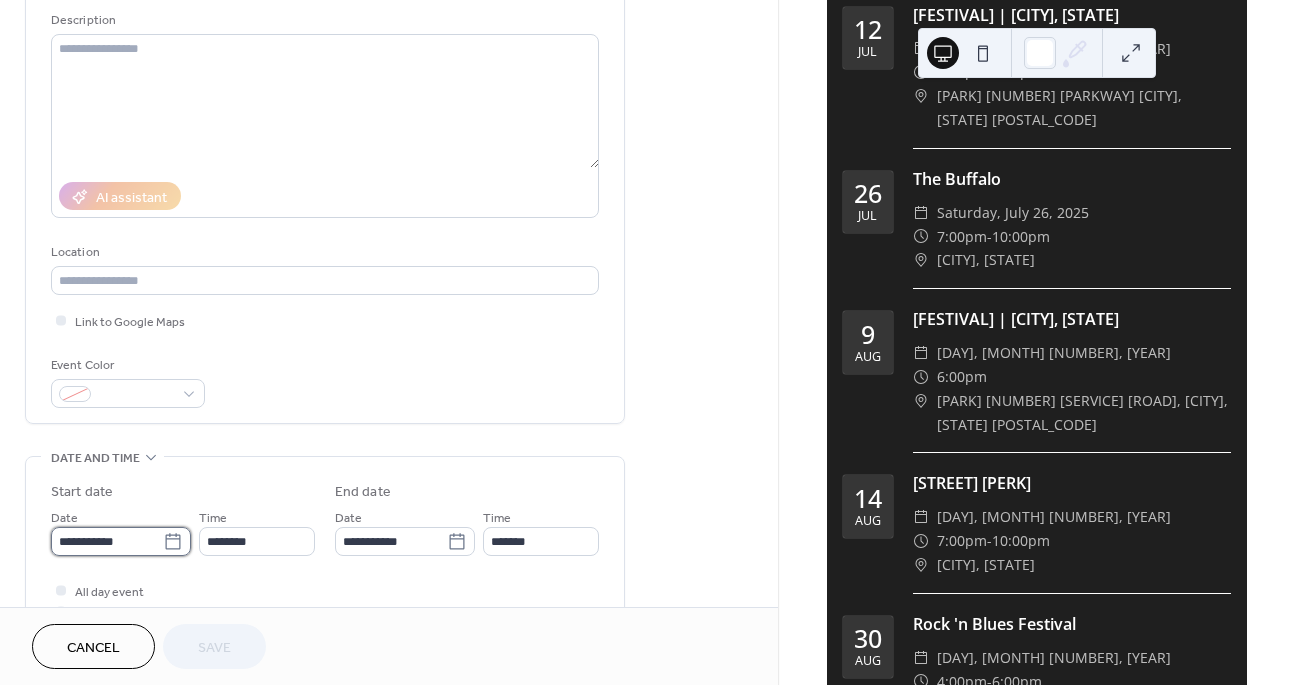 click on "**********" at bounding box center (107, 541) 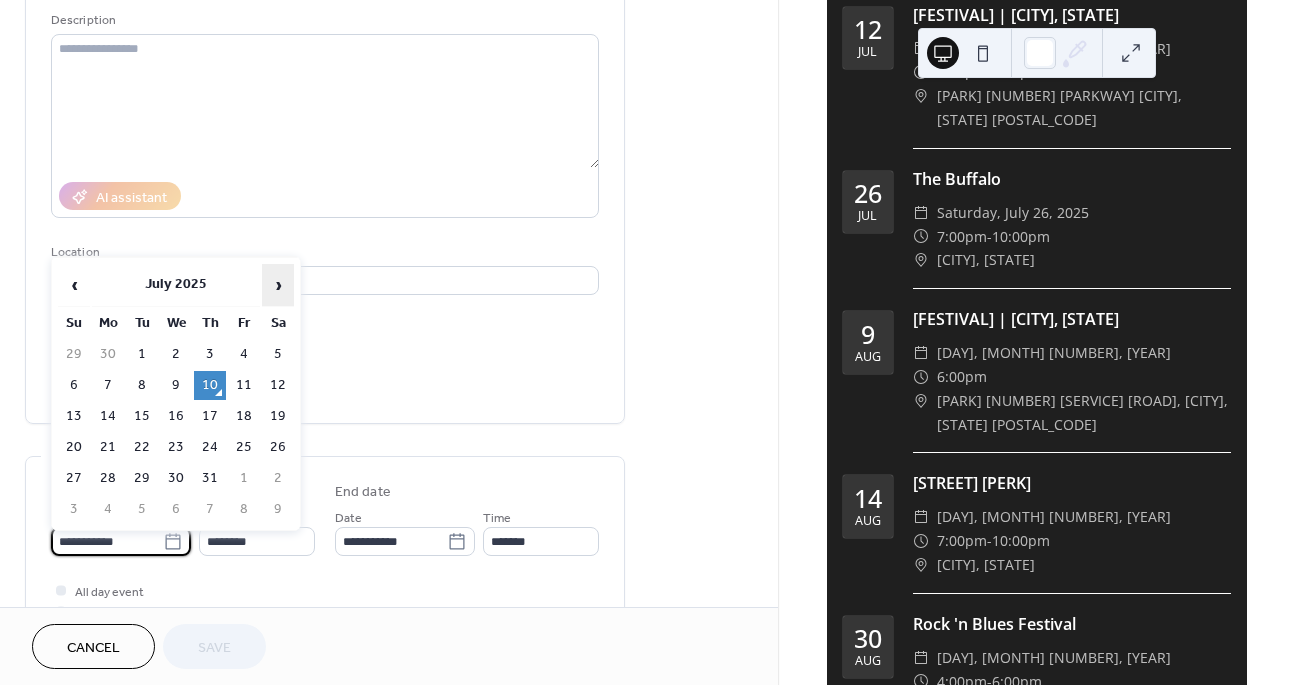 click on "›" at bounding box center [278, 285] 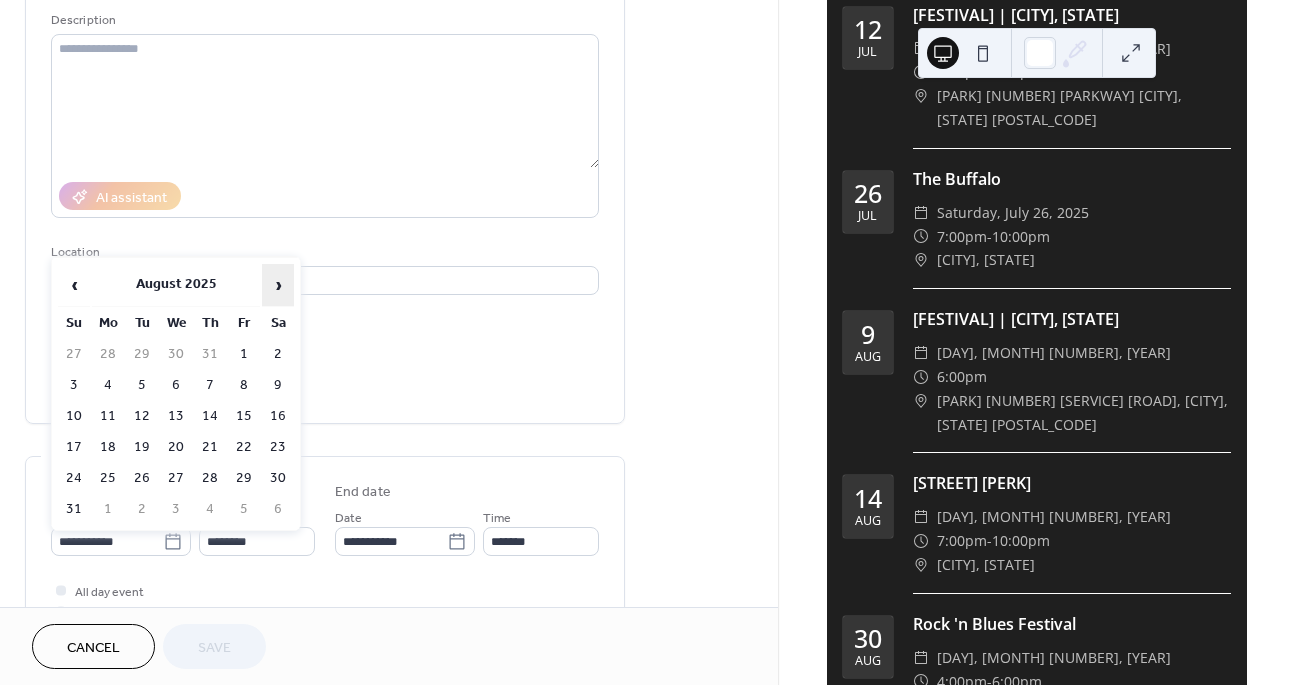 click on "›" at bounding box center (278, 285) 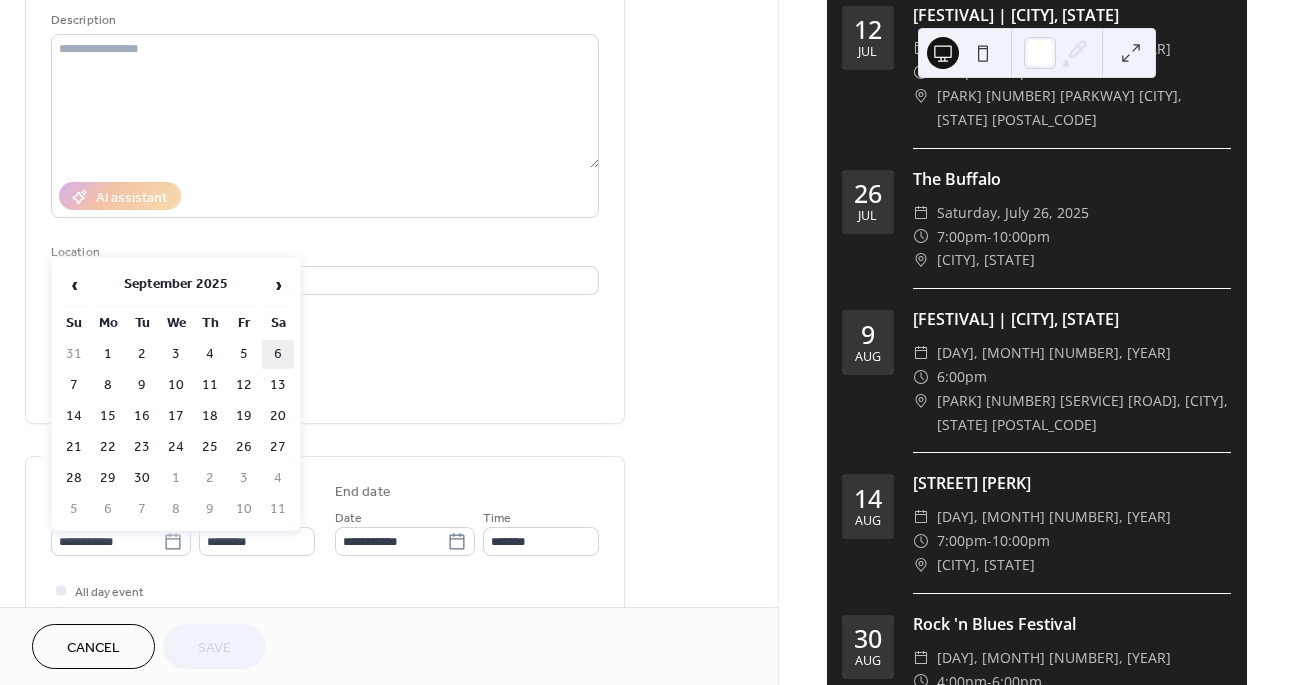 click on "6" at bounding box center (278, 354) 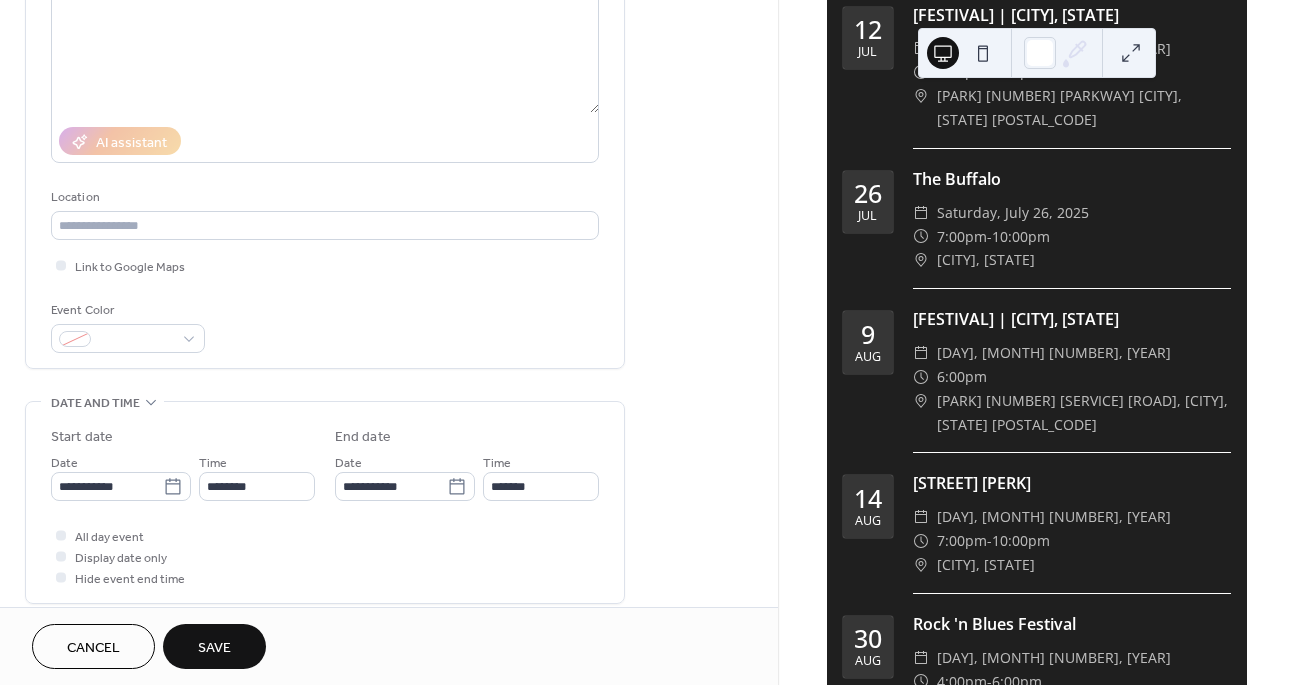 scroll, scrollTop: 255, scrollLeft: 0, axis: vertical 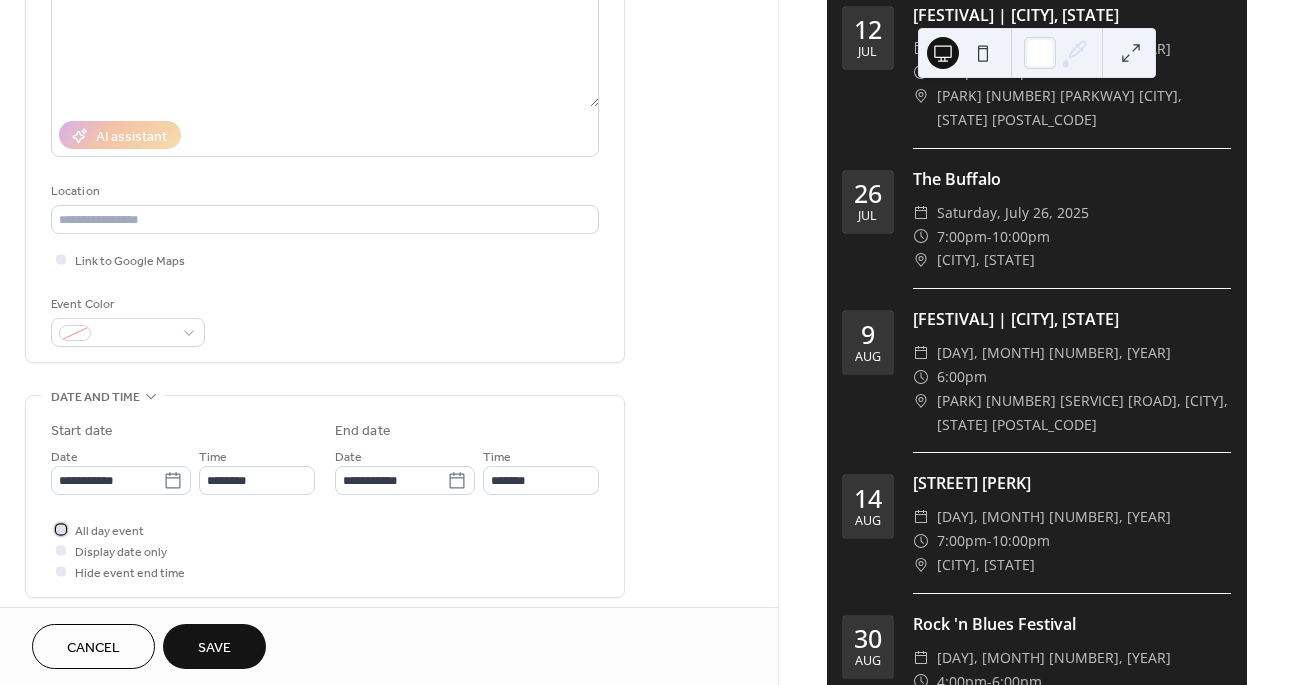 click at bounding box center (61, 529) 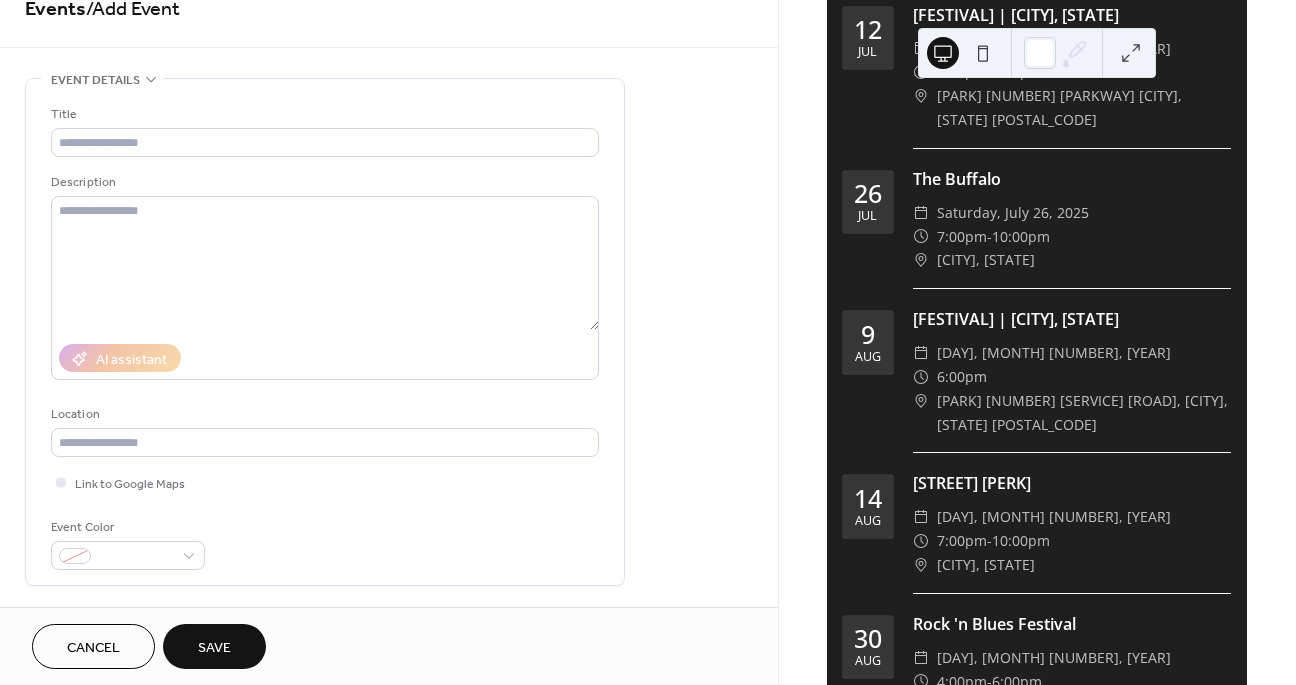 scroll, scrollTop: 0, scrollLeft: 0, axis: both 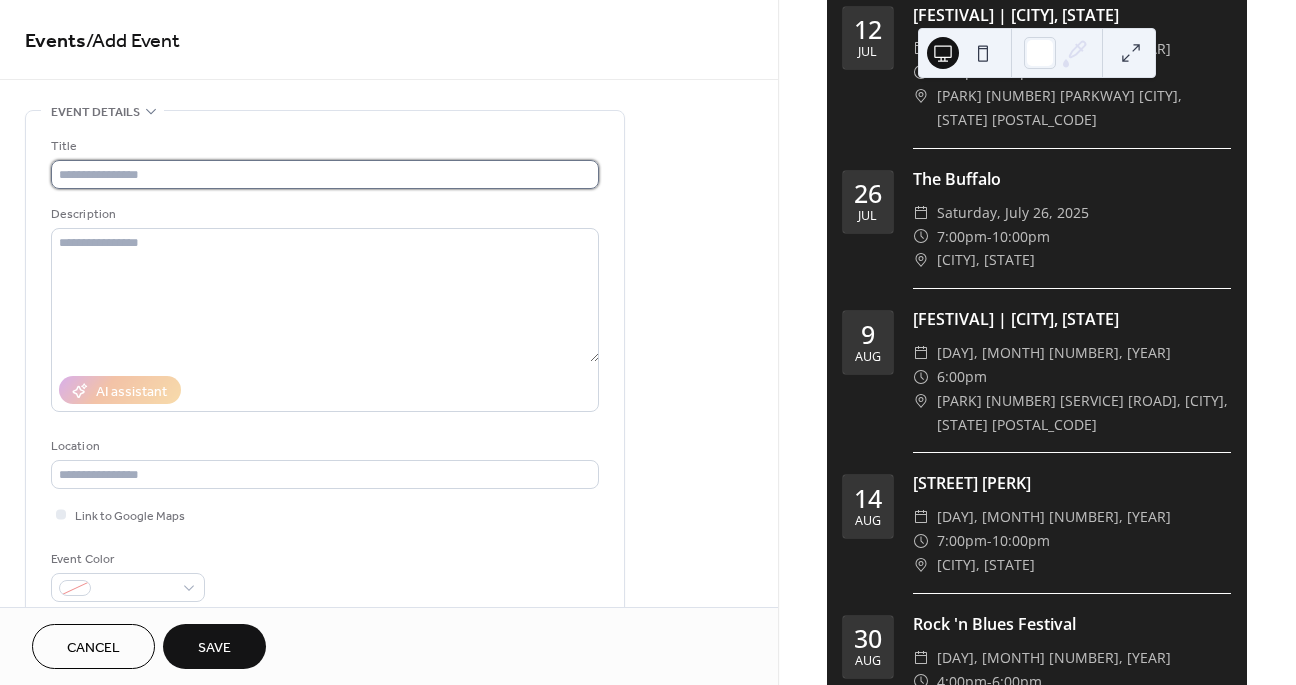 click at bounding box center (325, 174) 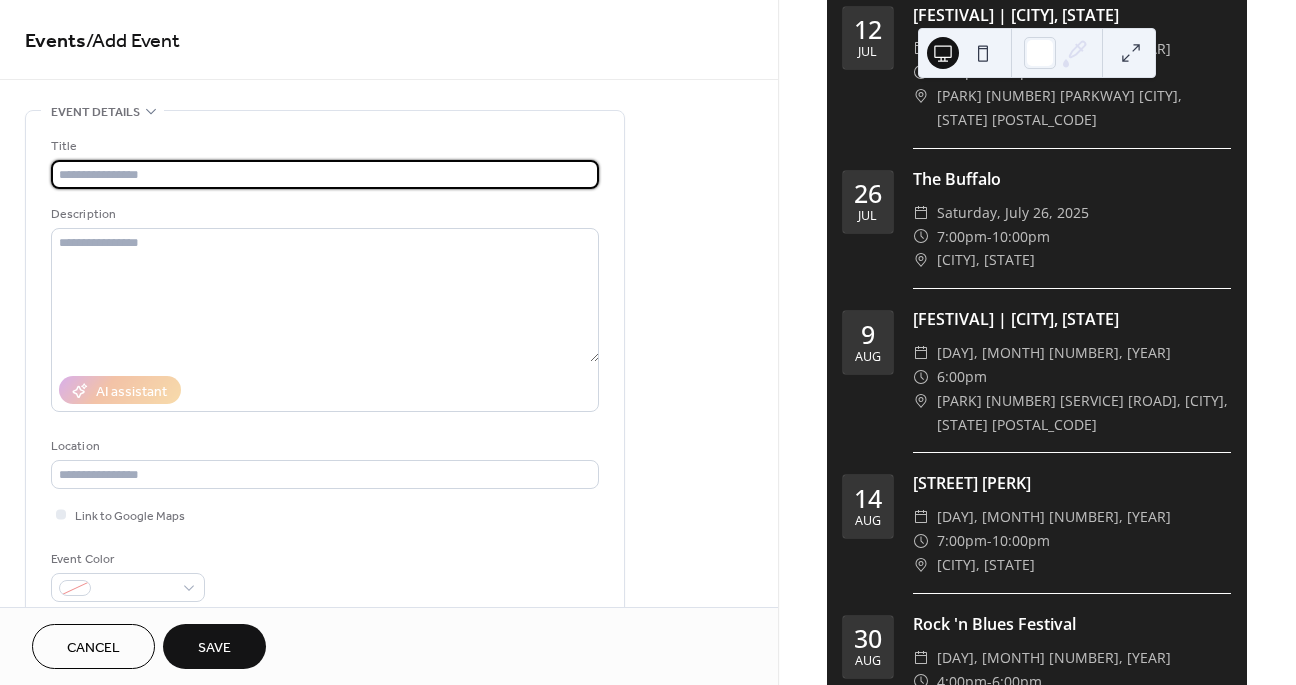 type on "*" 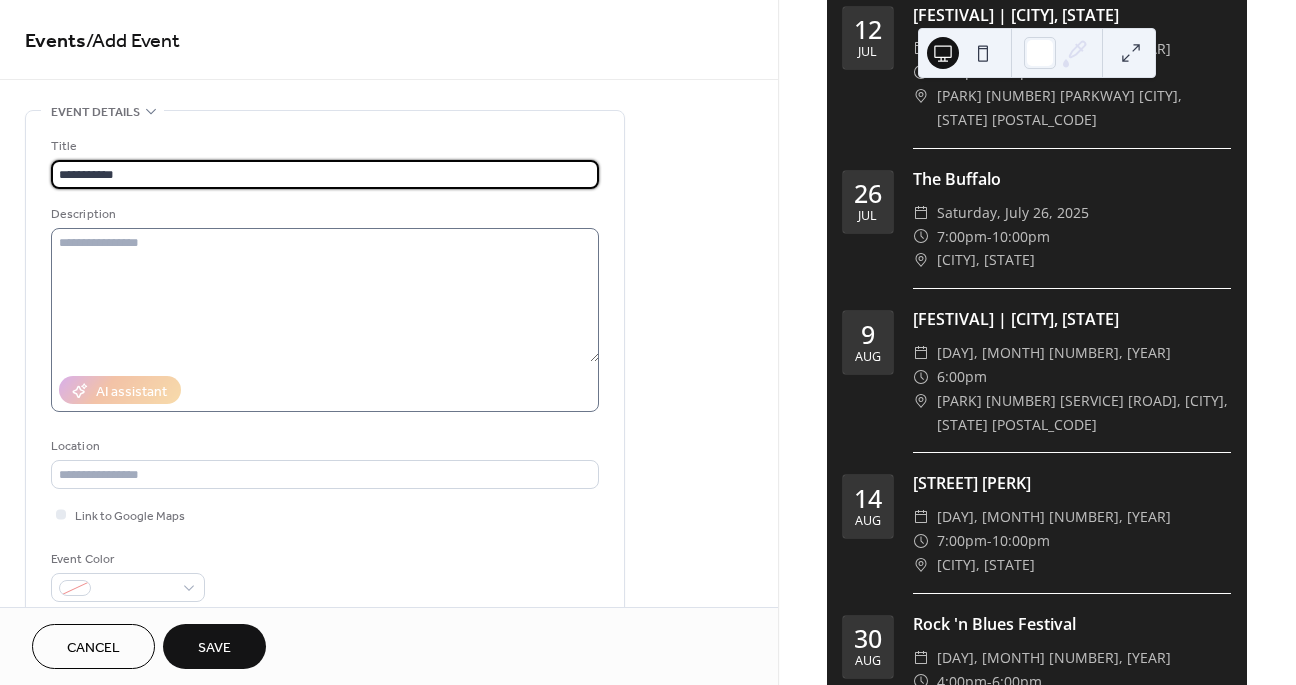 type on "**********" 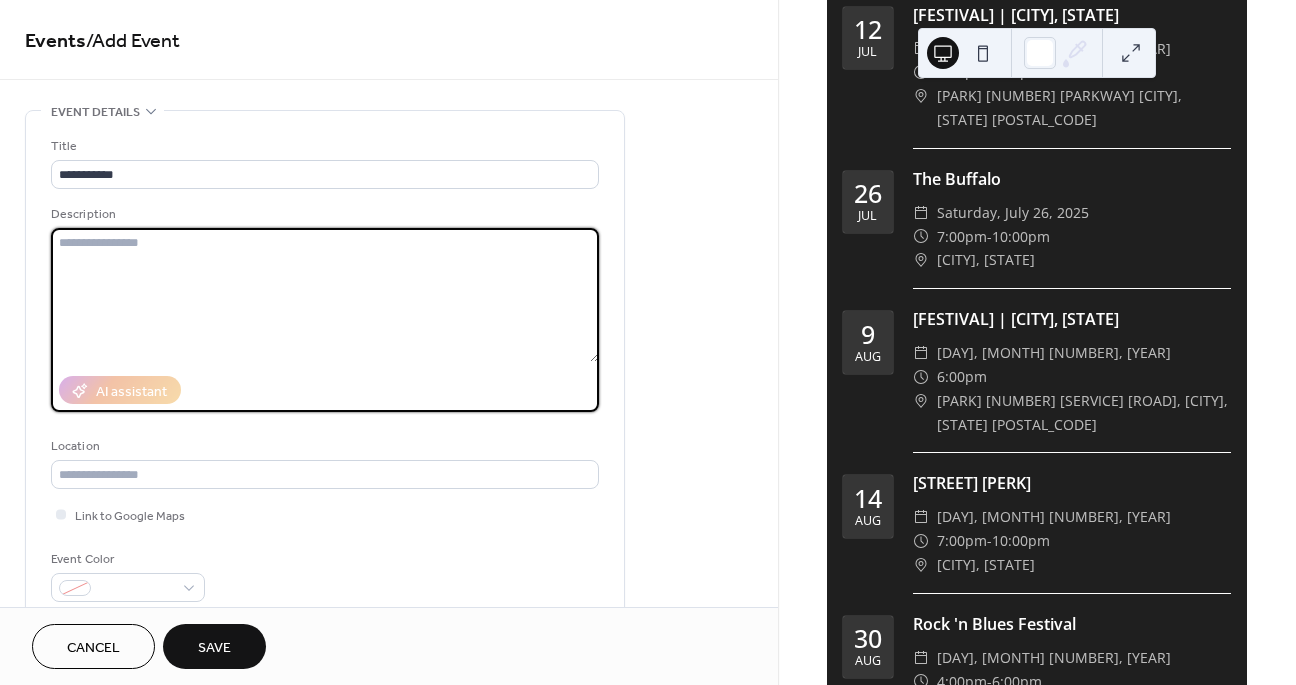 click at bounding box center [325, 295] 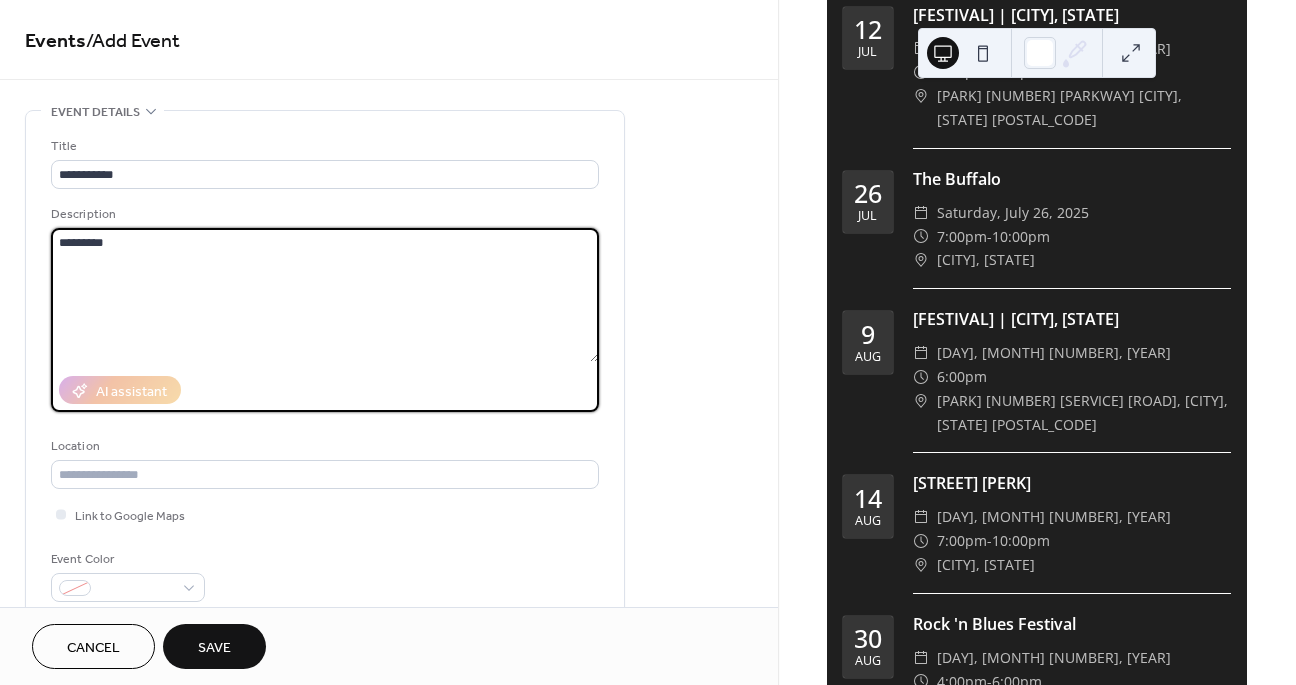 click on "*********" at bounding box center [325, 295] 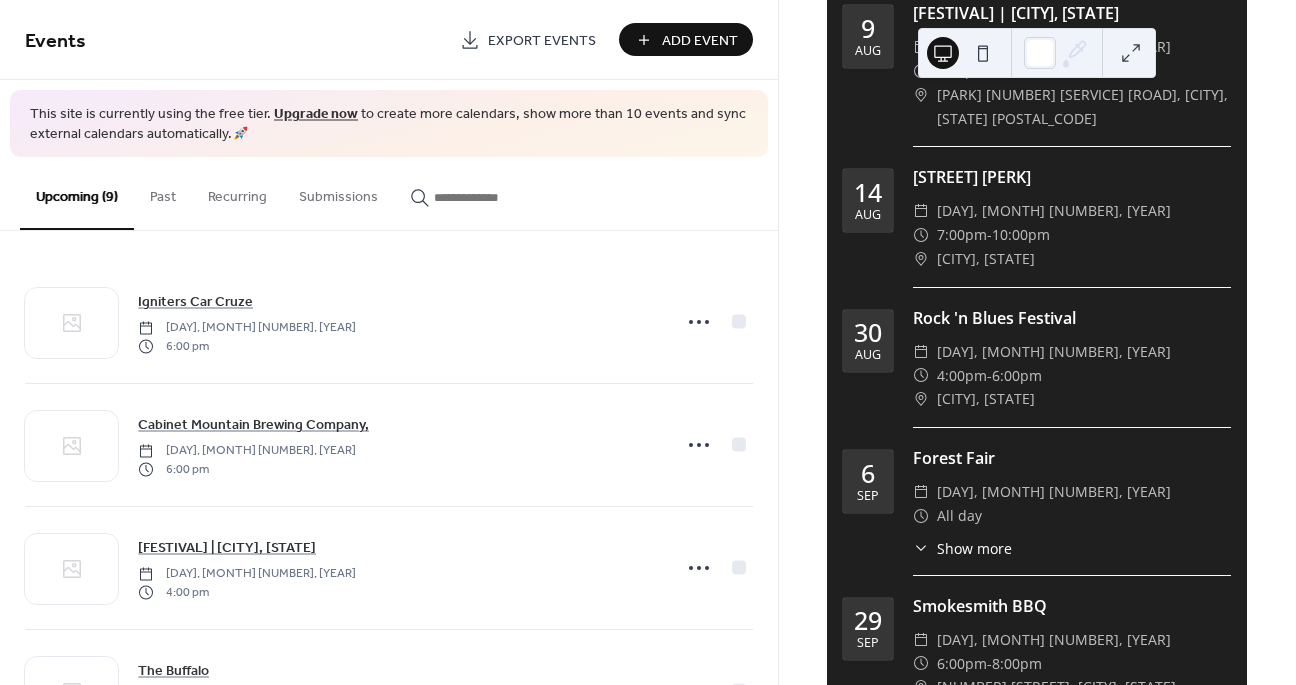 scroll, scrollTop: 722, scrollLeft: 0, axis: vertical 